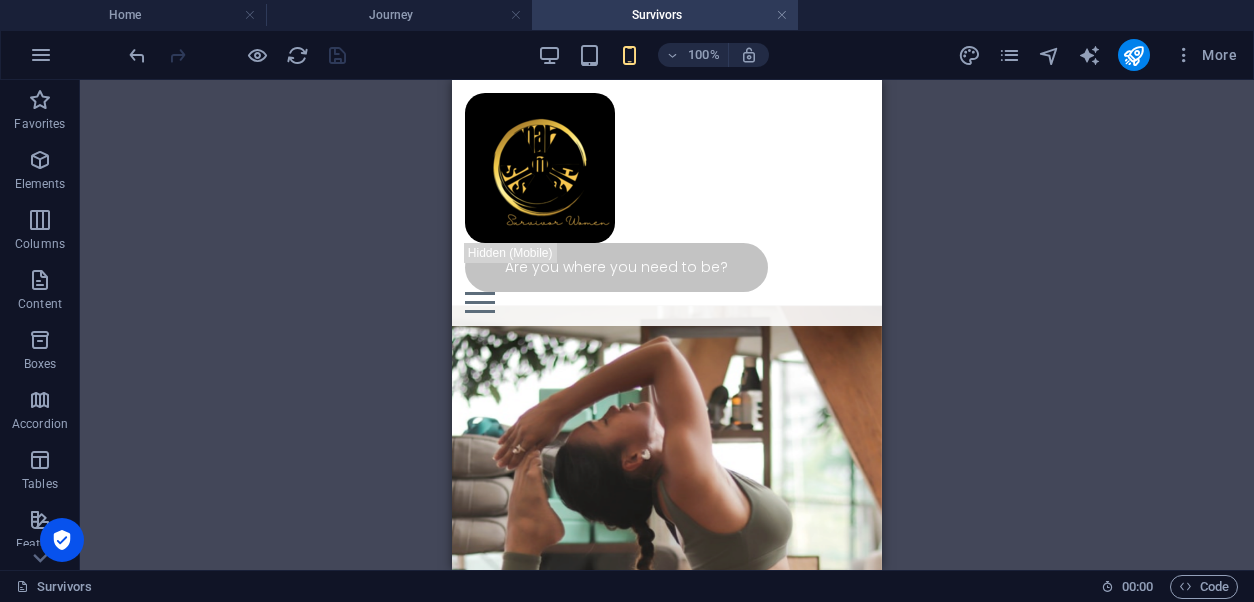 scroll, scrollTop: 0, scrollLeft: 0, axis: both 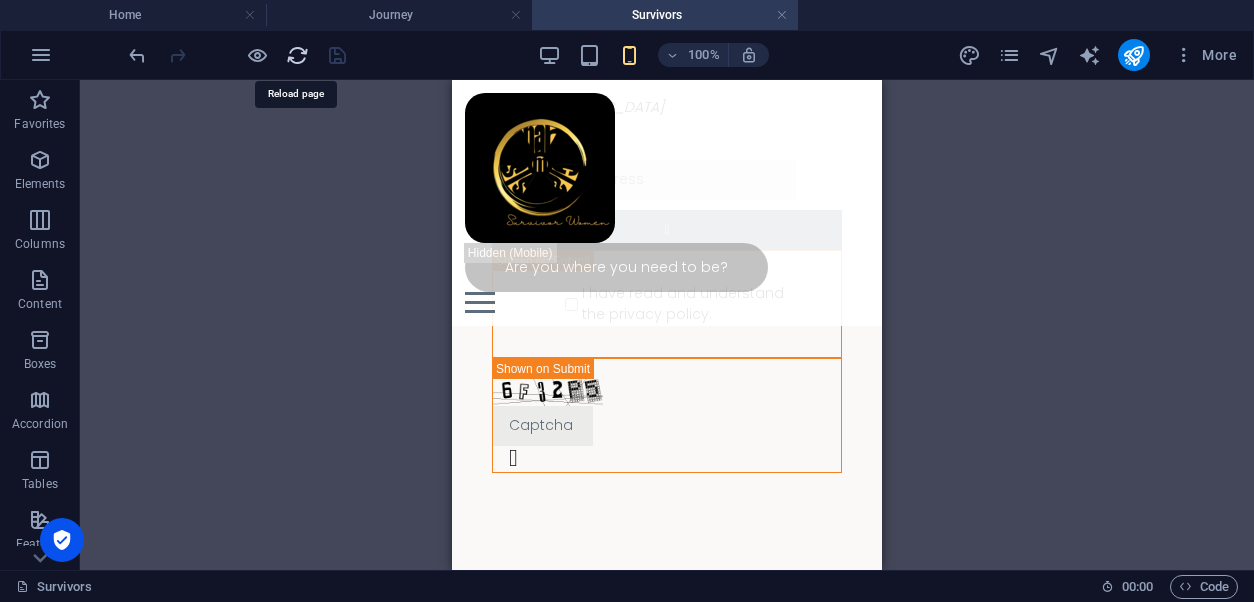 click at bounding box center (297, 55) 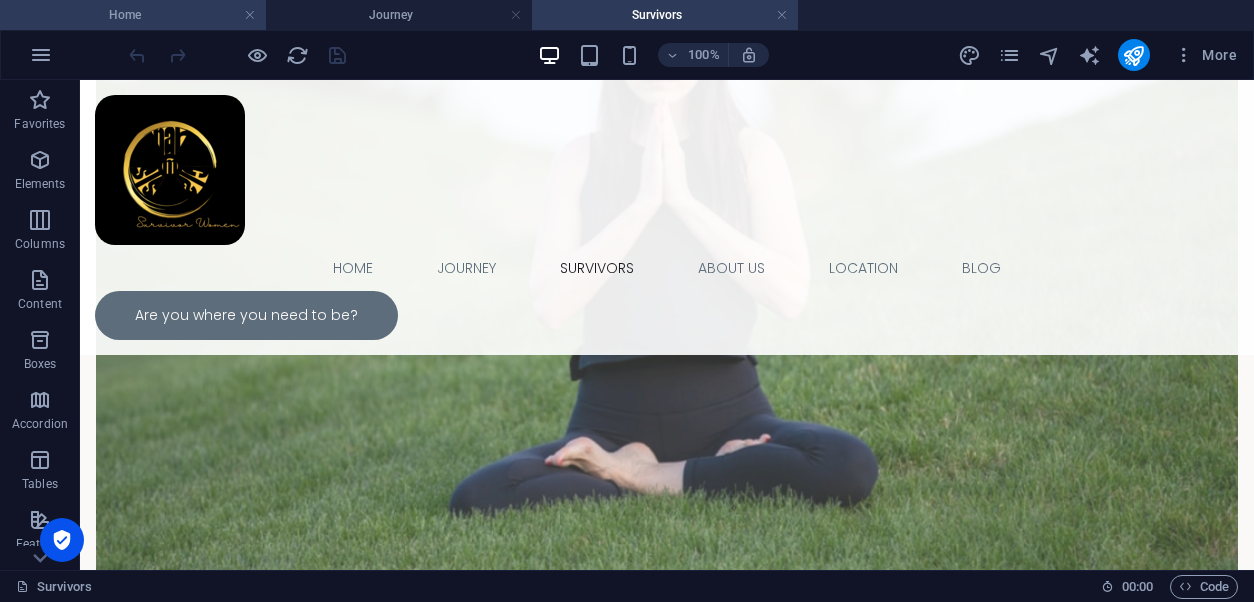 click on "Home" at bounding box center (133, 15) 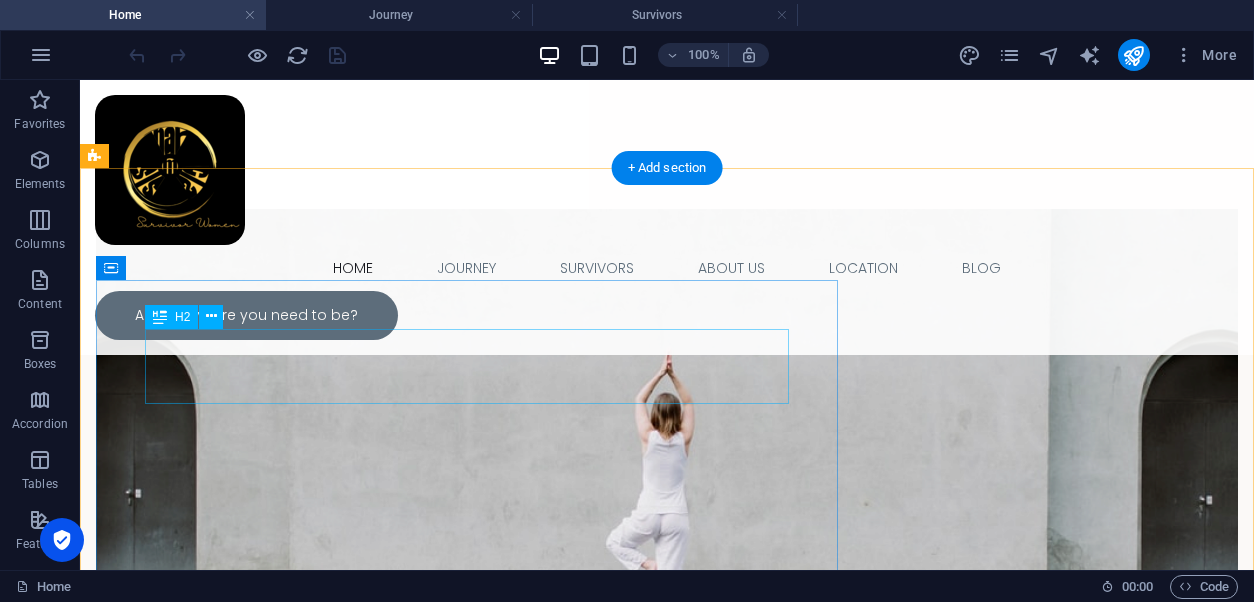 scroll, scrollTop: 6614, scrollLeft: 0, axis: vertical 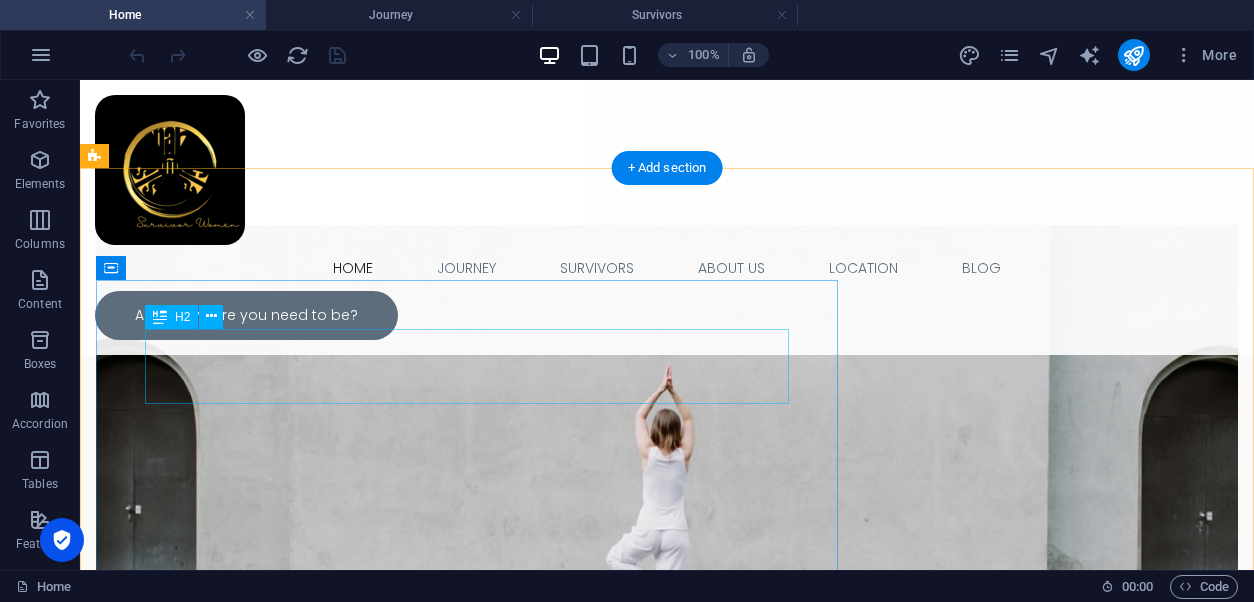click on "Join Our Newsletter" at bounding box center [667, 7108] 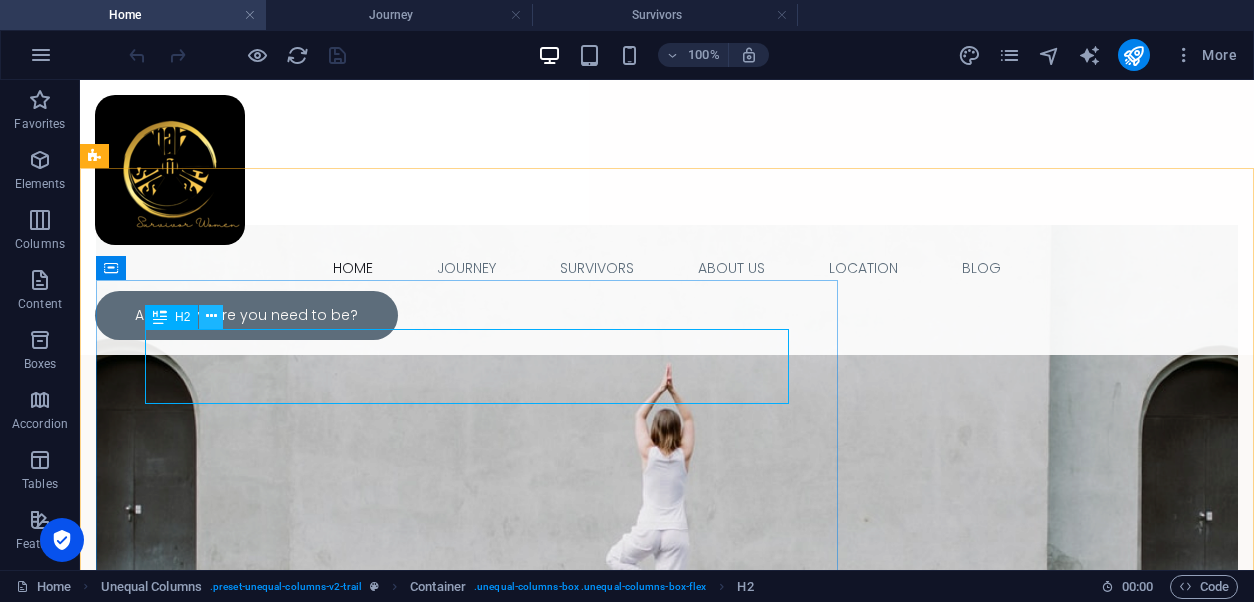 click at bounding box center (211, 316) 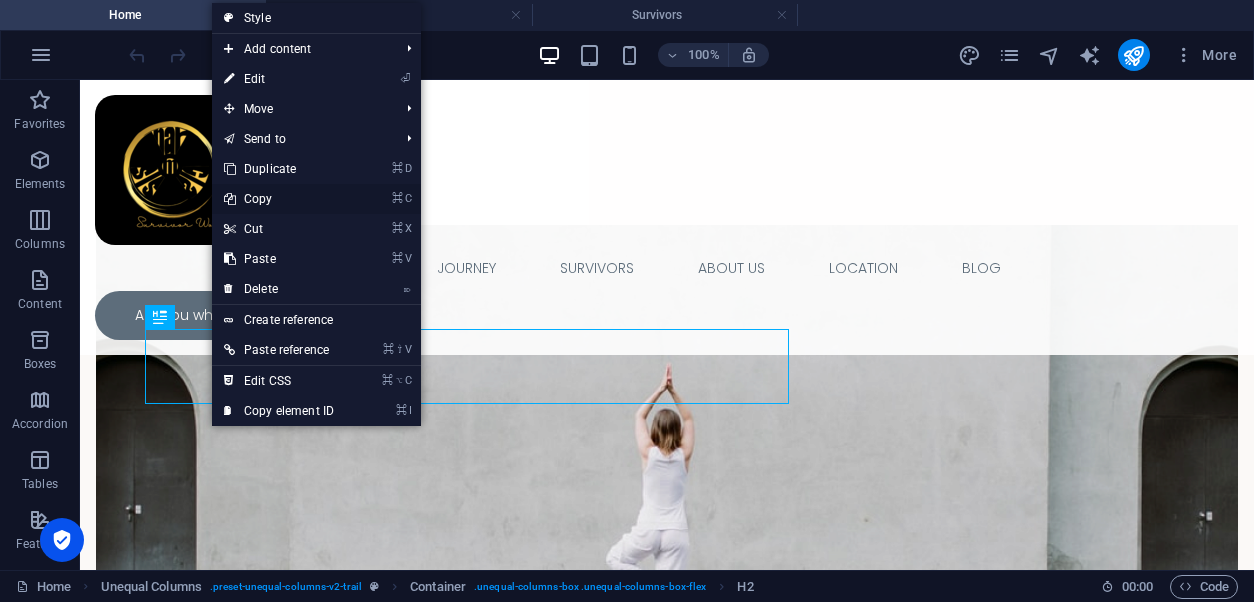 click on "⌘ C  Copy" at bounding box center [279, 199] 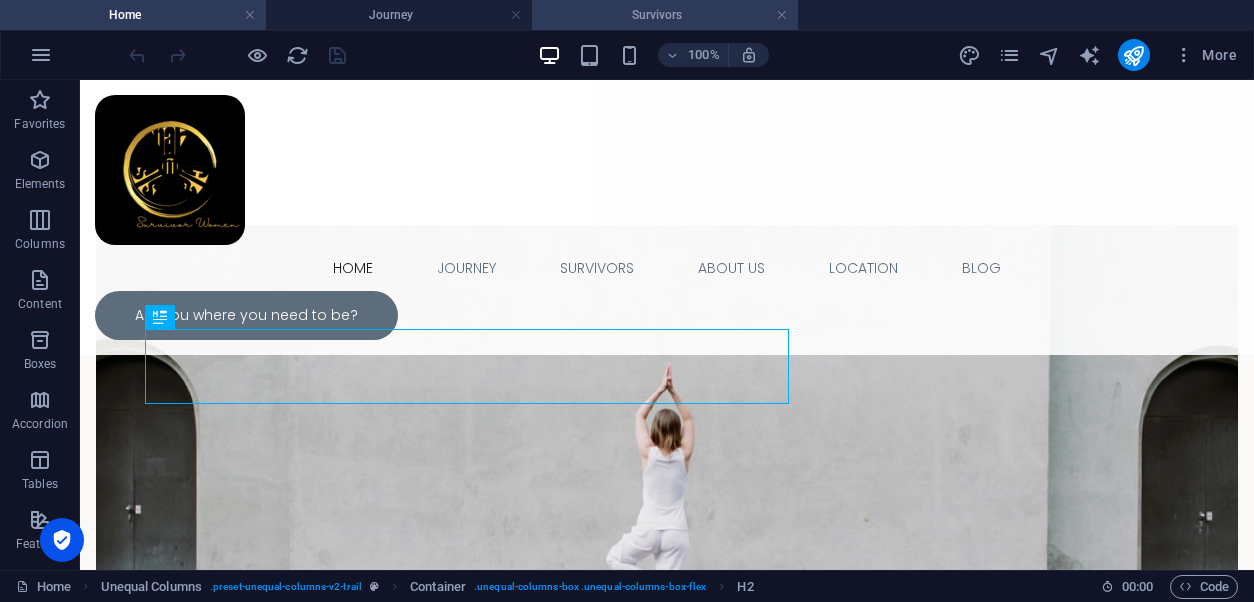 click on "Survivors" at bounding box center (665, 15) 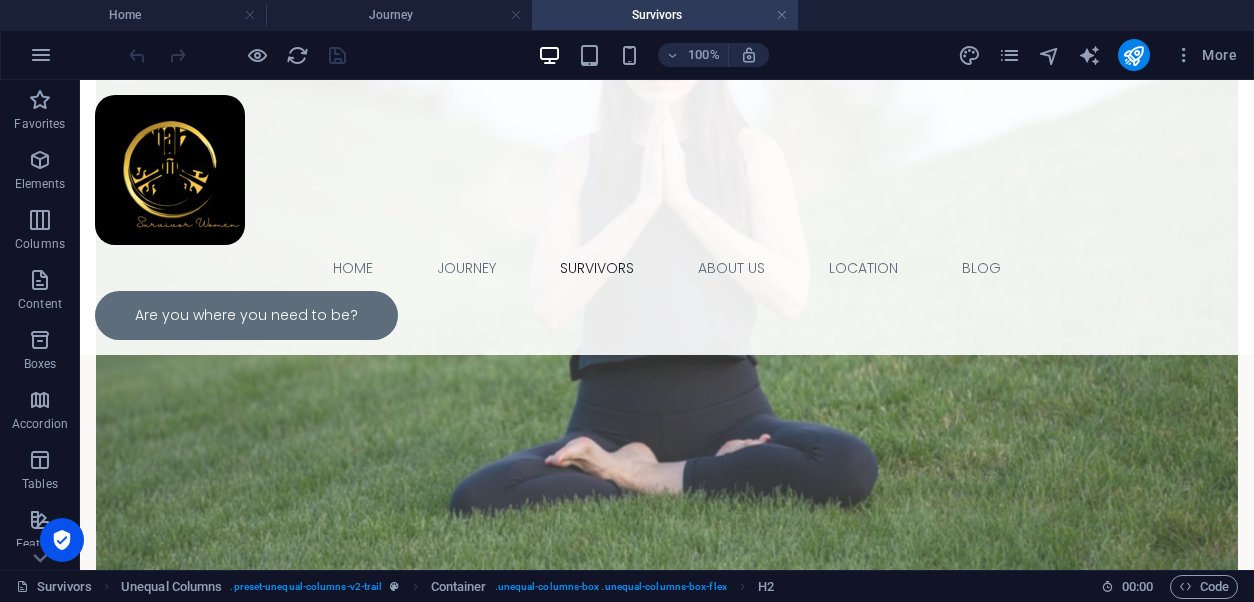 scroll, scrollTop: 0, scrollLeft: 0, axis: both 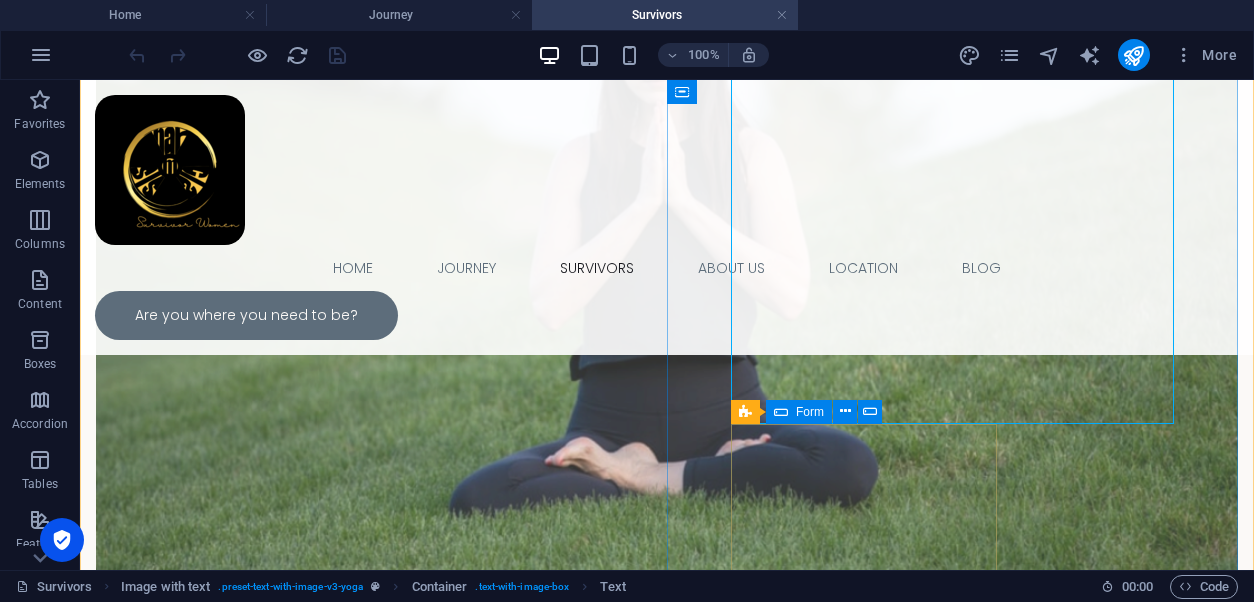 click at bounding box center [781, 412] 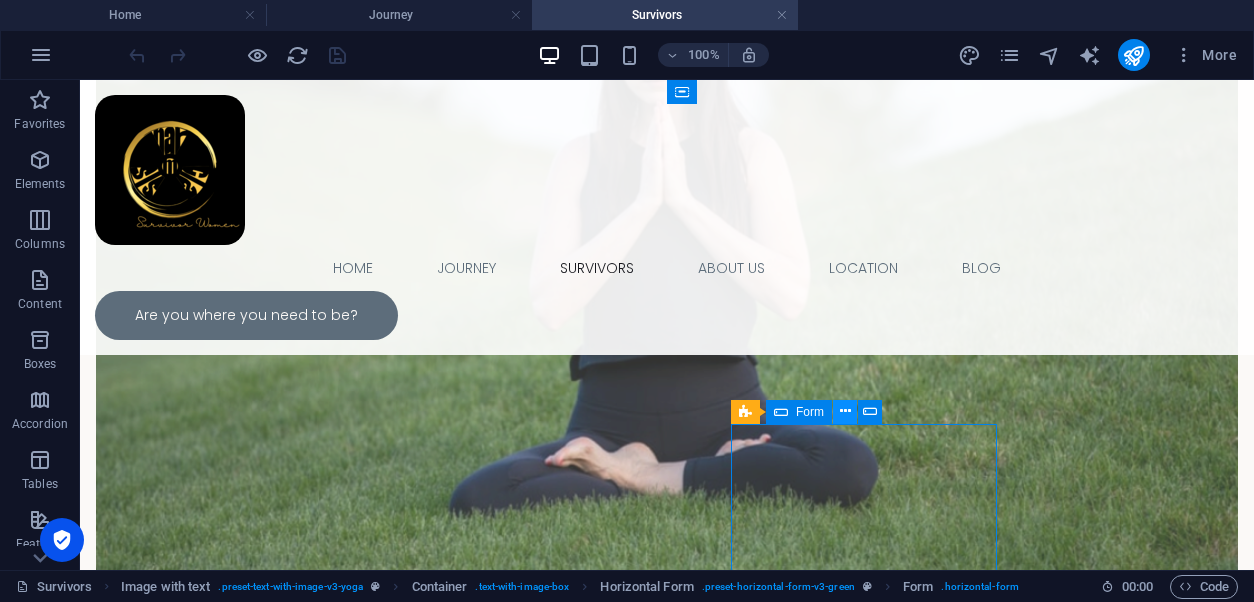 click at bounding box center (845, 411) 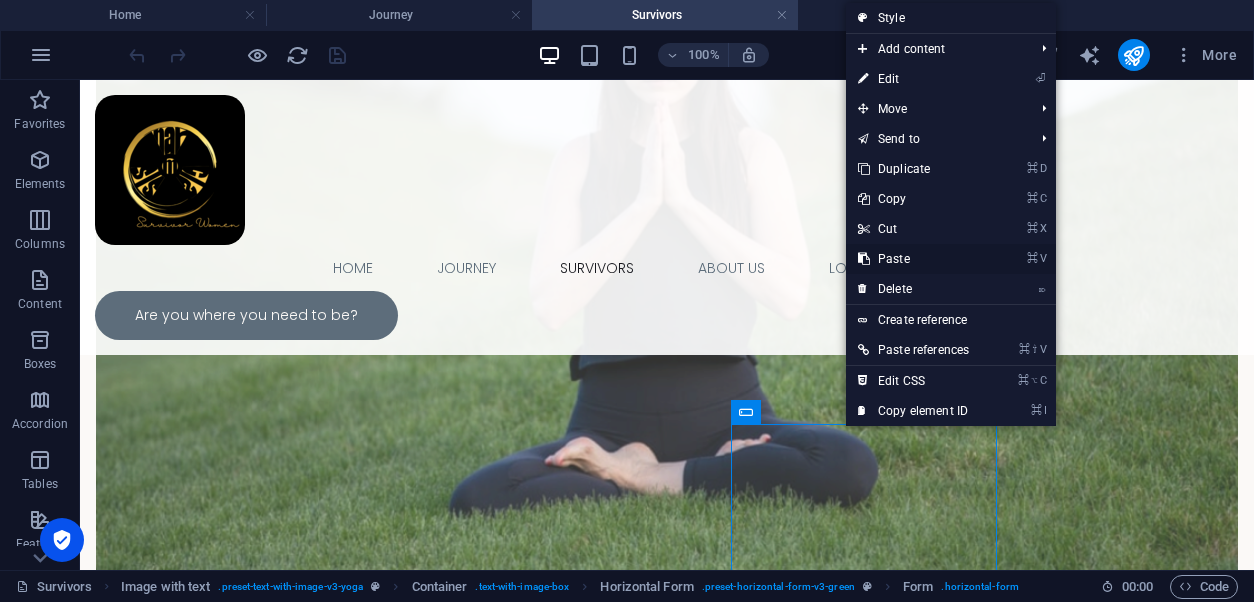 click on "⌘ V  Paste" at bounding box center (913, 259) 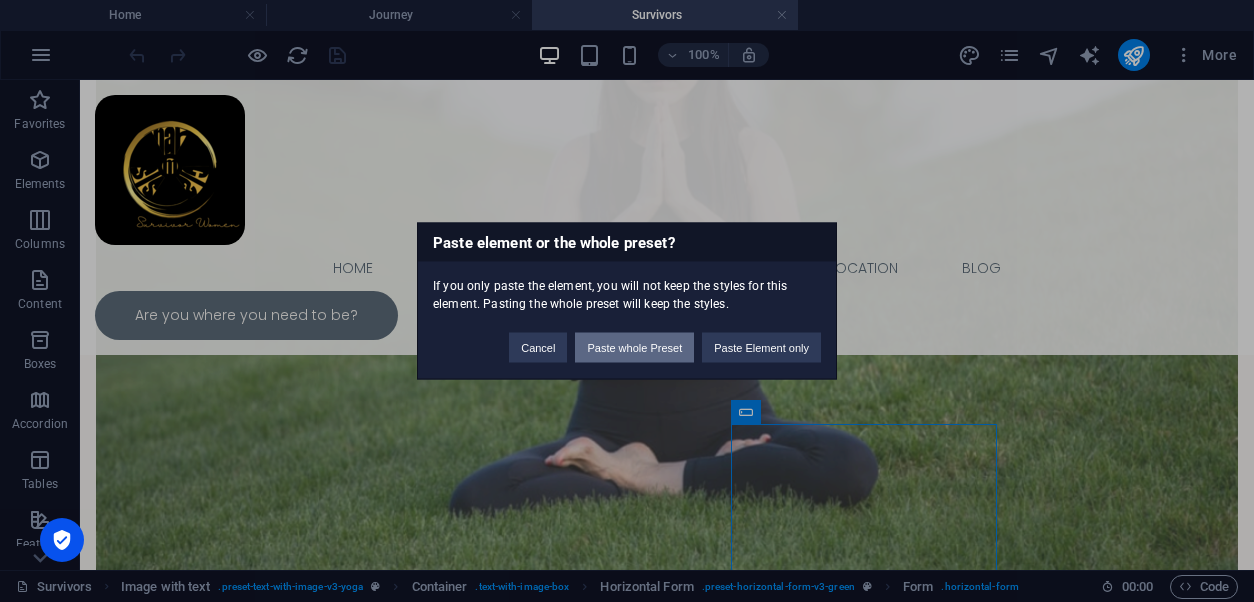 click on "Paste whole Preset" at bounding box center [634, 348] 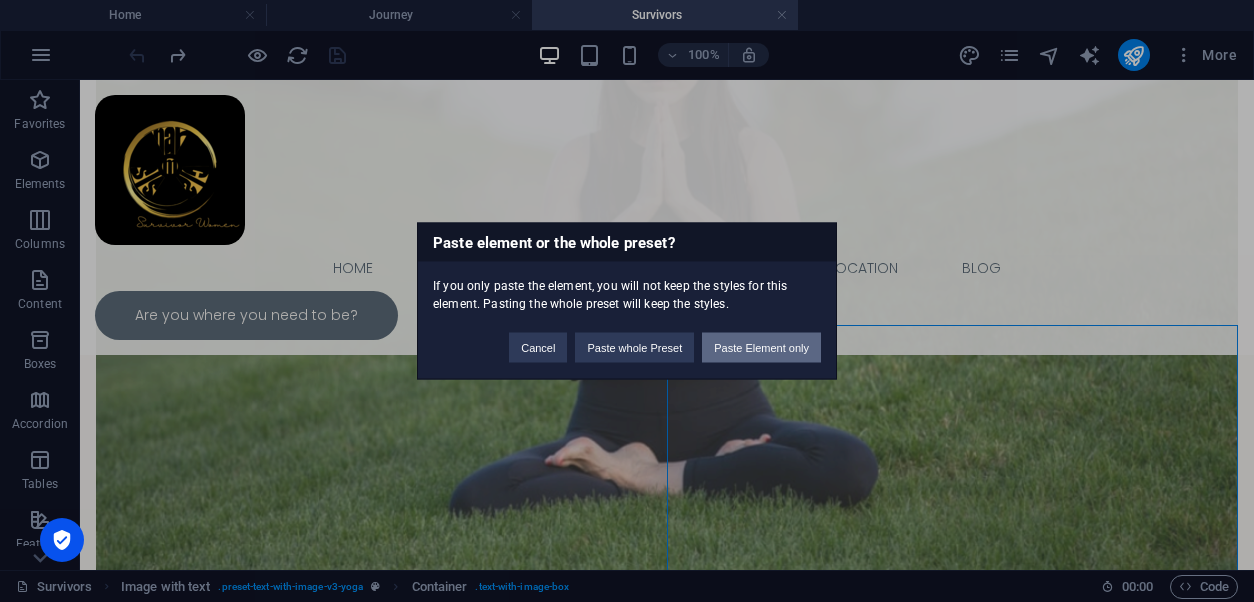 click on "Paste Element only" at bounding box center (761, 348) 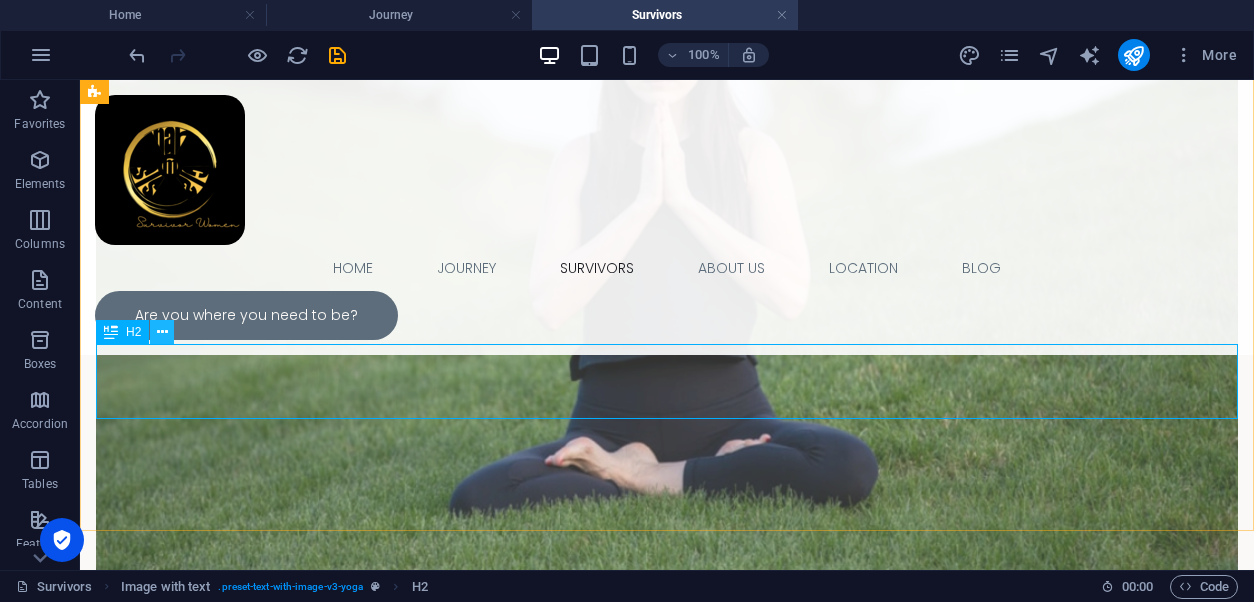click at bounding box center [162, 332] 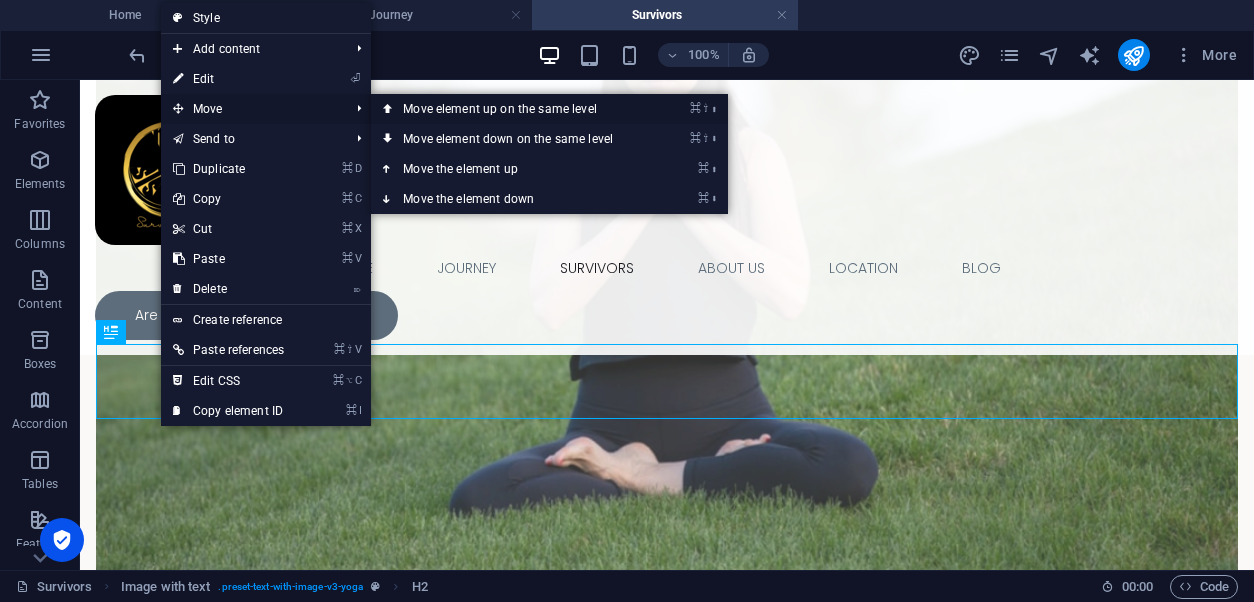 click on "⌘ ⇧ ⬆  Move element up on the same level" at bounding box center [512, 109] 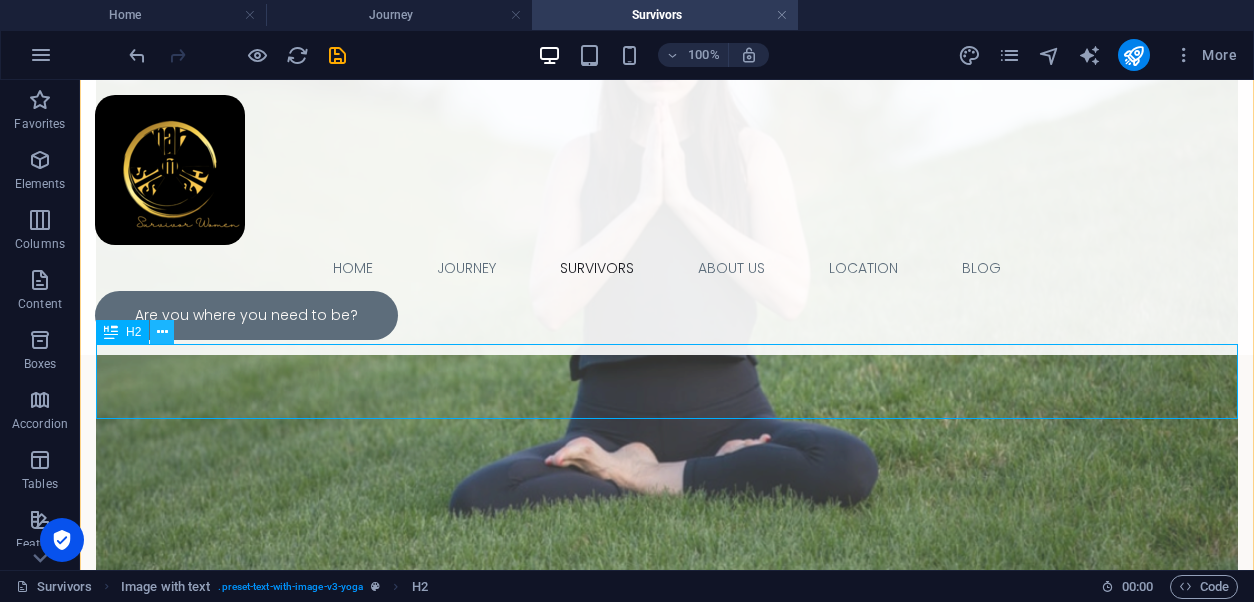 click at bounding box center (162, 332) 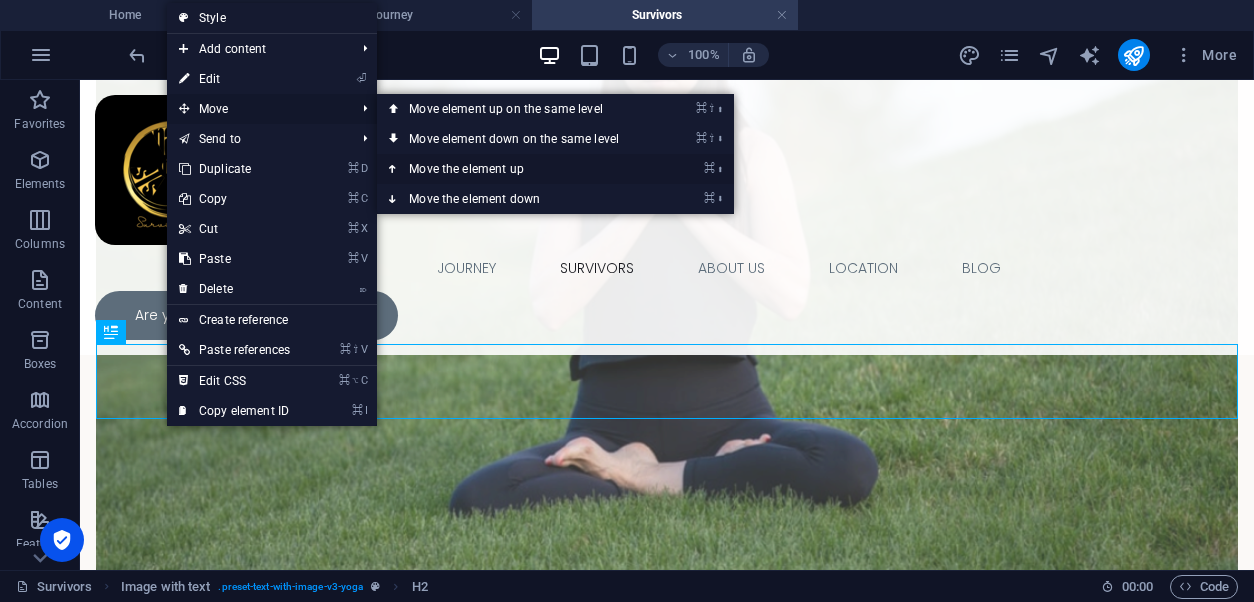click on "⌘ ⬆  Move the element up" at bounding box center [518, 169] 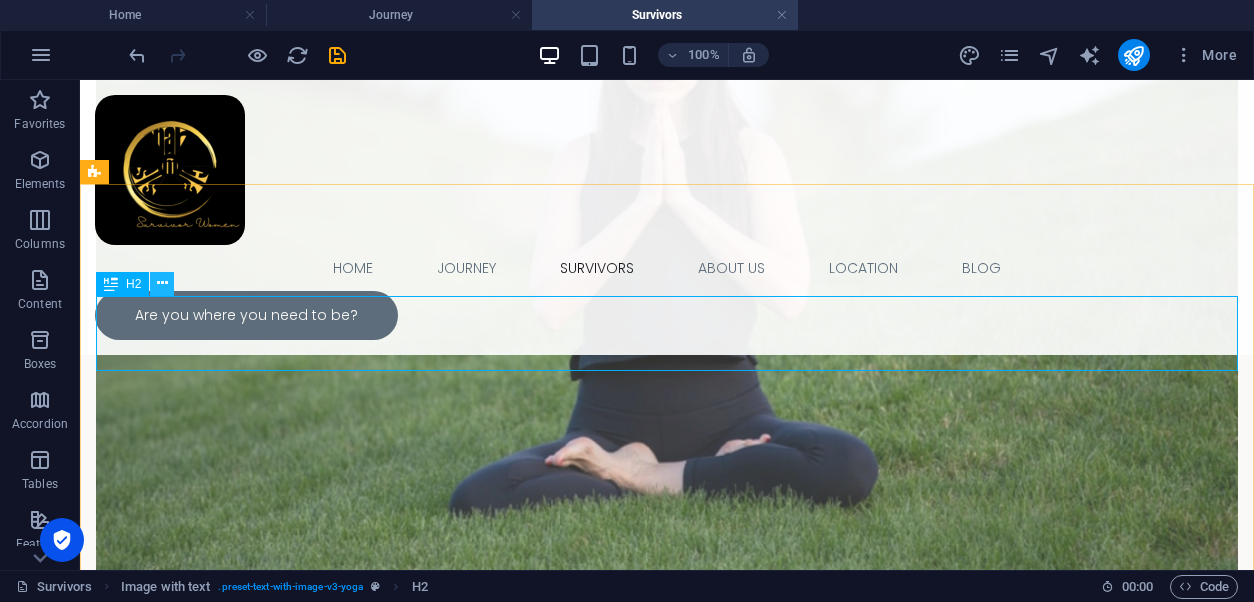 click at bounding box center (162, 283) 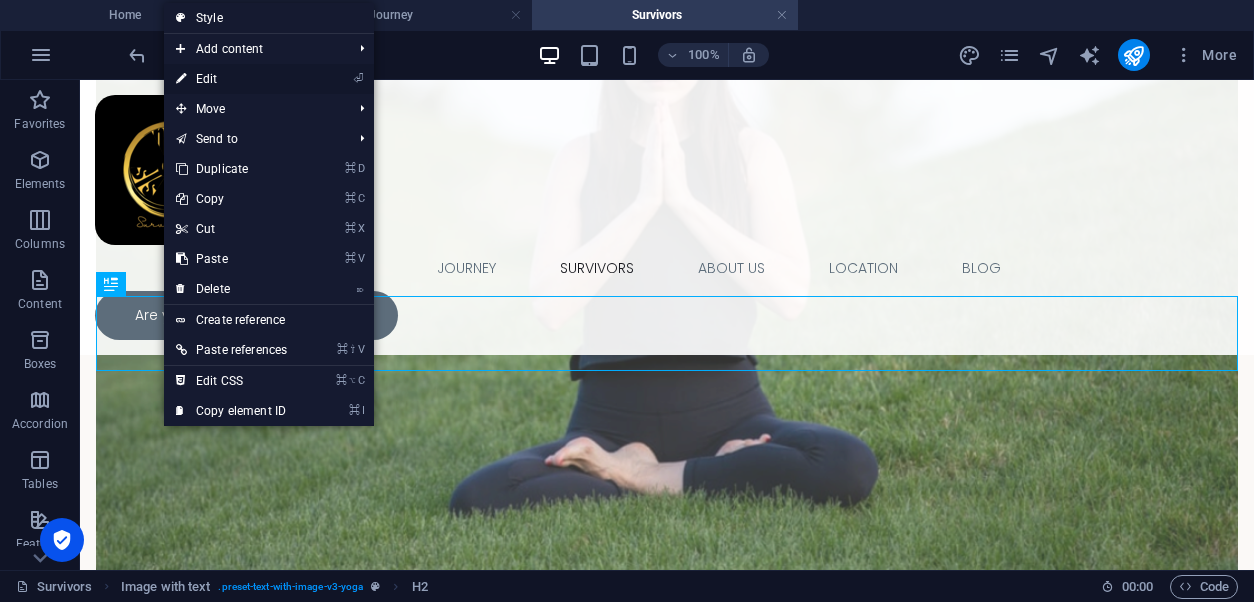 click on "⏎  Edit" at bounding box center [231, 79] 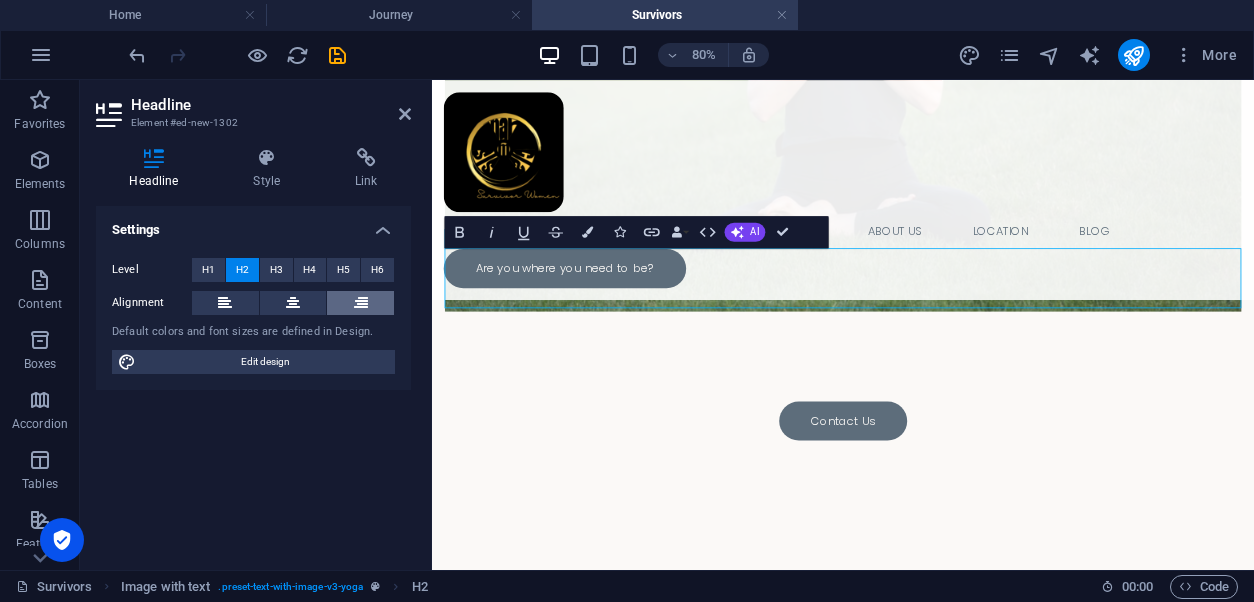 click at bounding box center [360, 303] 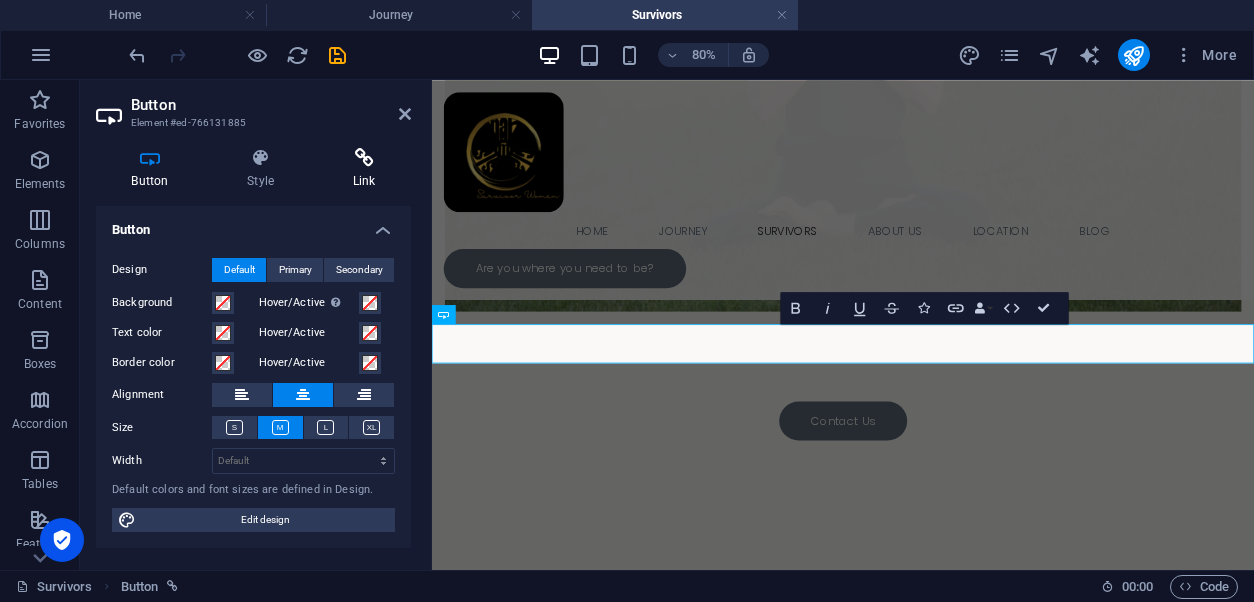 click at bounding box center (364, 158) 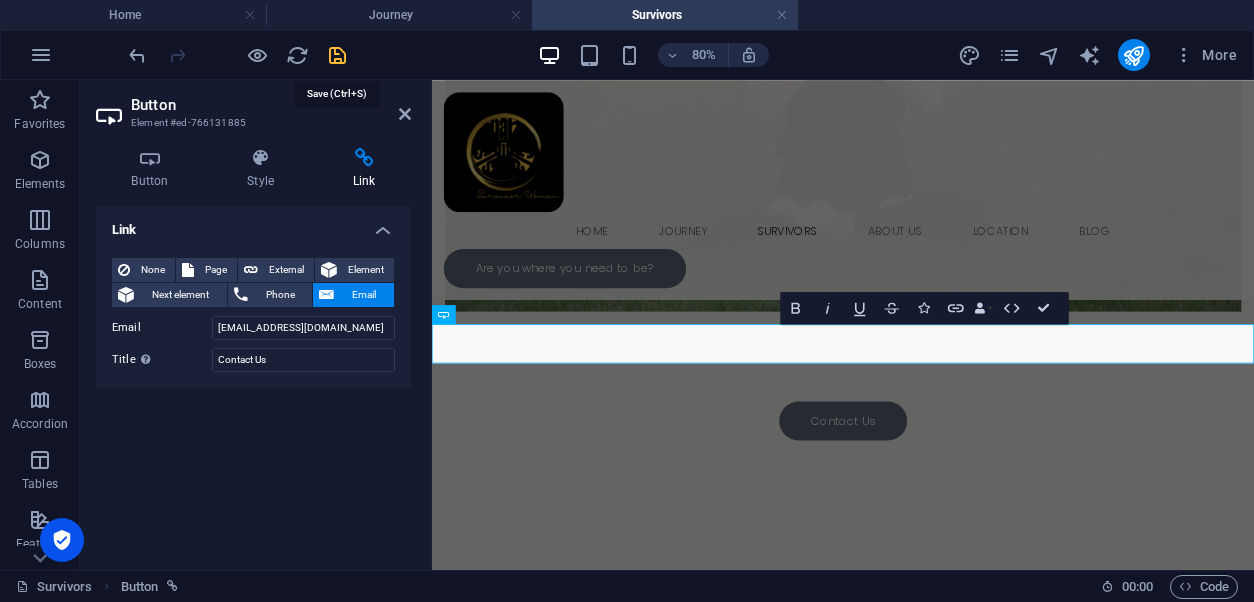 click at bounding box center [337, 55] 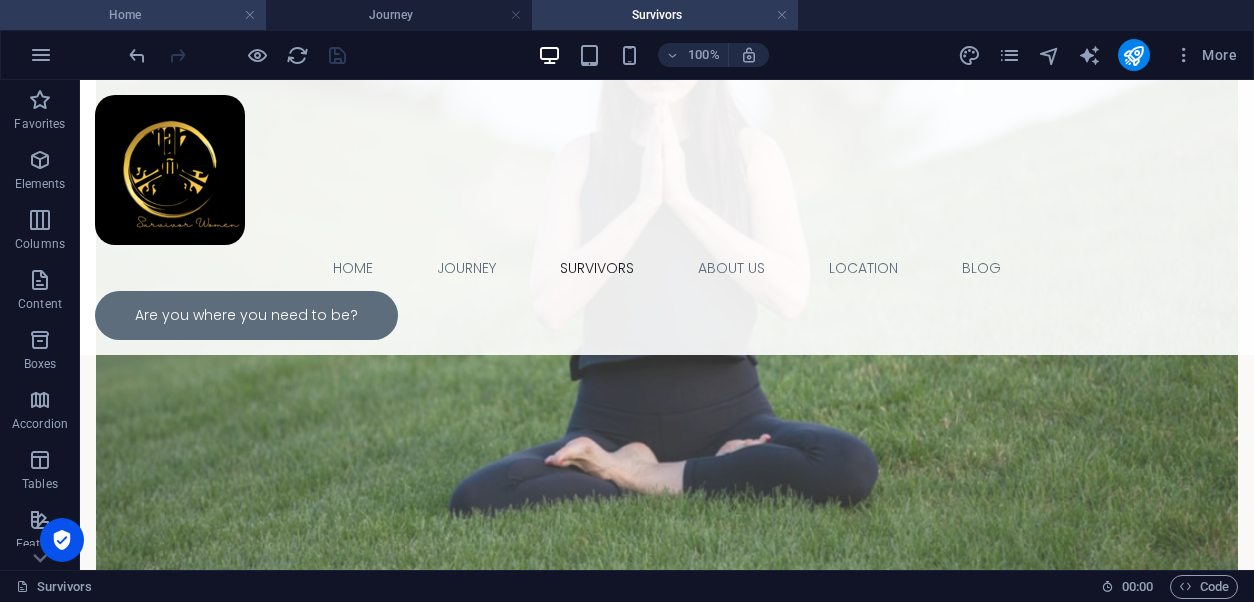 click on "Home" at bounding box center (133, 15) 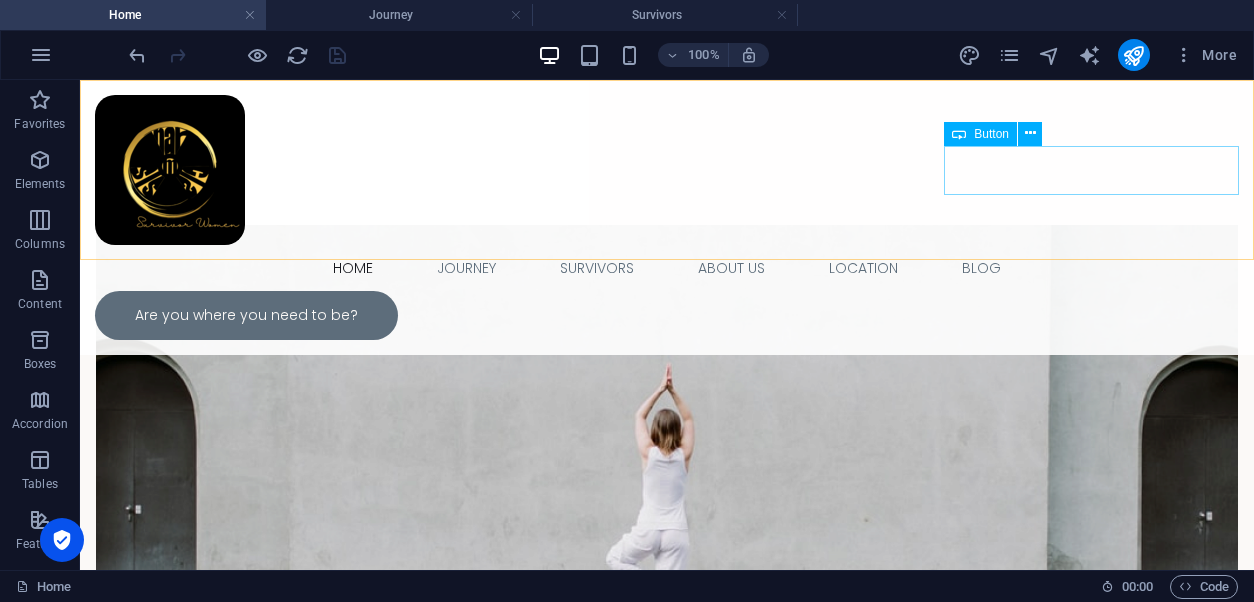click on "Are you where you need to be?" at bounding box center [667, 315] 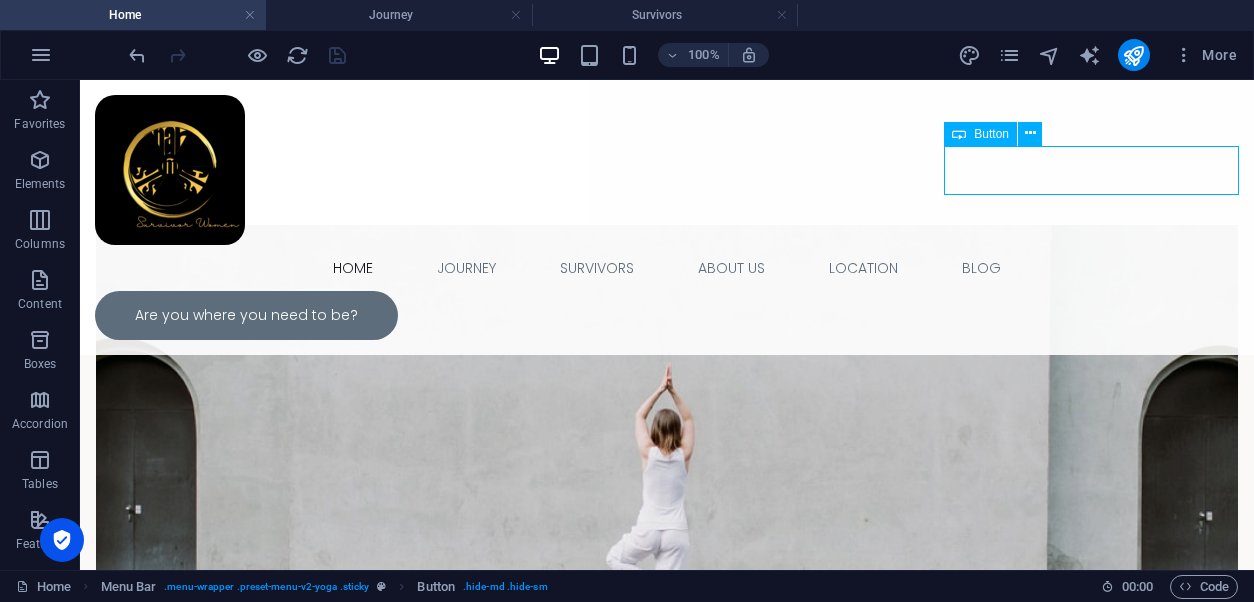click on "Are you where you need to be?" at bounding box center (667, 315) 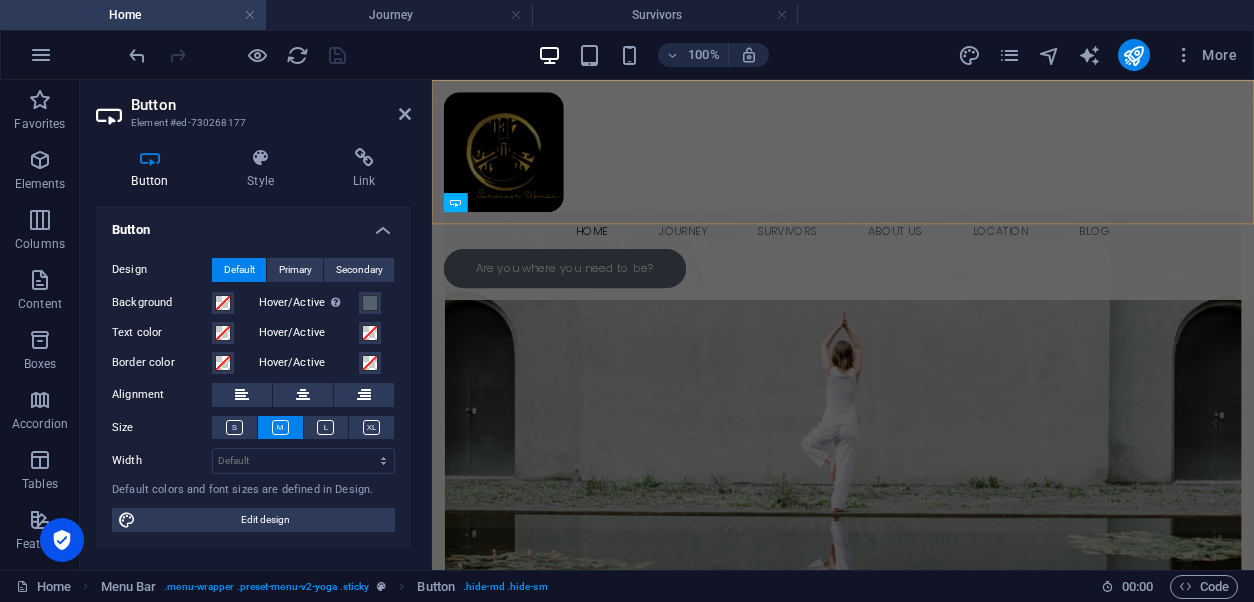 scroll, scrollTop: 6802, scrollLeft: 0, axis: vertical 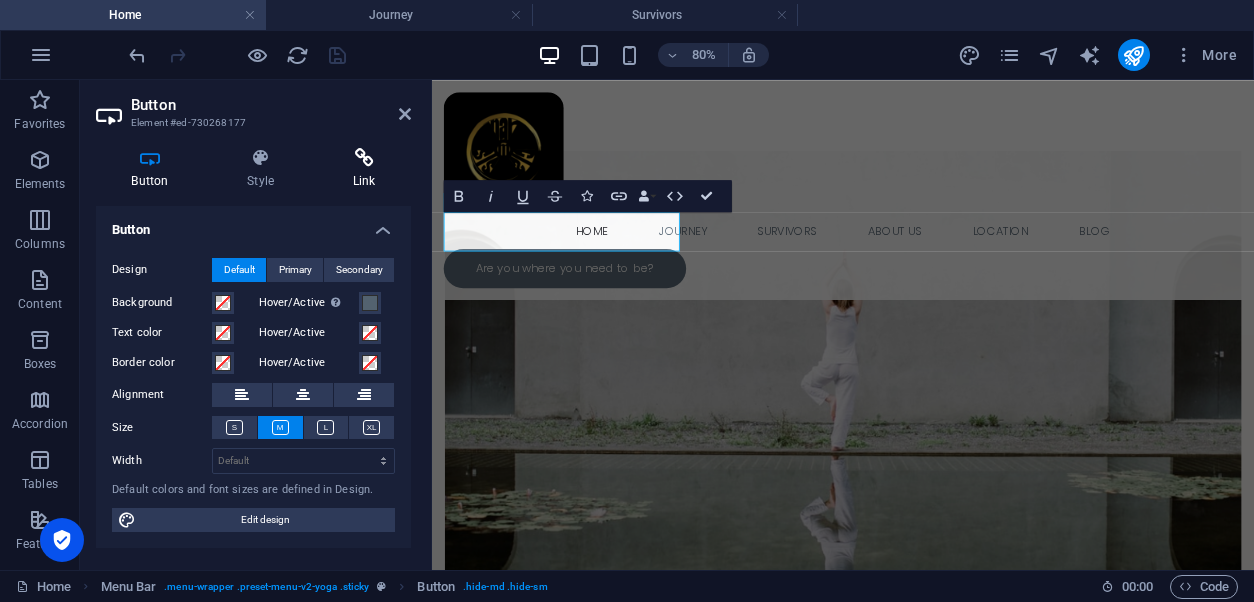click at bounding box center [364, 158] 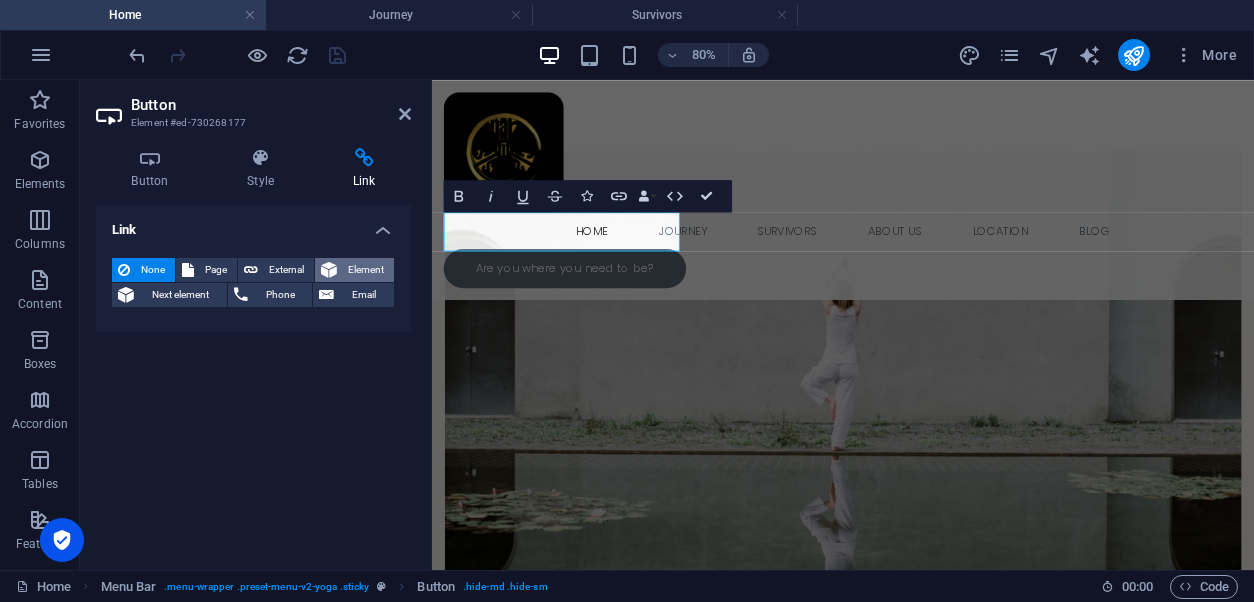 click on "Element" at bounding box center [365, 270] 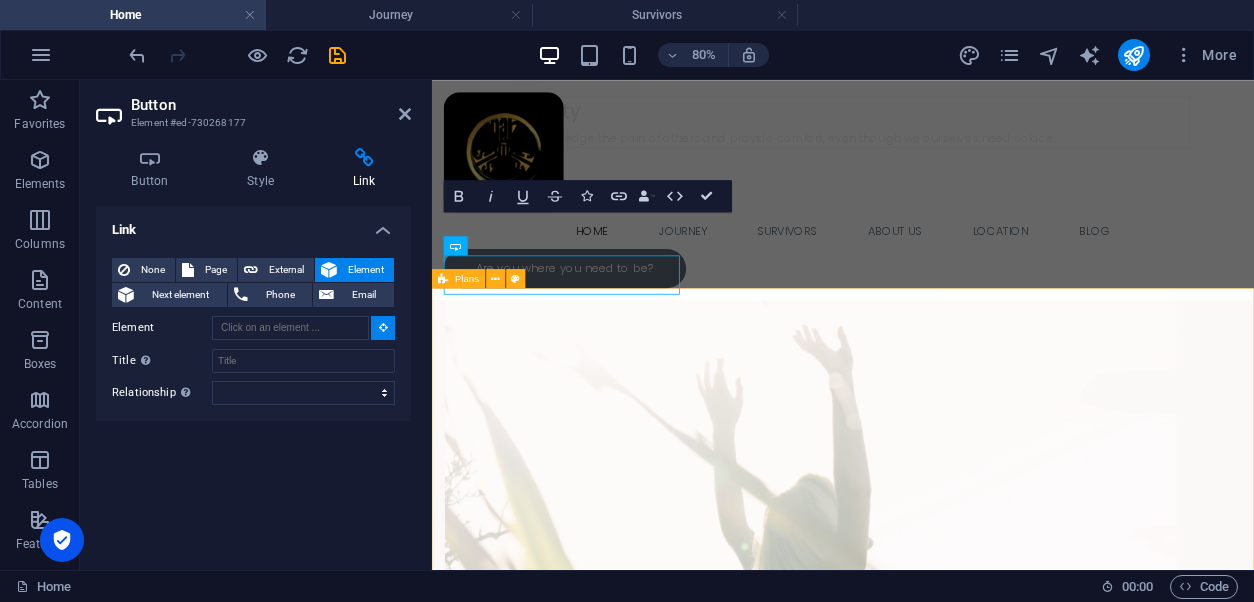 scroll, scrollTop: 3813, scrollLeft: 0, axis: vertical 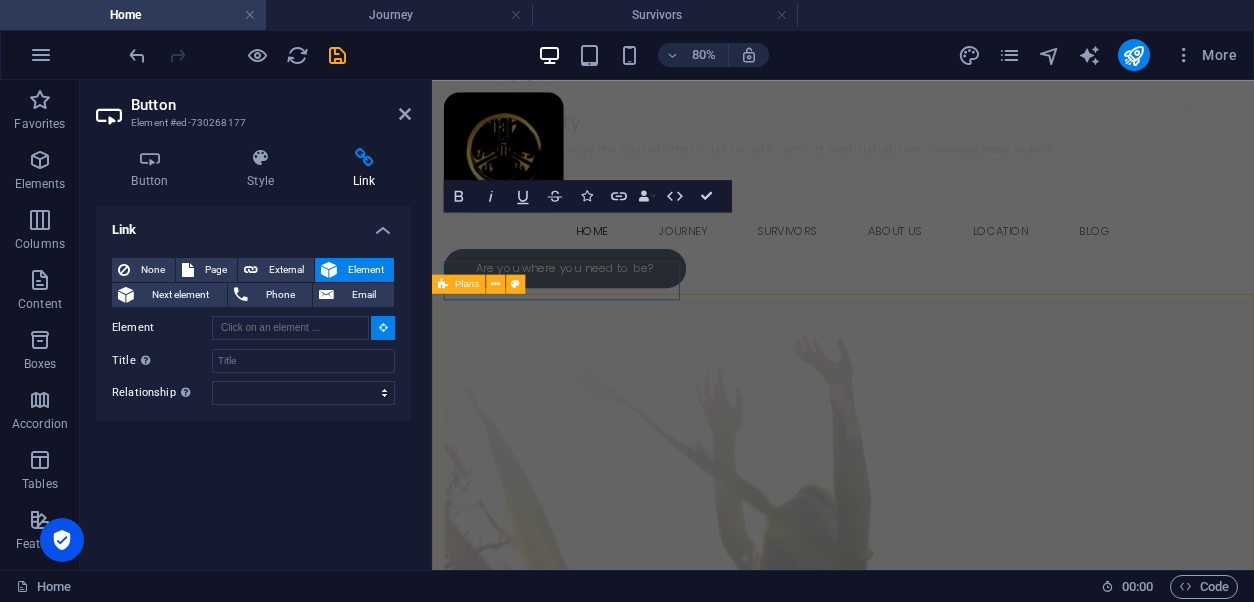 click on "Plans" at bounding box center (467, 285) 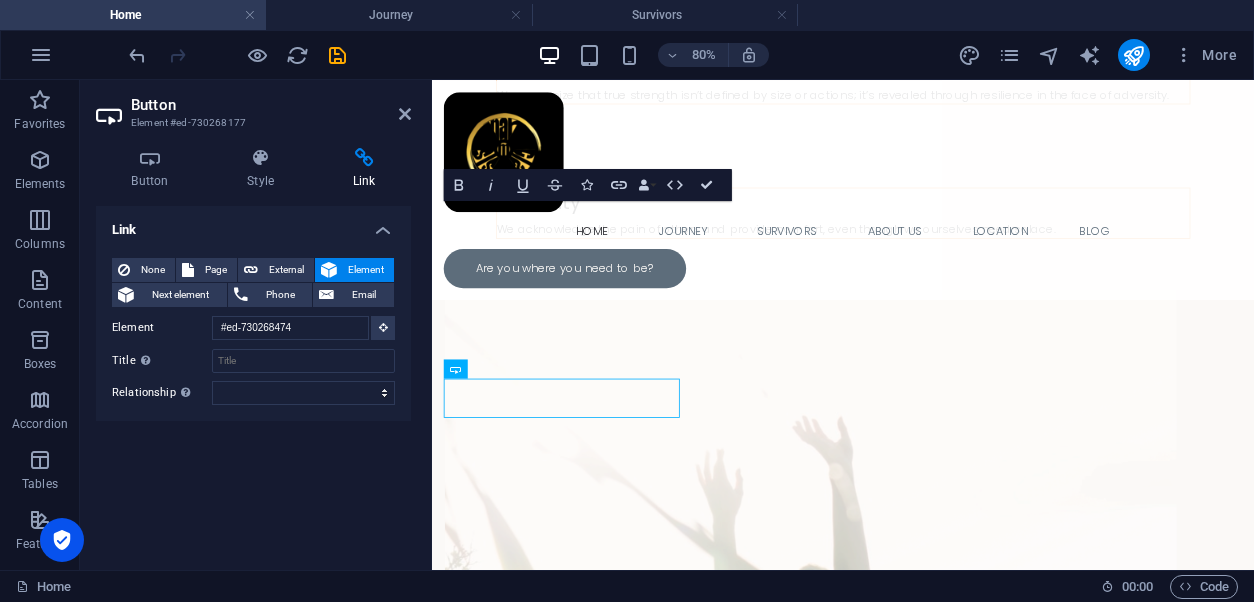 scroll, scrollTop: 3584, scrollLeft: 0, axis: vertical 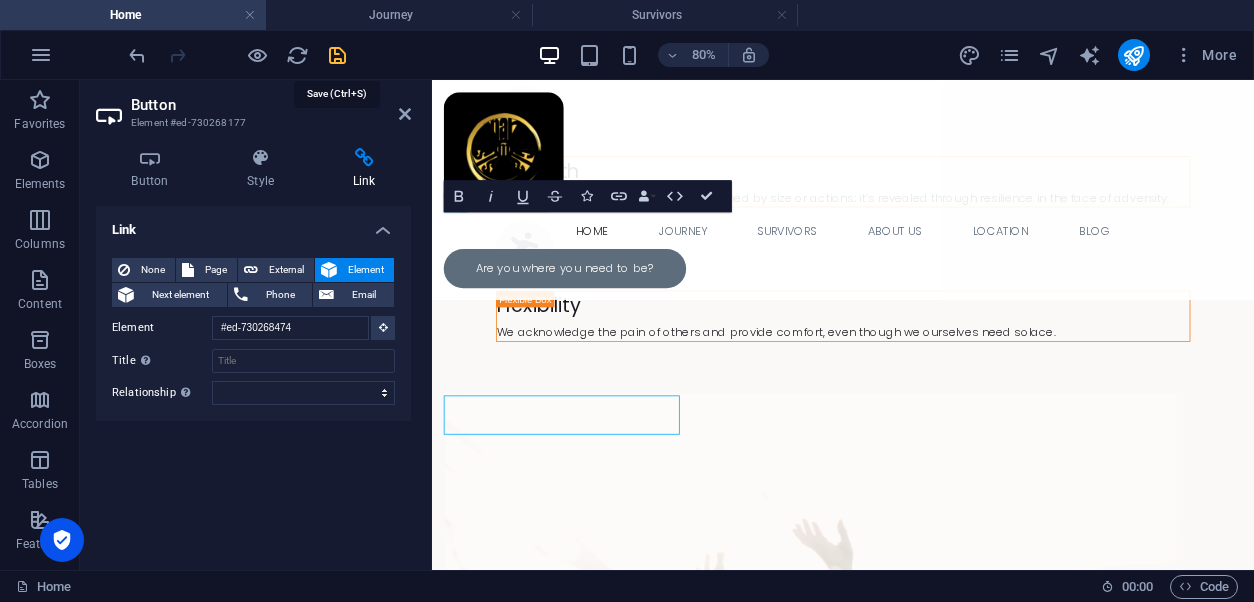 click at bounding box center (337, 55) 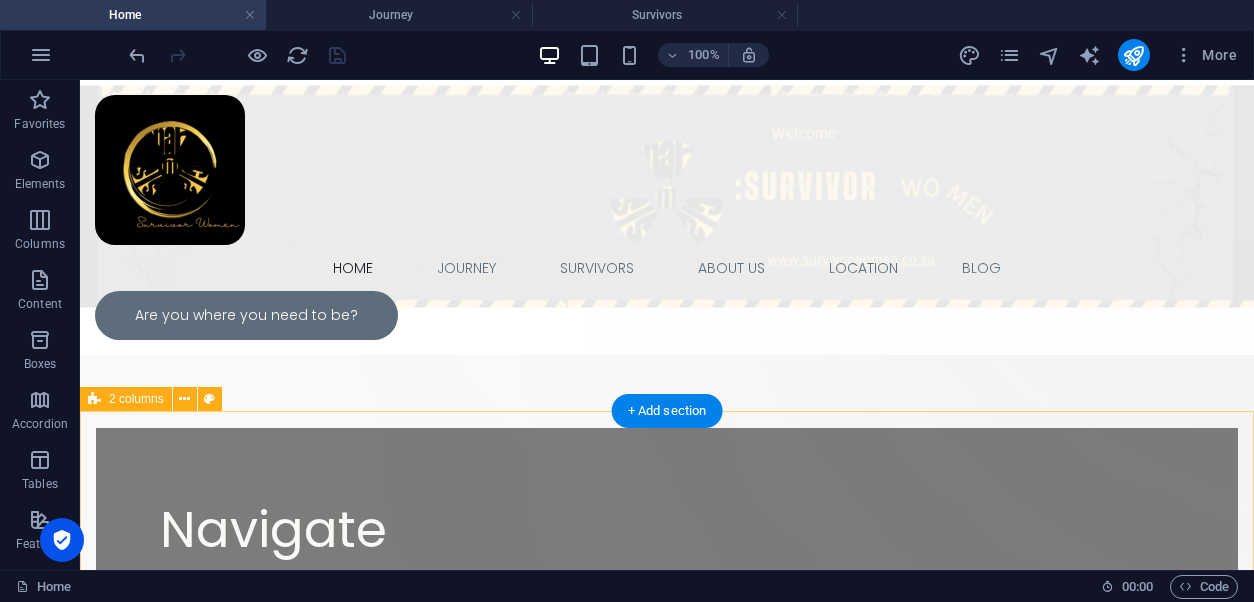 scroll, scrollTop: 0, scrollLeft: 0, axis: both 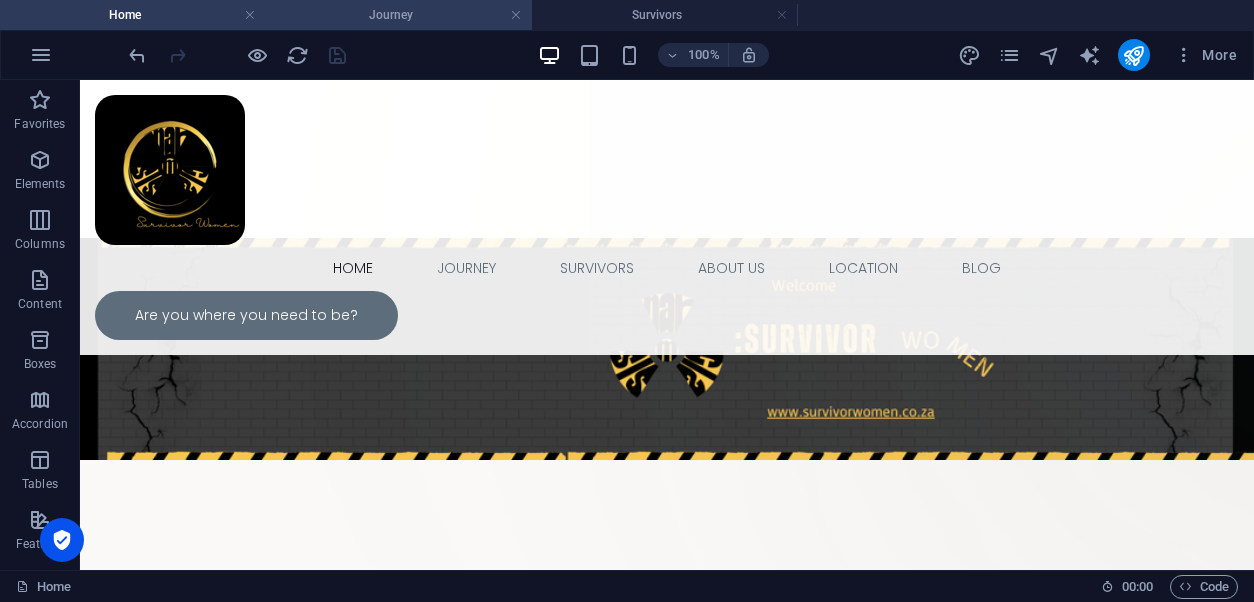 click on "Journey" at bounding box center [399, 15] 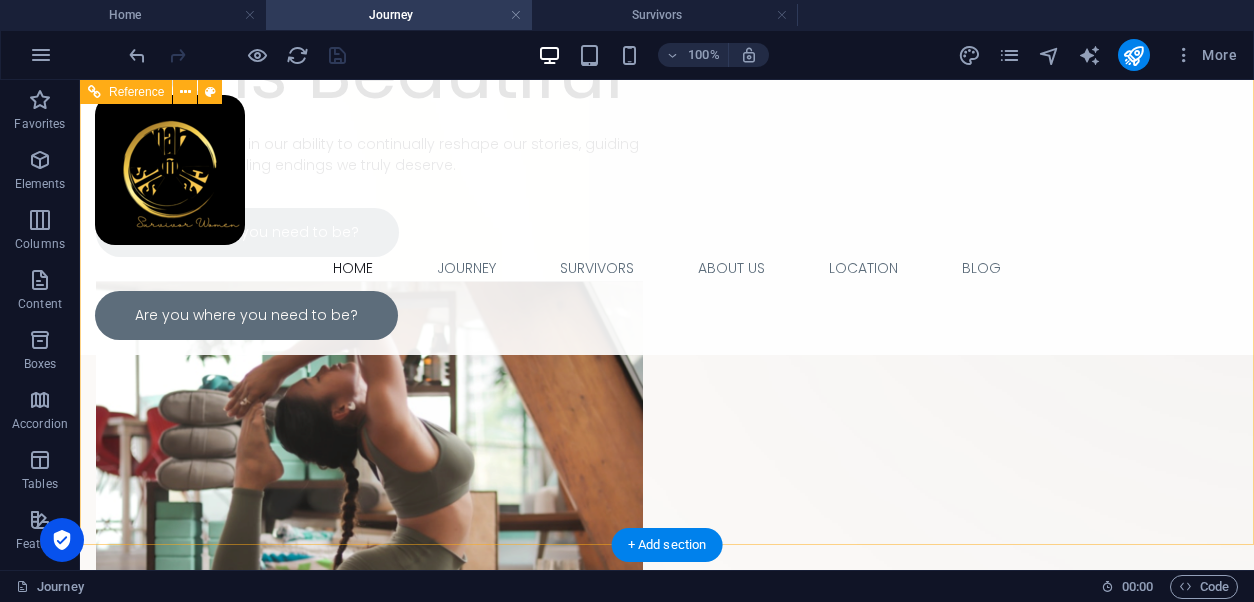 scroll, scrollTop: 348, scrollLeft: 0, axis: vertical 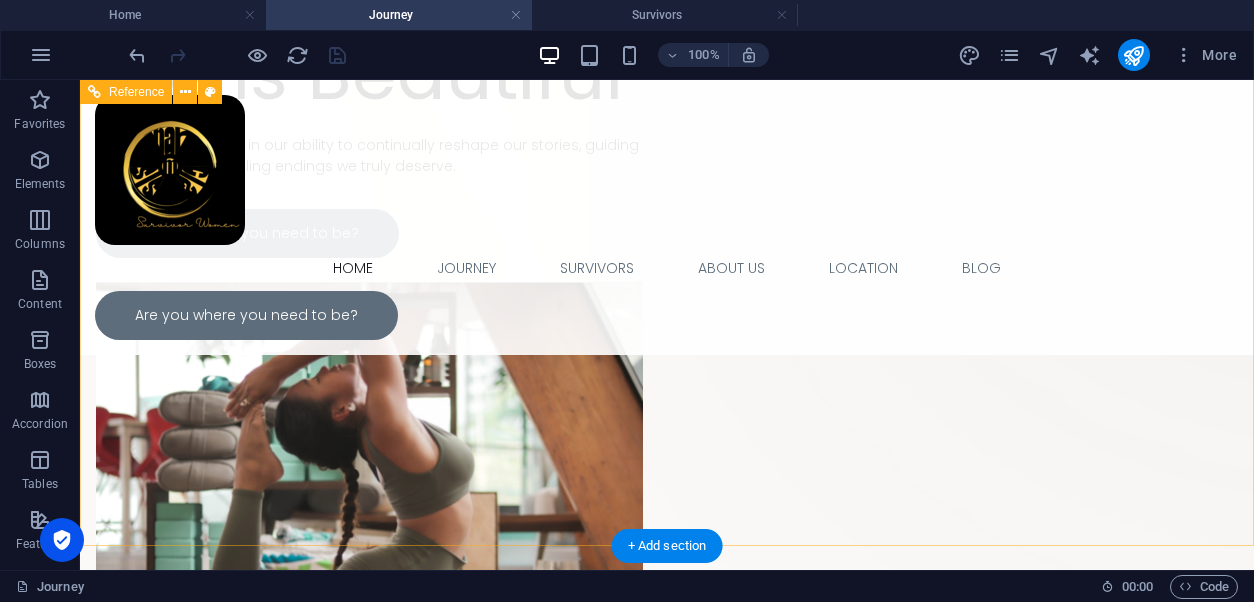 click on "Are you where you need to be?" at bounding box center [369, 233] 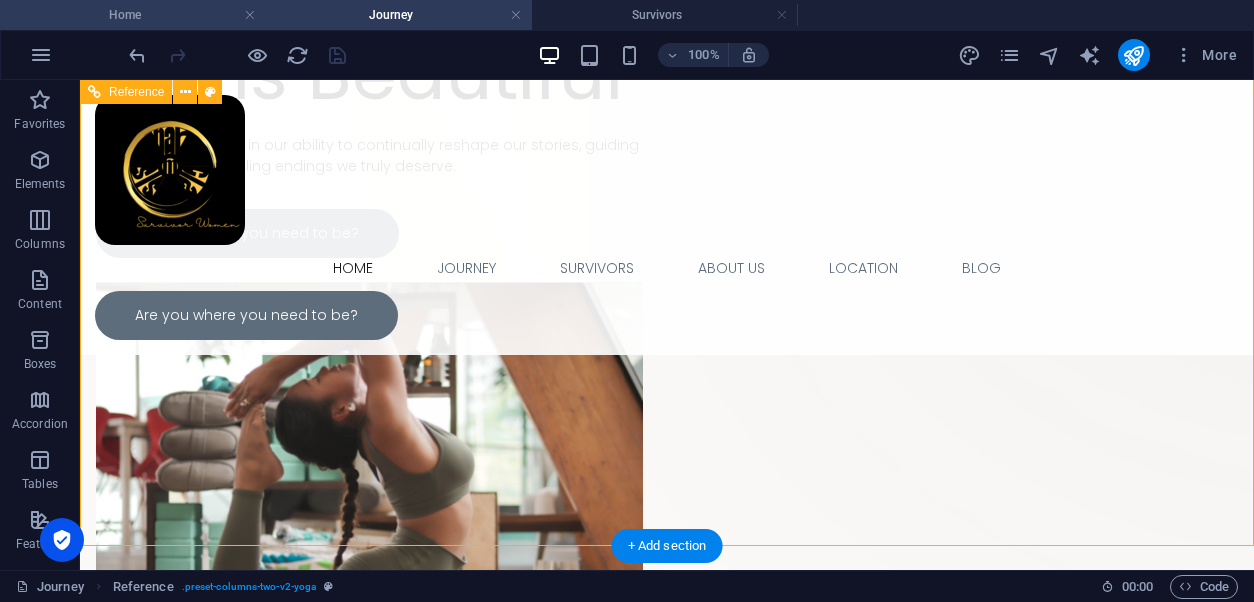 click on "Home" at bounding box center (133, 15) 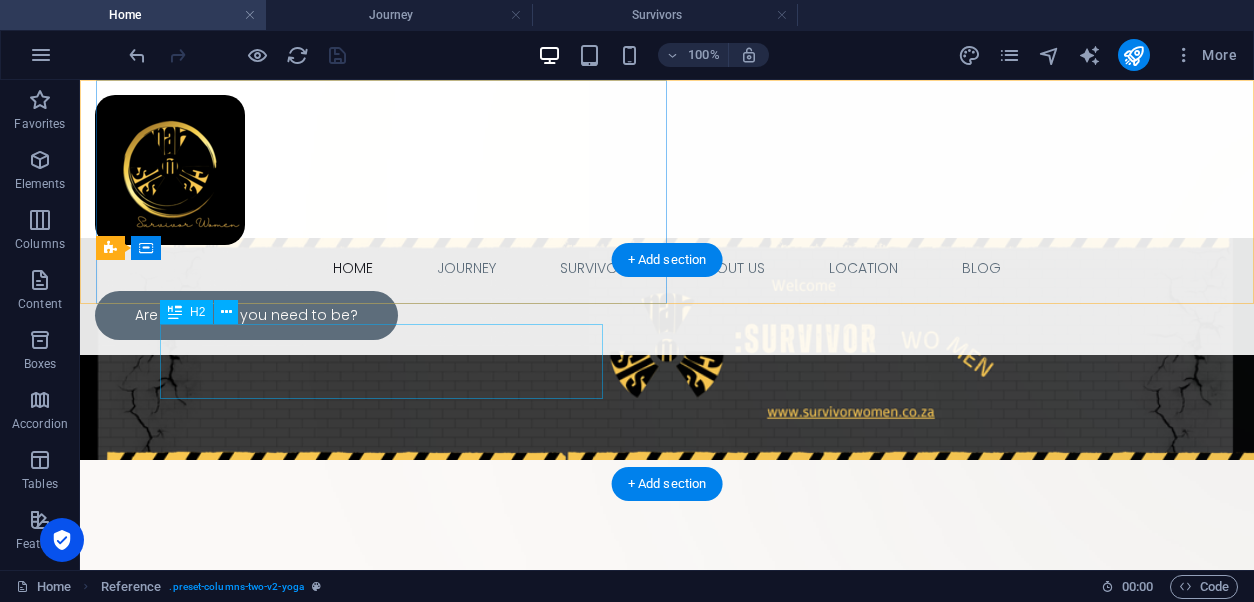 scroll, scrollTop: 0, scrollLeft: 0, axis: both 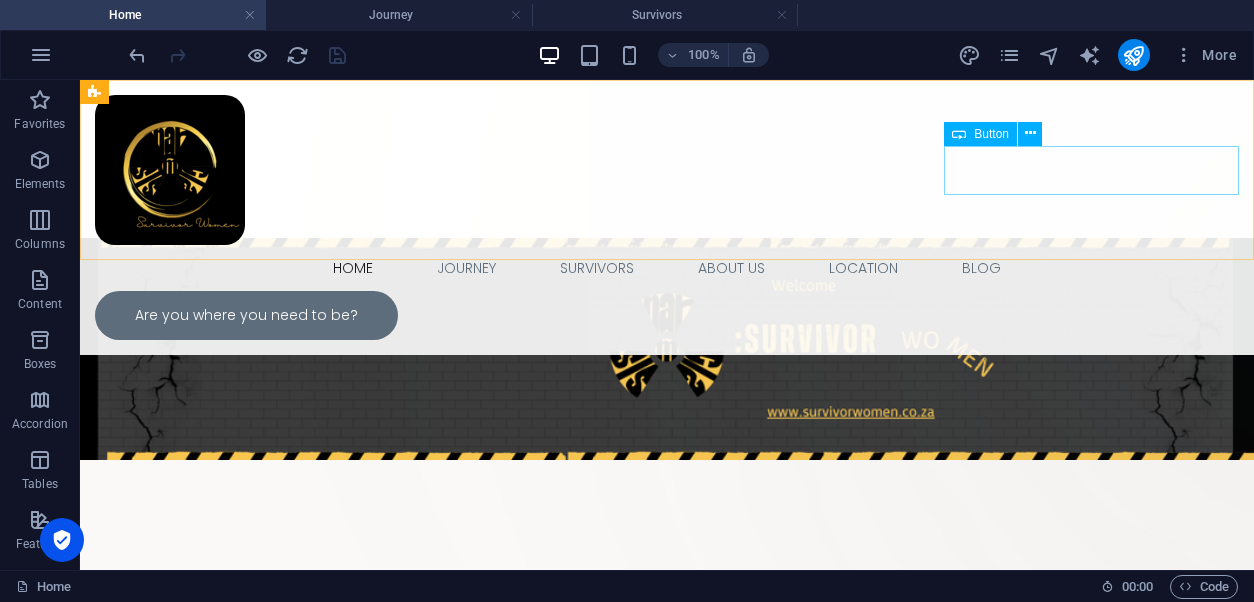 click on "Are you where you need to be?" at bounding box center [667, 315] 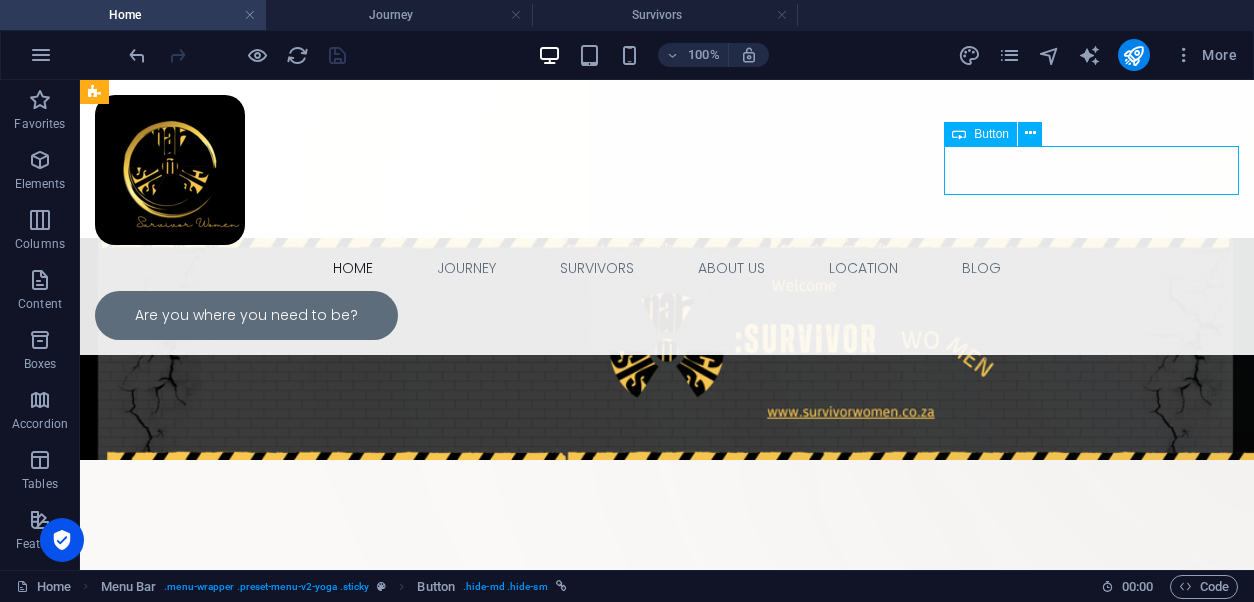 click on "Are you where you need to be?" at bounding box center [667, 315] 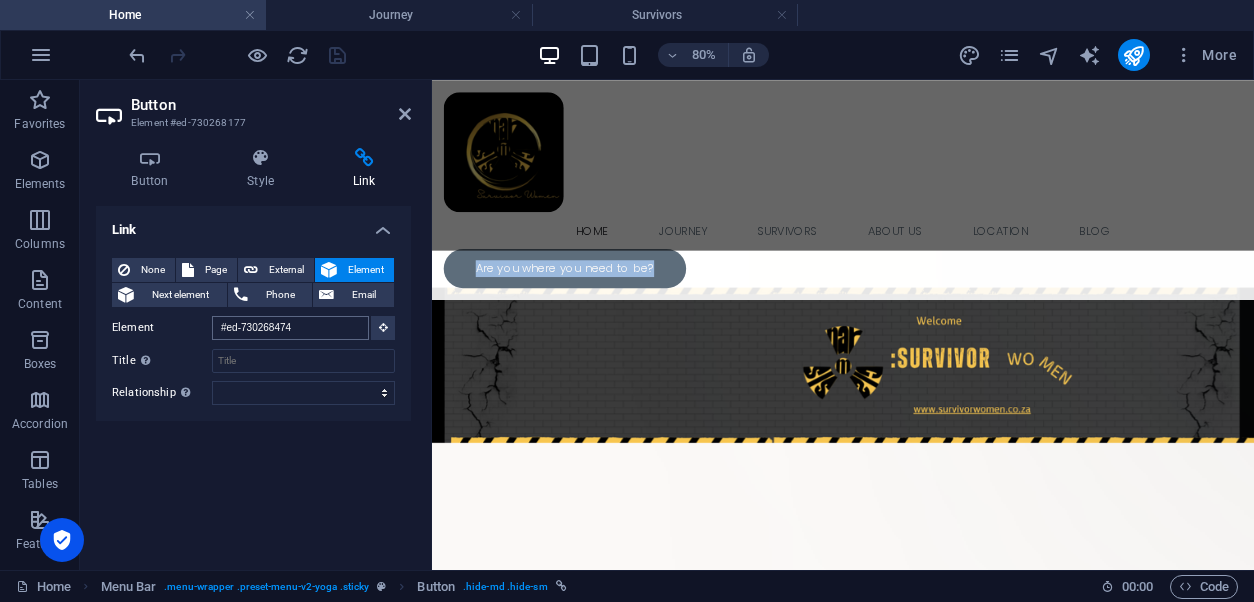 scroll, scrollTop: 4135, scrollLeft: 0, axis: vertical 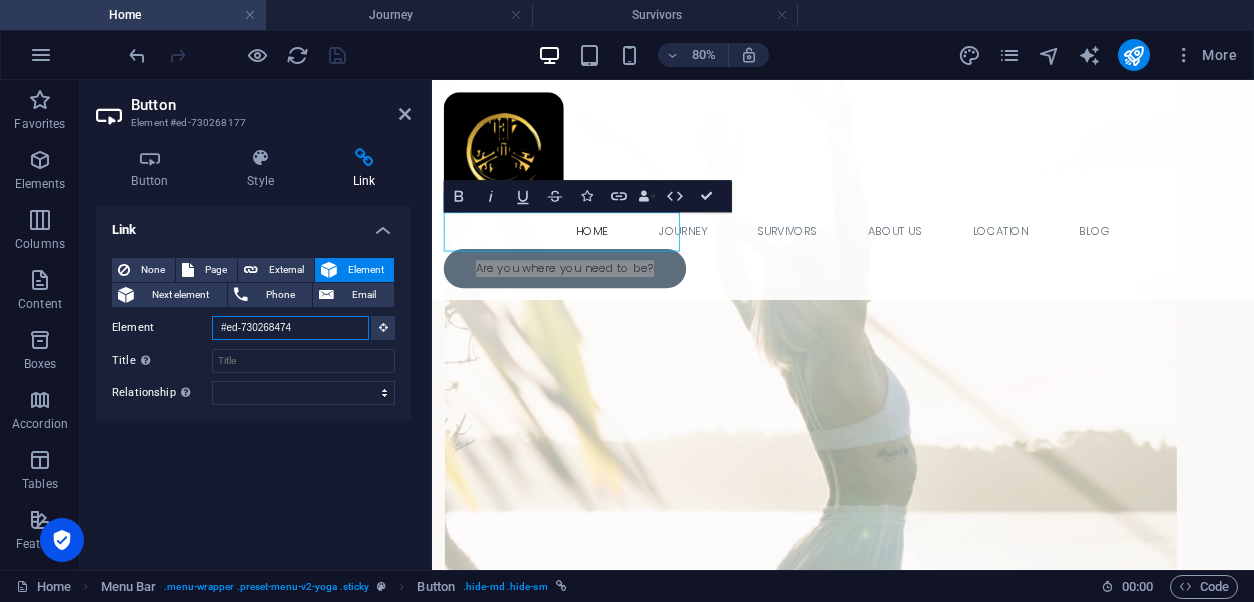 drag, startPoint x: 311, startPoint y: 326, endPoint x: 216, endPoint y: 322, distance: 95.084175 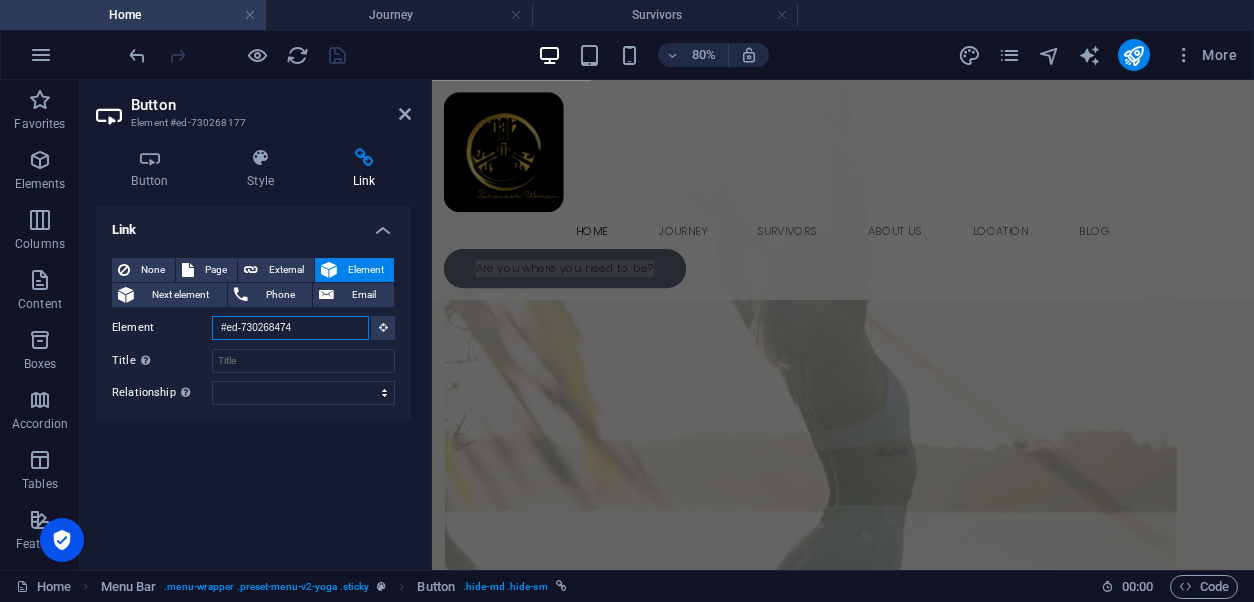 scroll, scrollTop: 0, scrollLeft: 0, axis: both 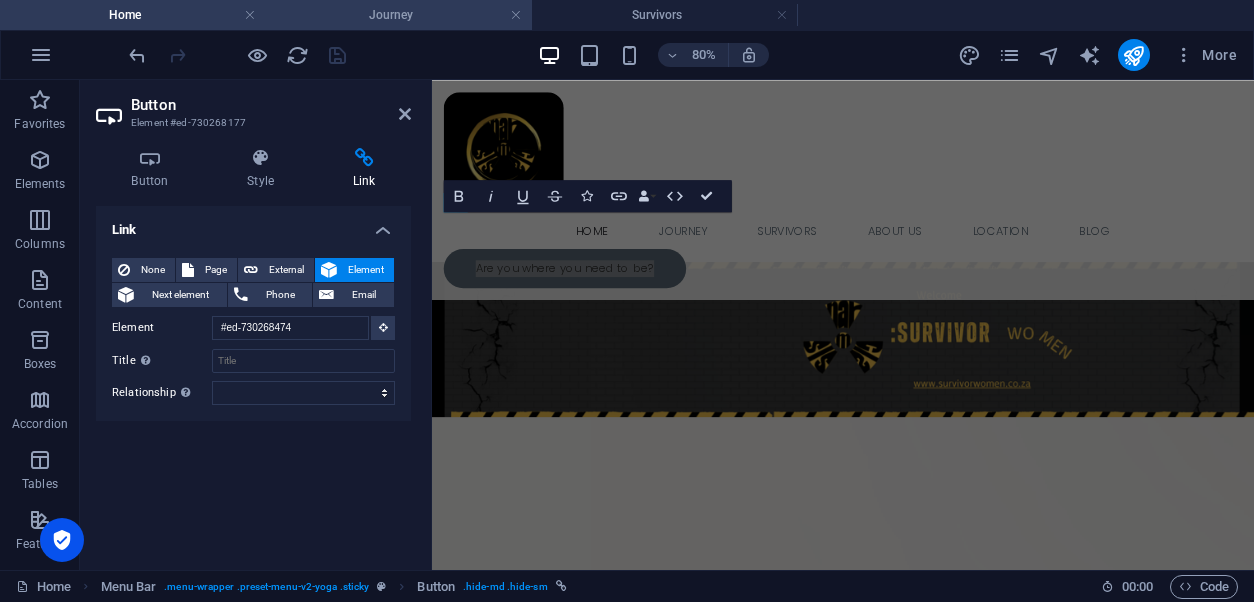 click on "Journey" at bounding box center (399, 15) 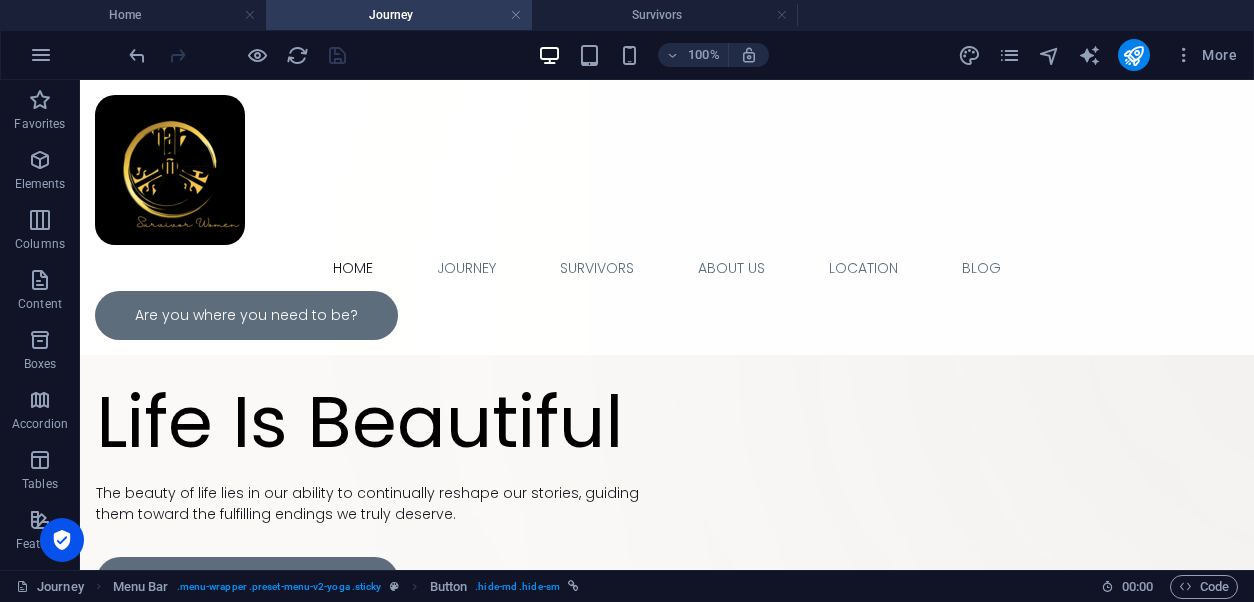 scroll, scrollTop: 348, scrollLeft: 0, axis: vertical 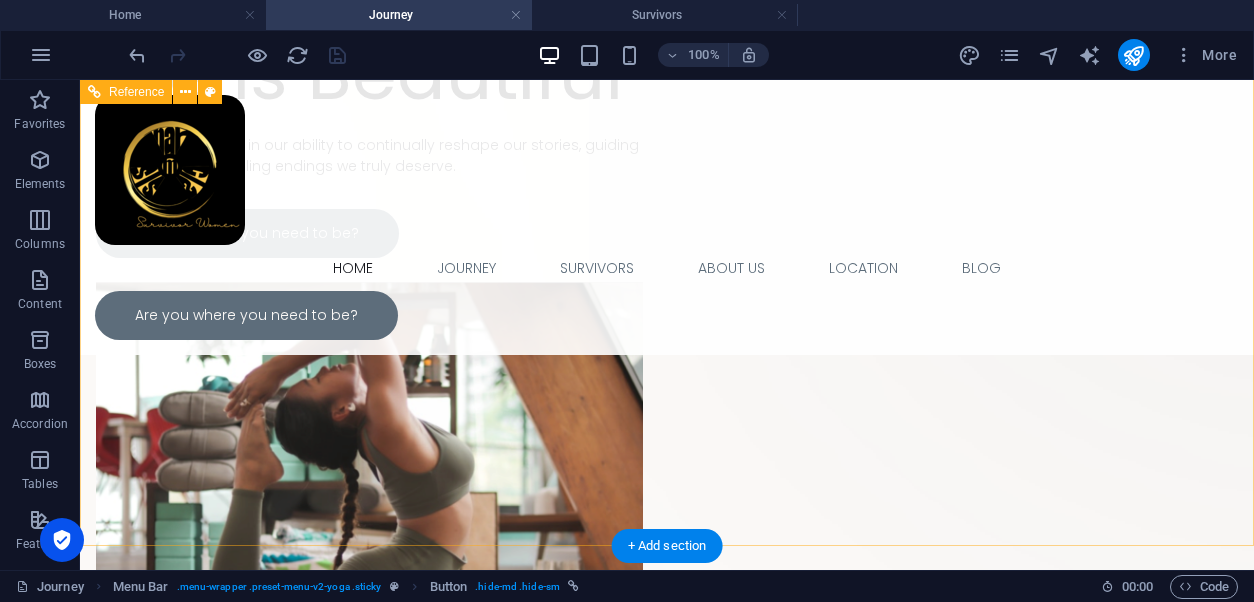 click on "Are you where you need to be?" at bounding box center (369, 233) 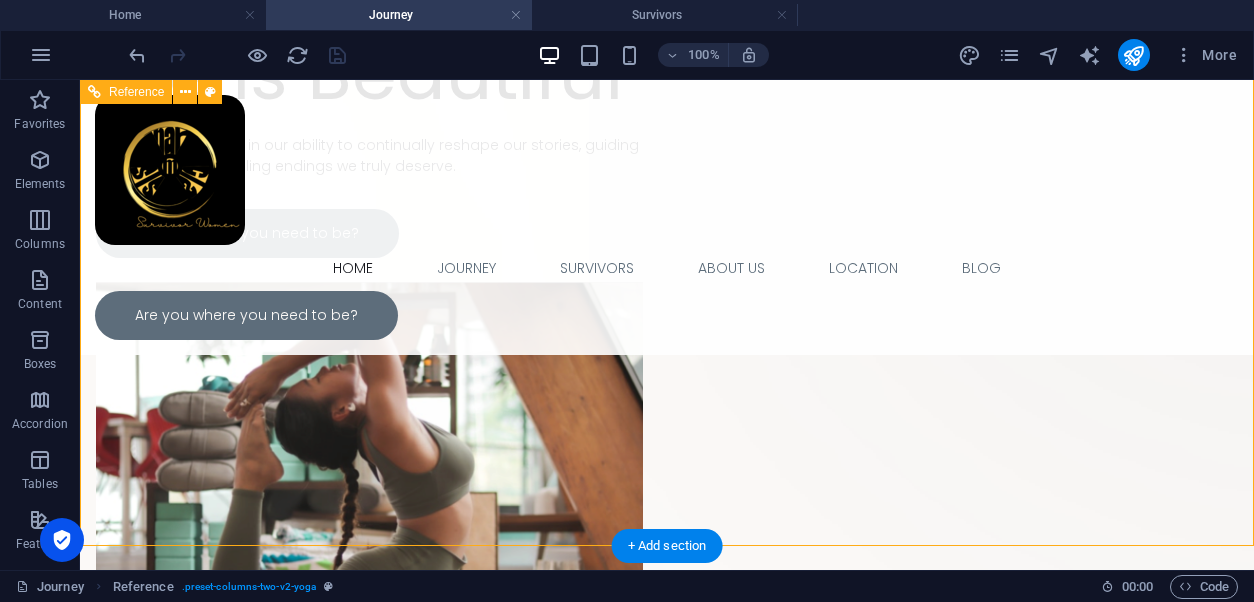 click on "Are you where you need to be?" at bounding box center (369, 233) 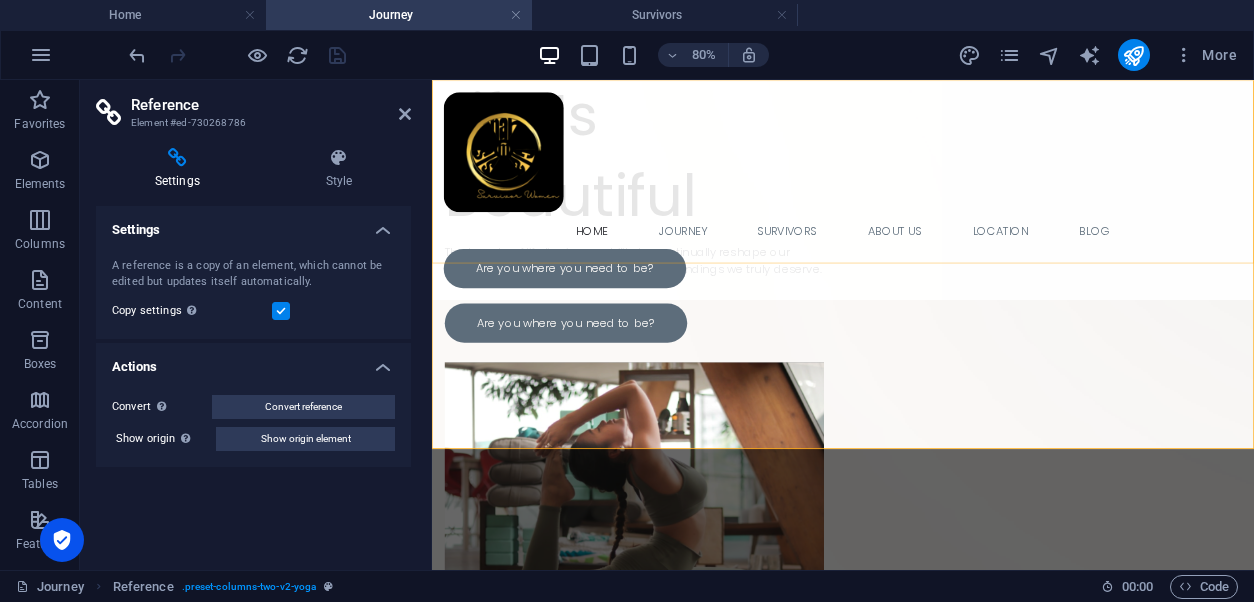 click on "Are you where you need to be?" at bounding box center [946, 315] 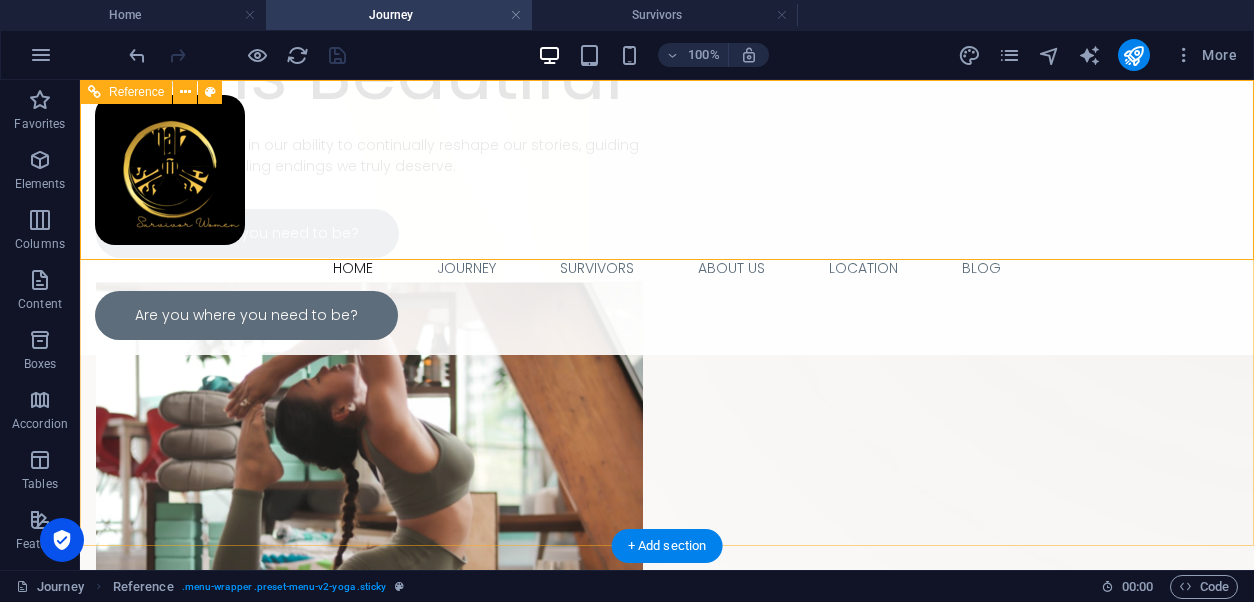click on "Are you where you need to be?" at bounding box center (369, 233) 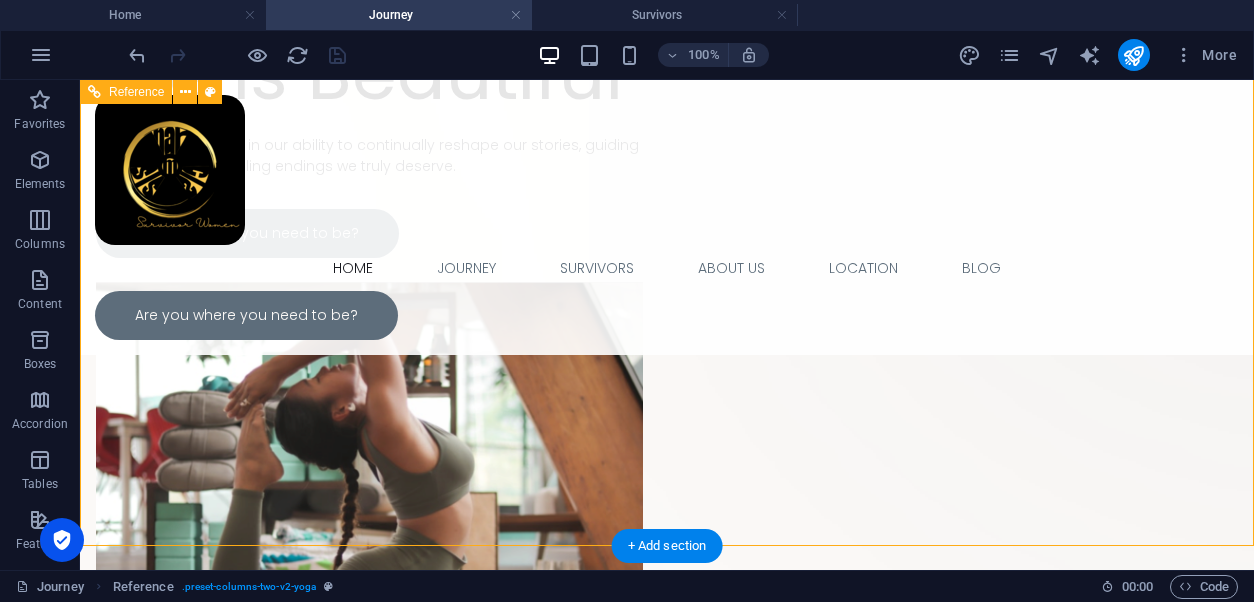 click on "Are you where you need to be?" at bounding box center (369, 233) 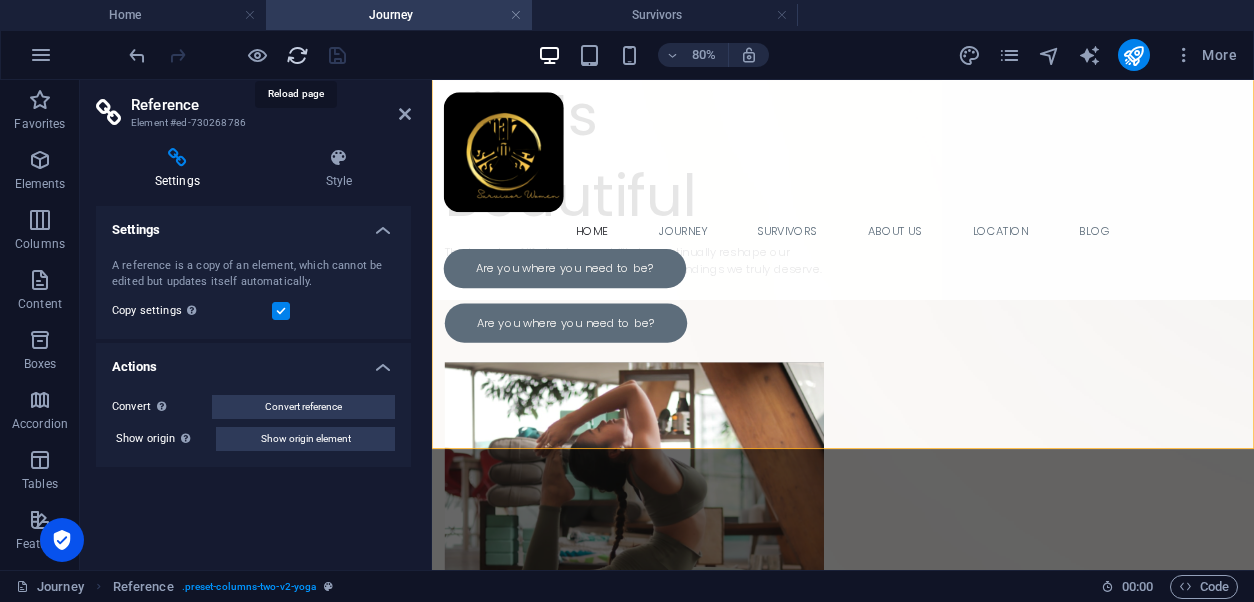 click at bounding box center (297, 55) 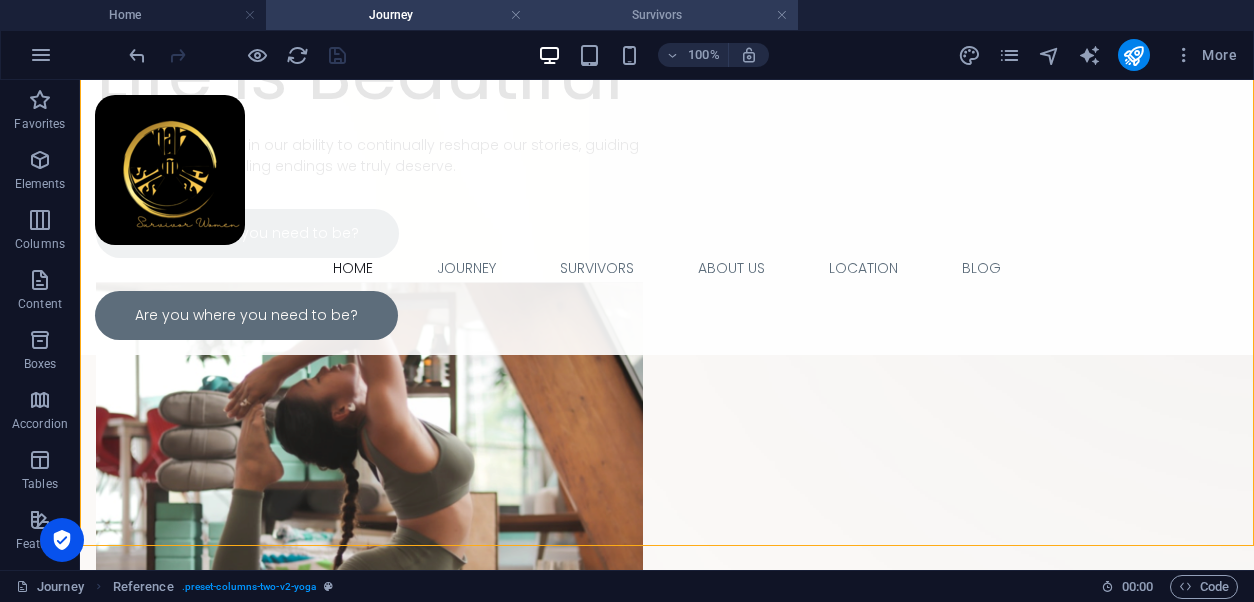 click on "Survivors" at bounding box center [665, 15] 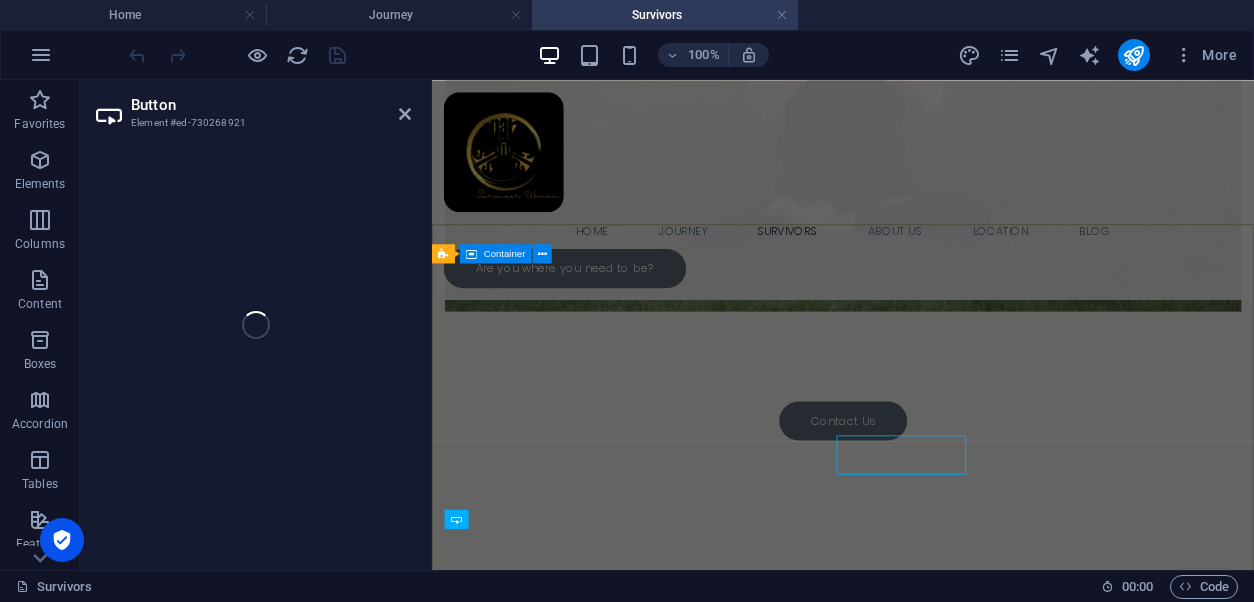 select 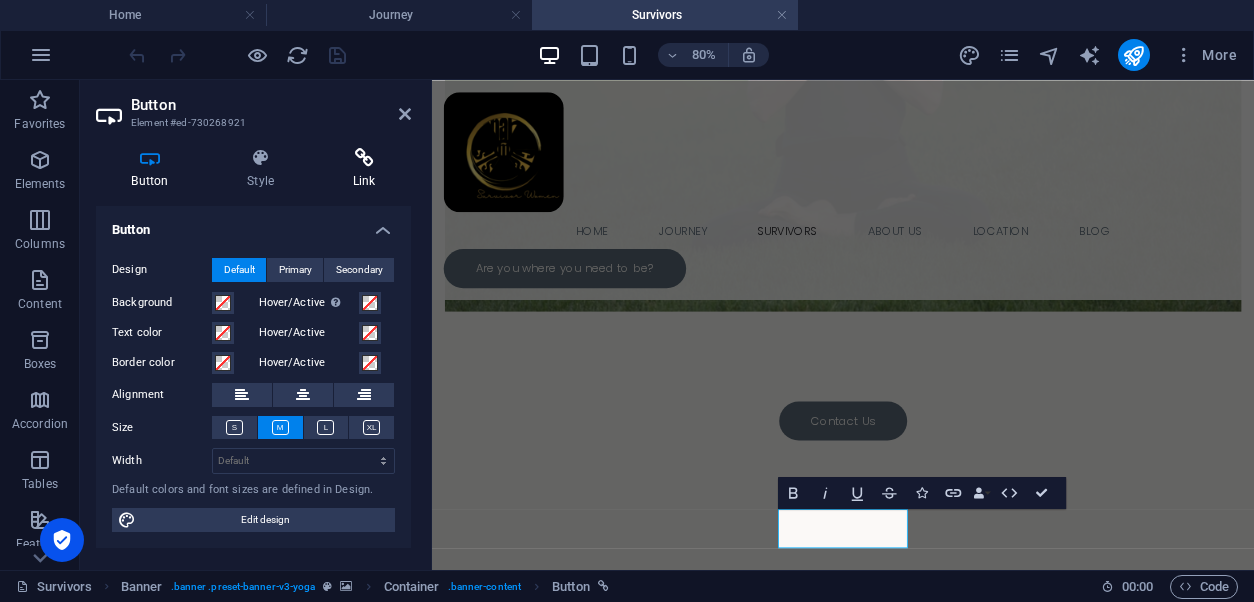 click at bounding box center (364, 158) 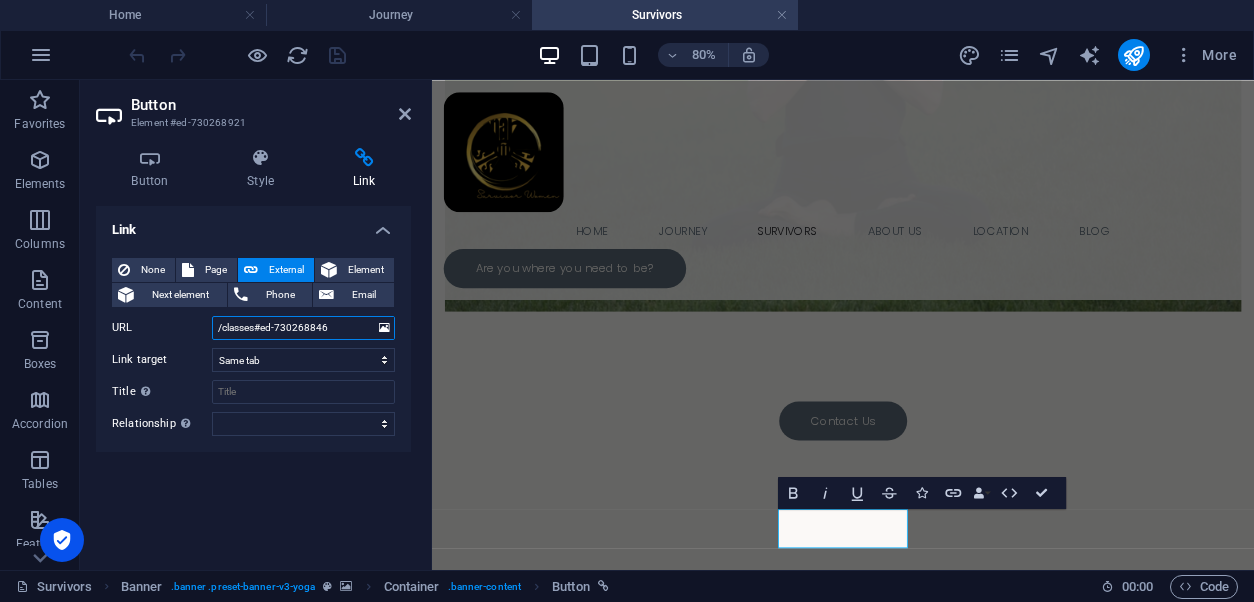 click on "/classes#ed-730268846" at bounding box center (303, 328) 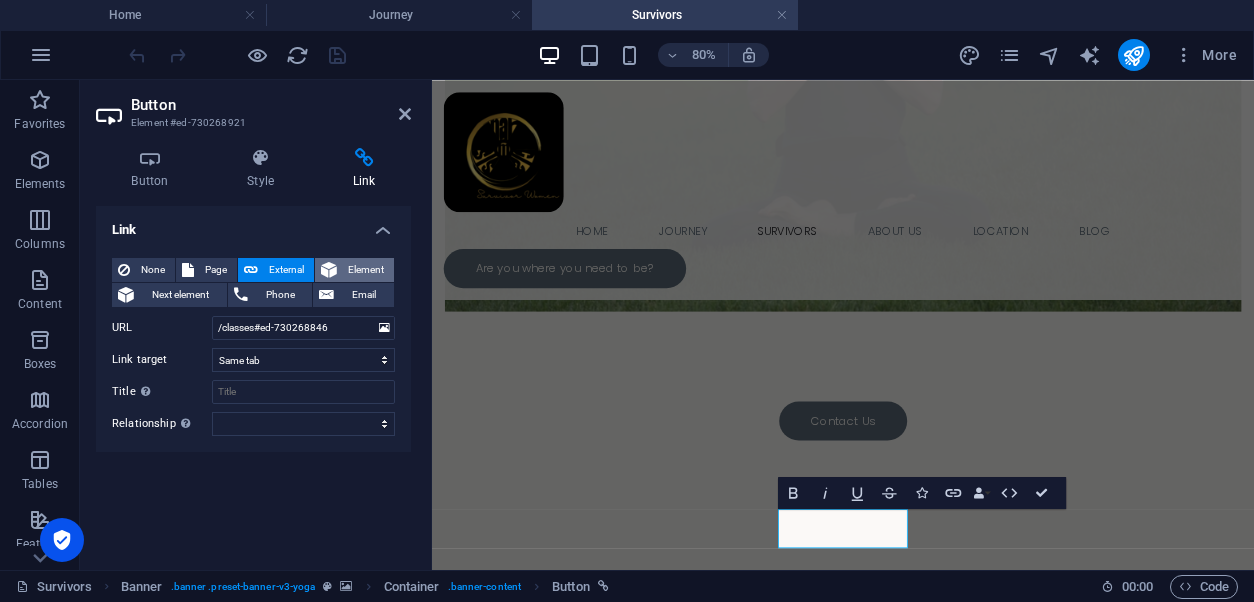 click on "Element" at bounding box center (365, 270) 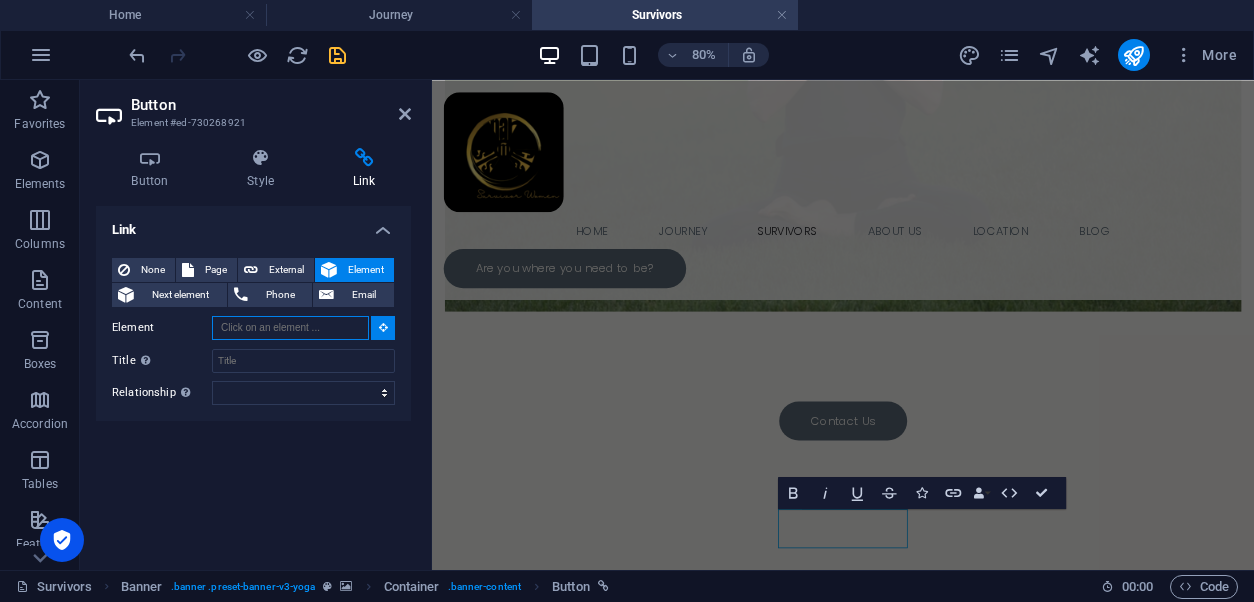 click on "Element" at bounding box center (290, 328) 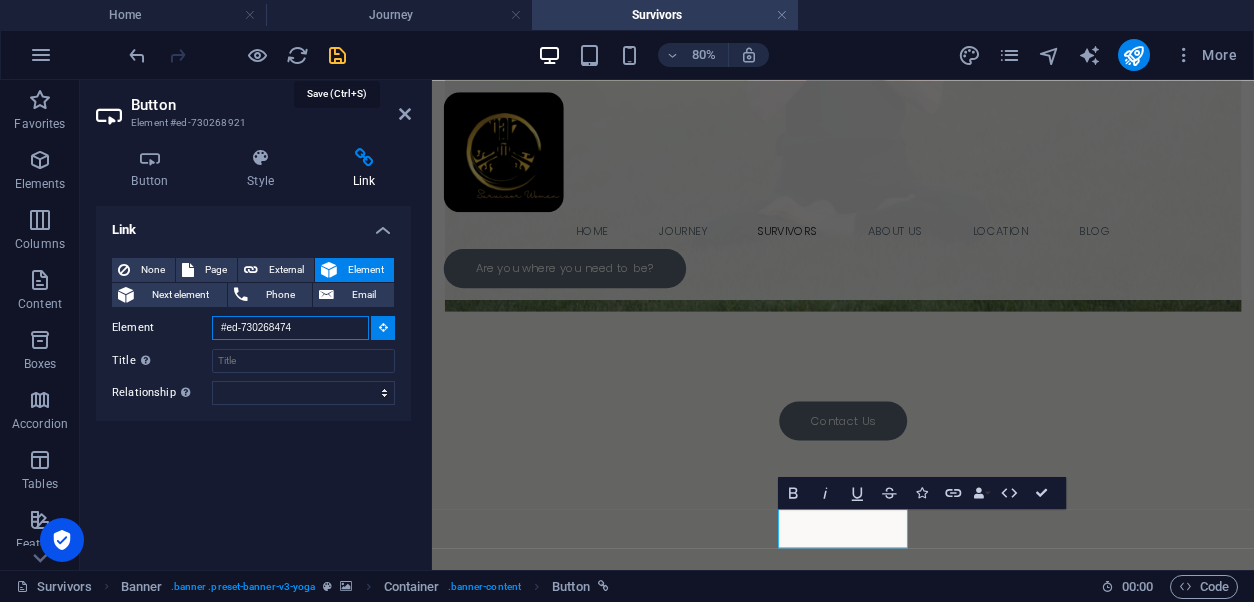 type on "#ed-730268474" 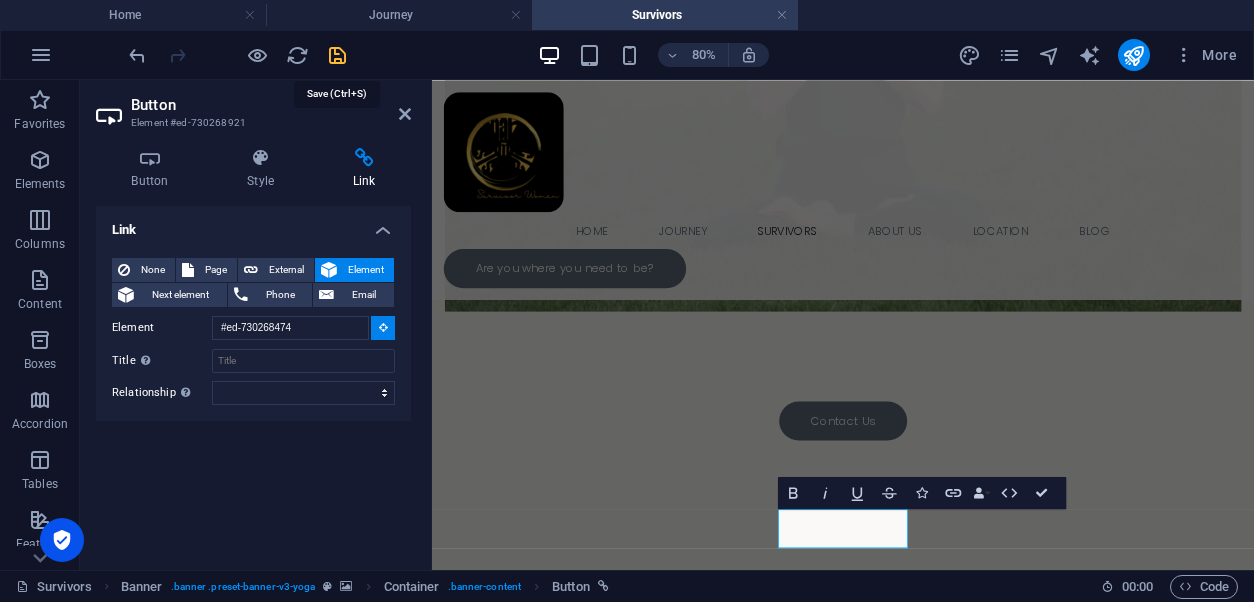 type 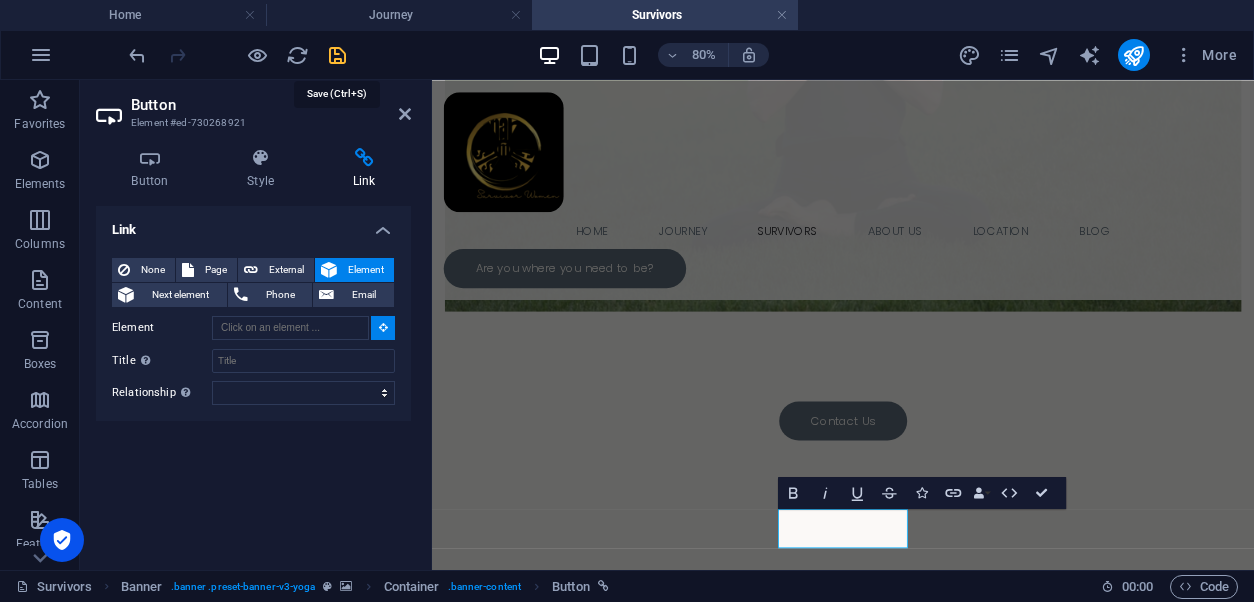 click at bounding box center (337, 55) 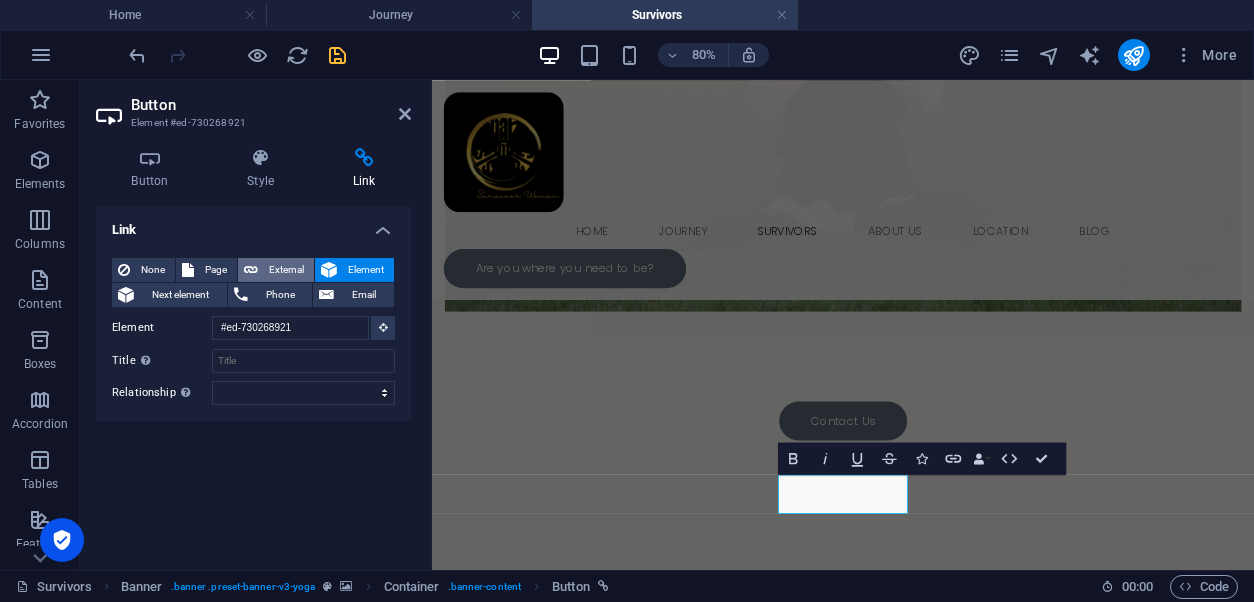click on "External" at bounding box center (286, 270) 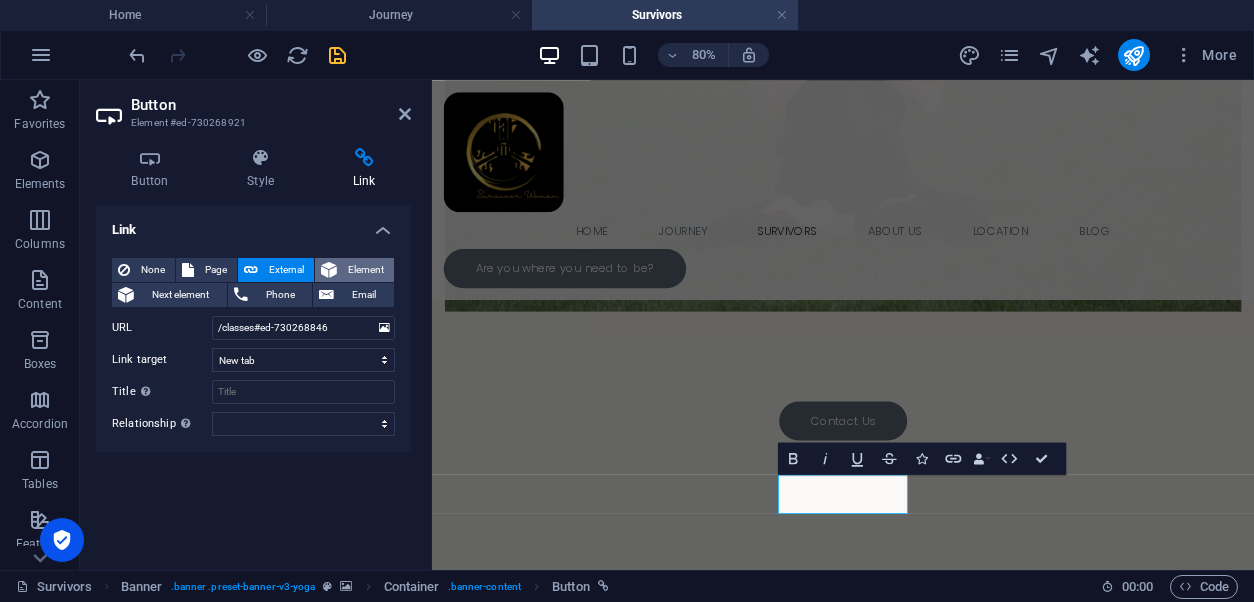 click on "Element" at bounding box center (365, 270) 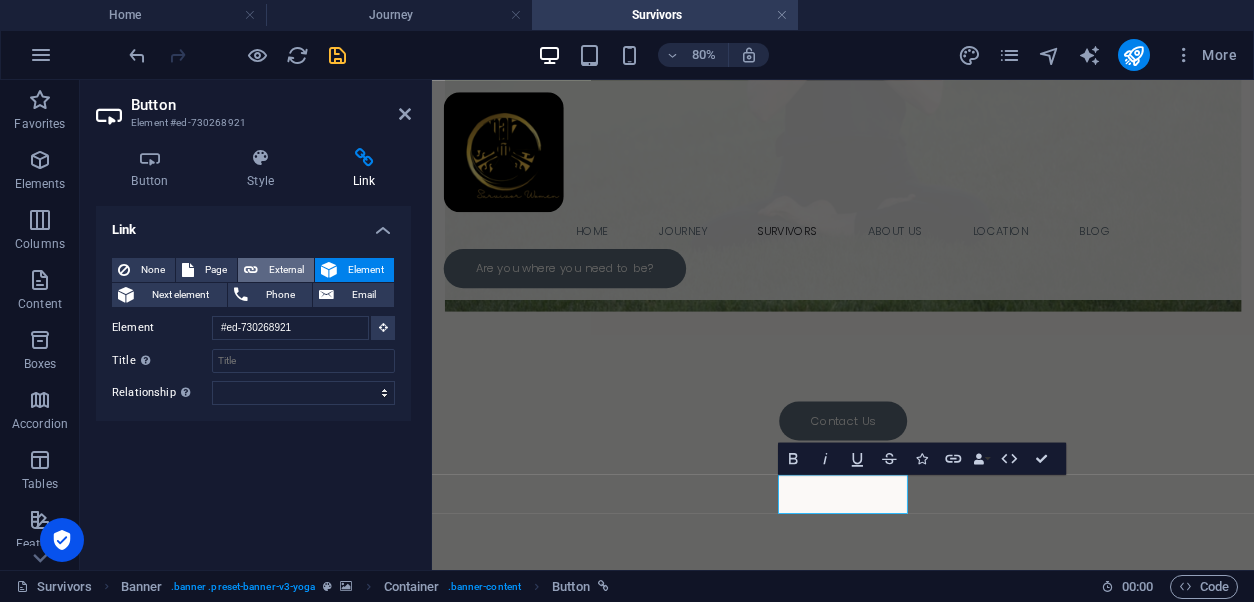 click on "External" at bounding box center [286, 270] 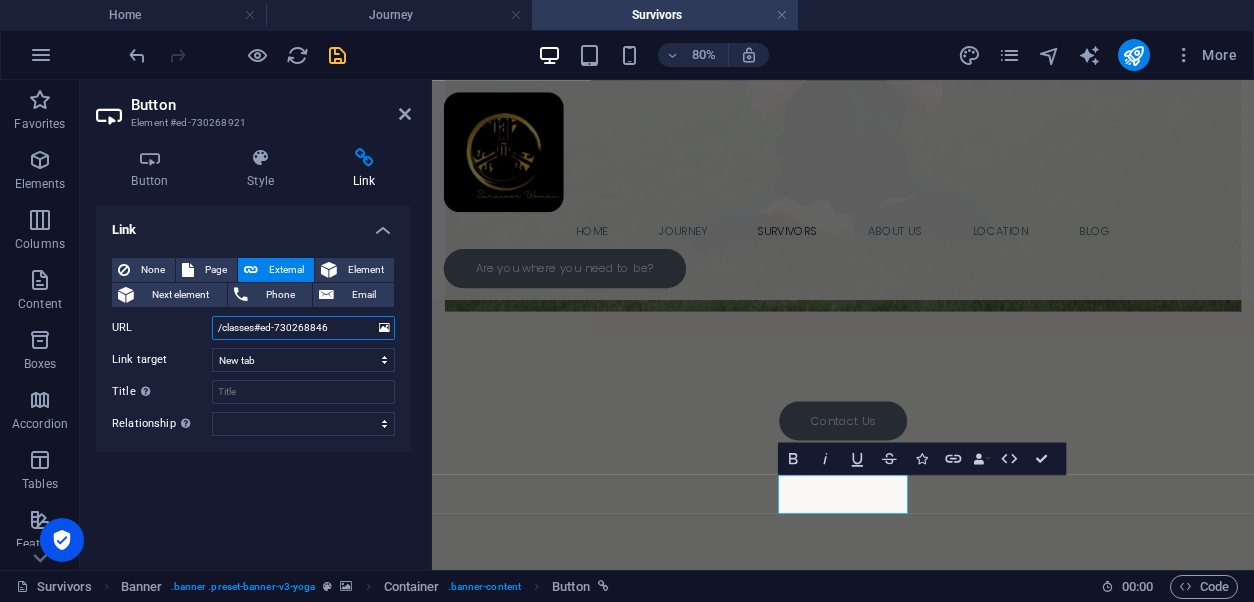 drag, startPoint x: 340, startPoint y: 327, endPoint x: 212, endPoint y: 325, distance: 128.01562 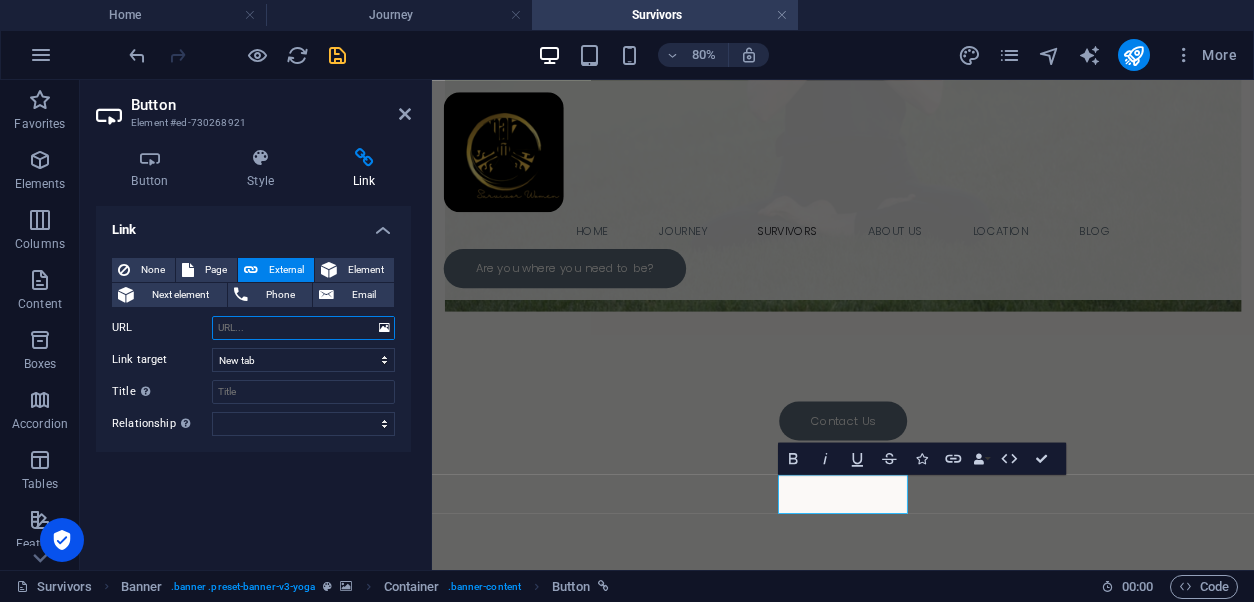 type 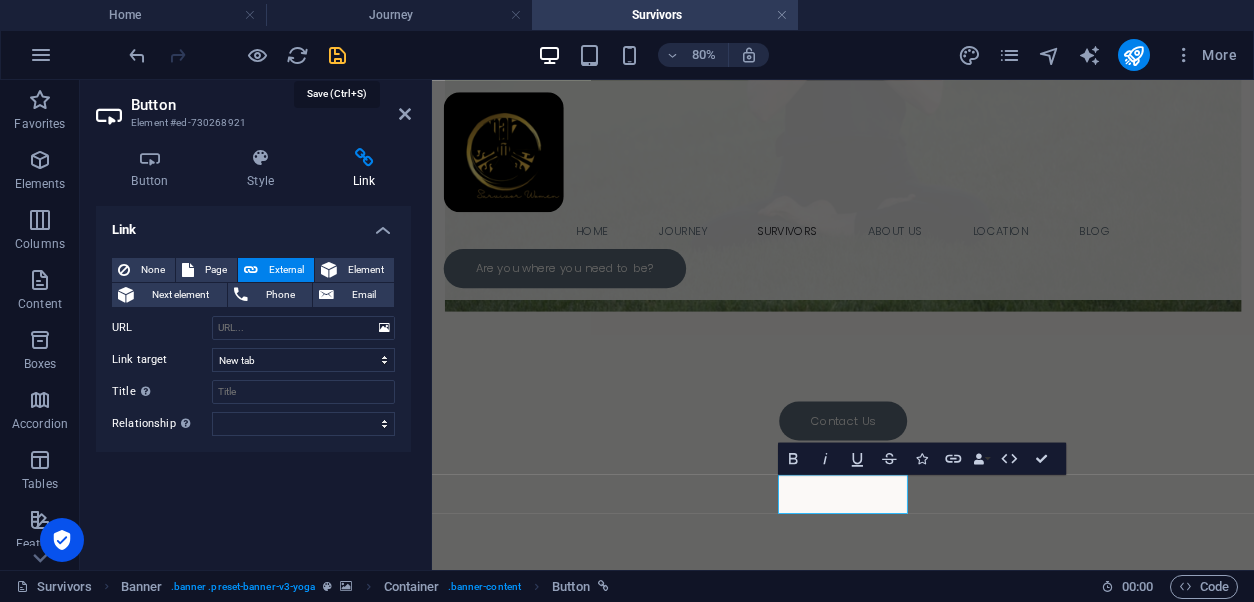 click at bounding box center (337, 55) 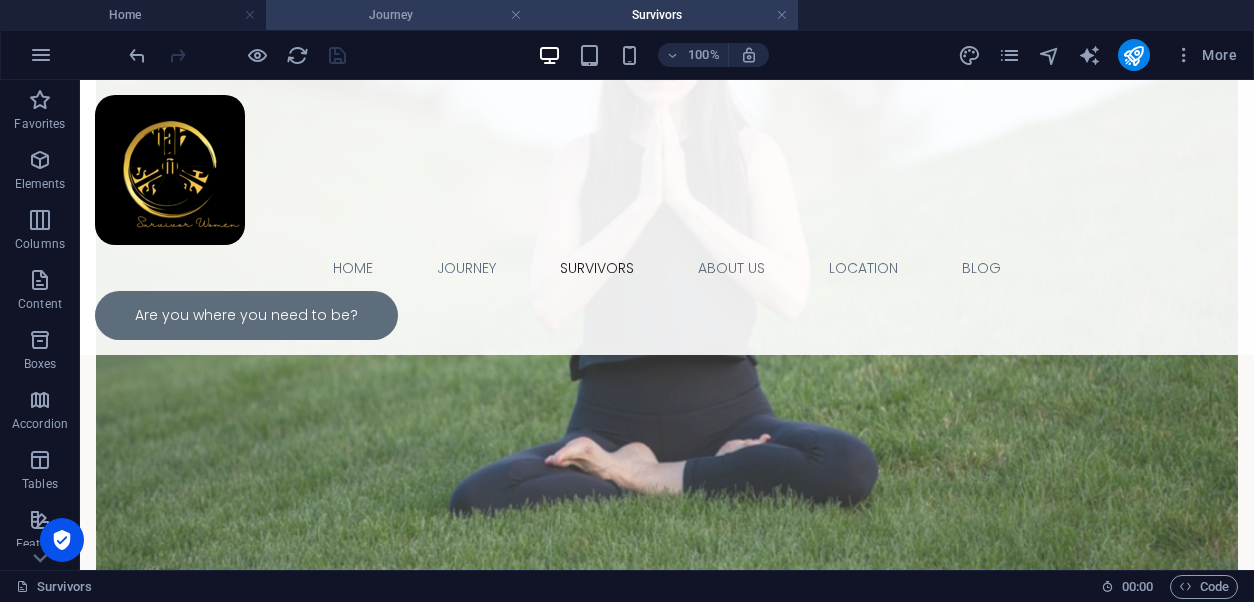 click on "Journey" at bounding box center [399, 15] 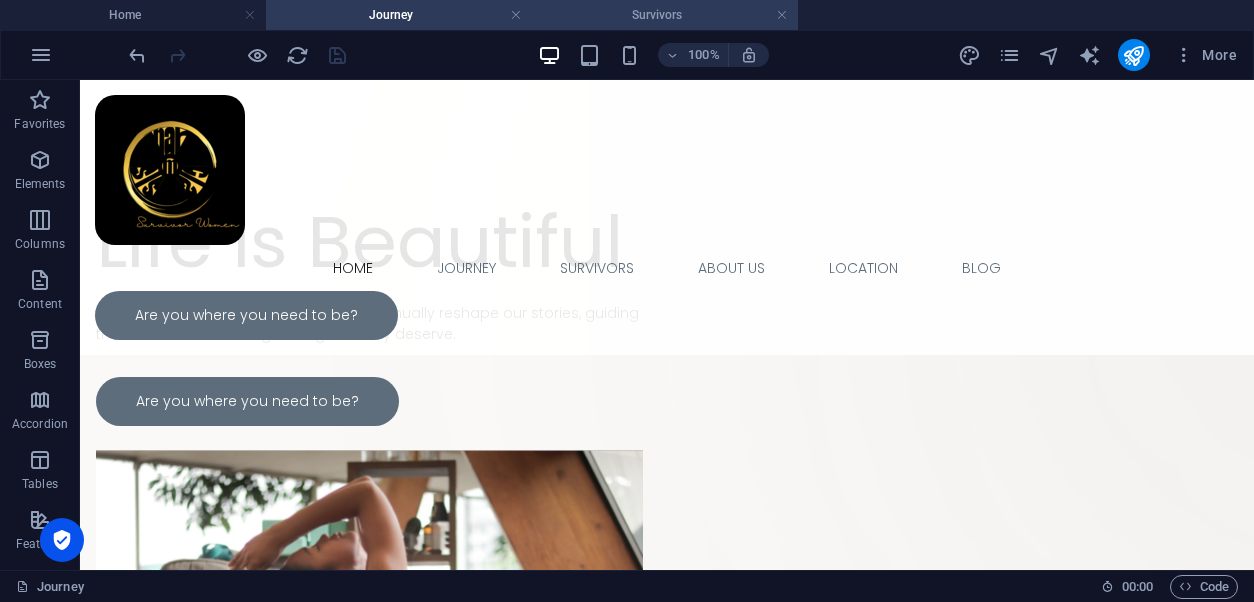 click on "Survivors" at bounding box center (665, 15) 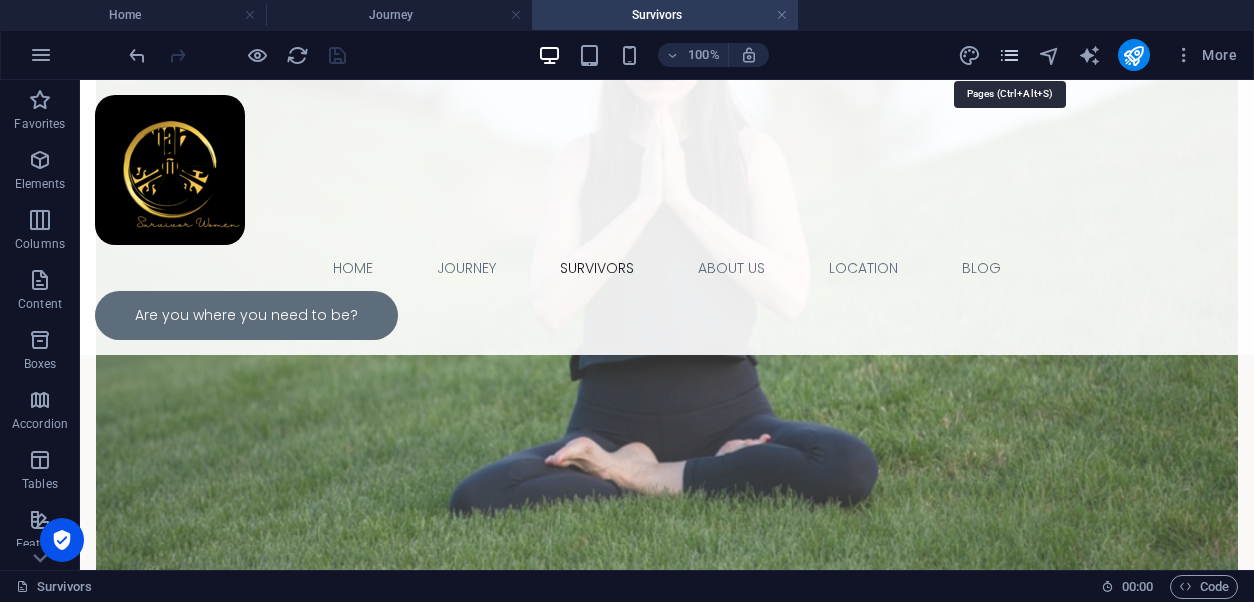 click at bounding box center [1009, 55] 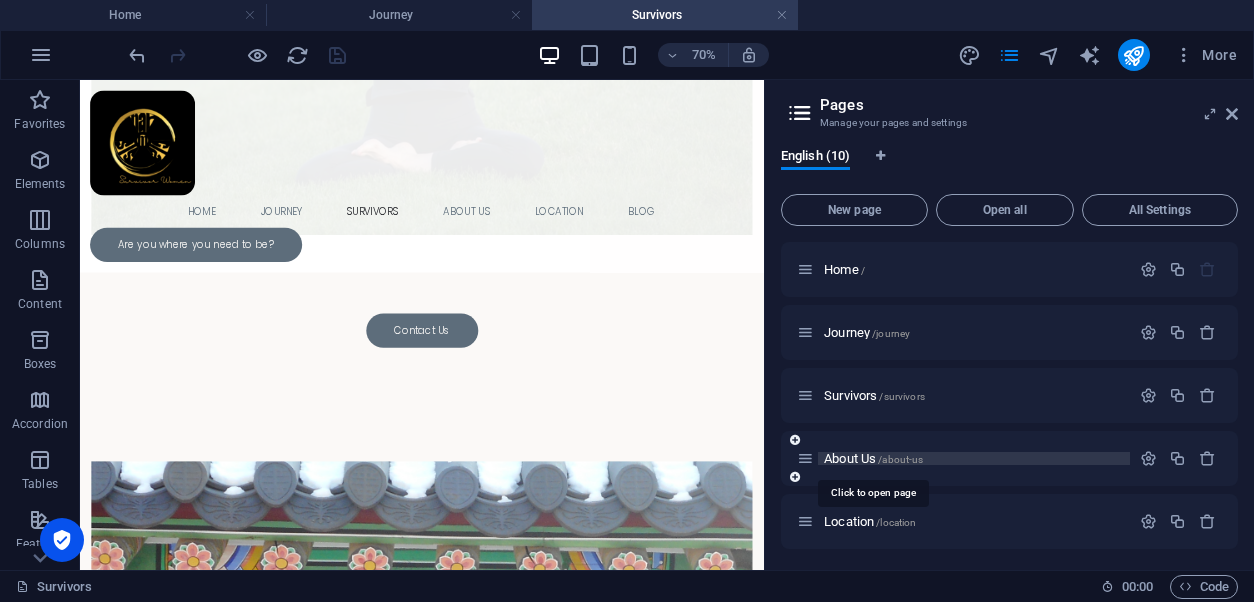click on "About Us /about-us" at bounding box center [873, 458] 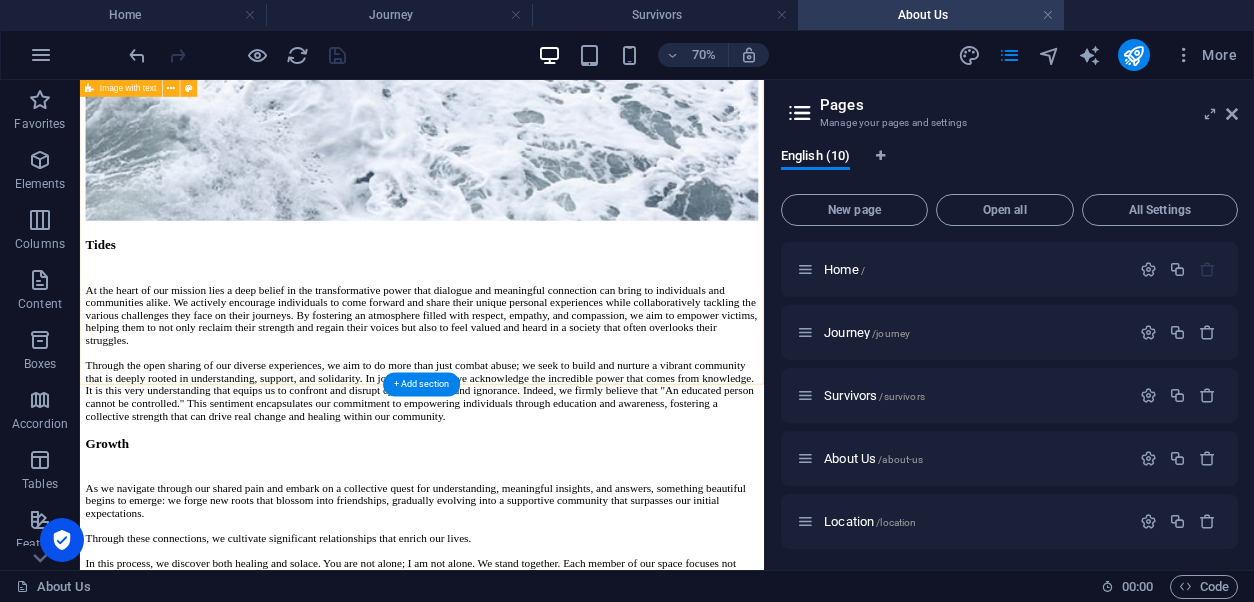 scroll, scrollTop: 1719, scrollLeft: 0, axis: vertical 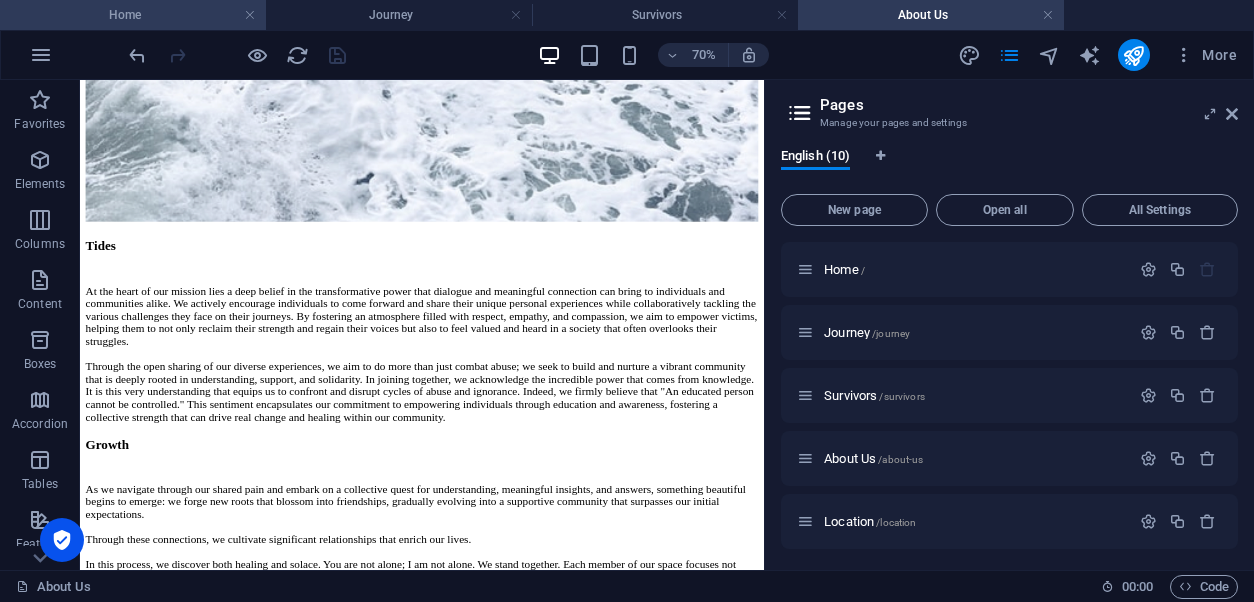click on "Home" at bounding box center (133, 15) 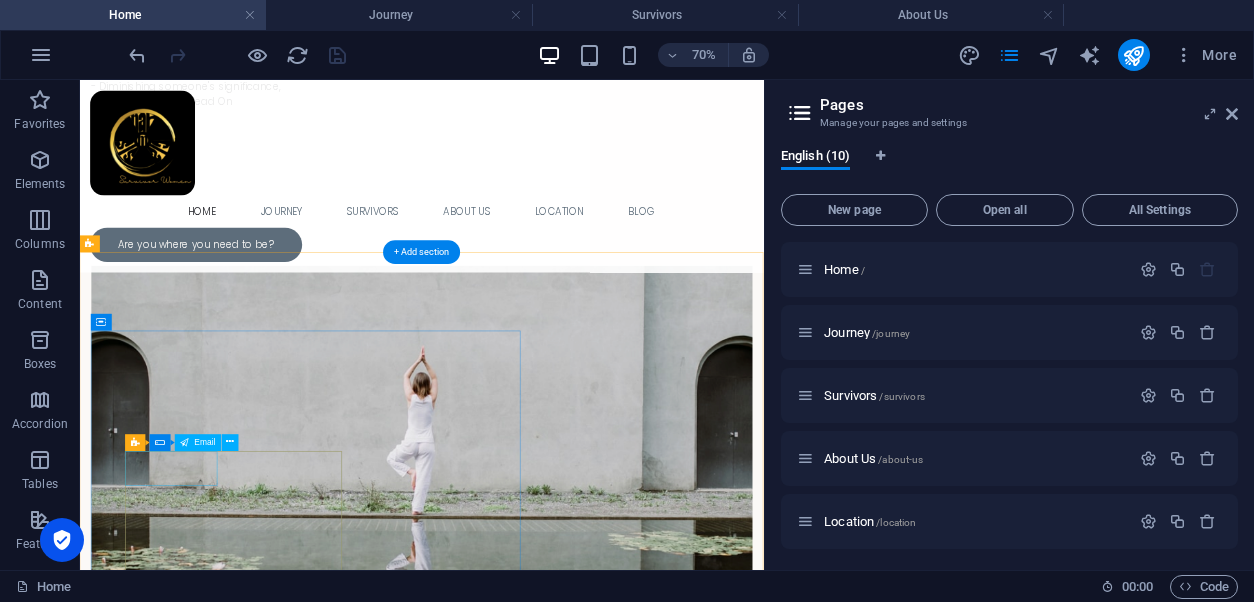 scroll, scrollTop: 6739, scrollLeft: 0, axis: vertical 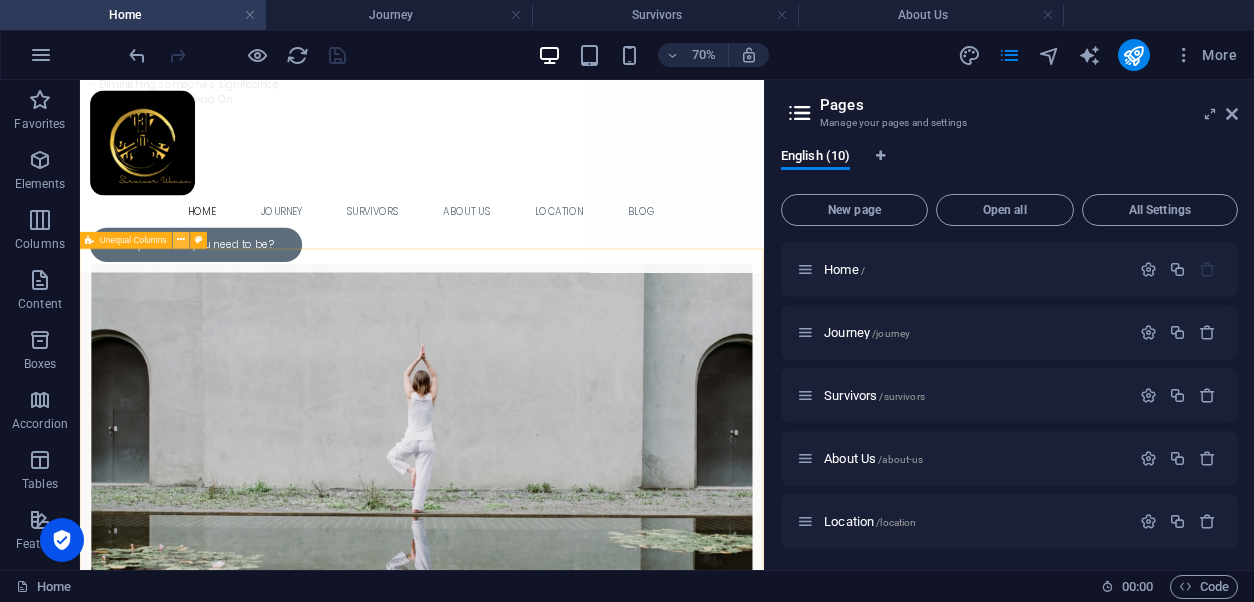 click at bounding box center [182, 240] 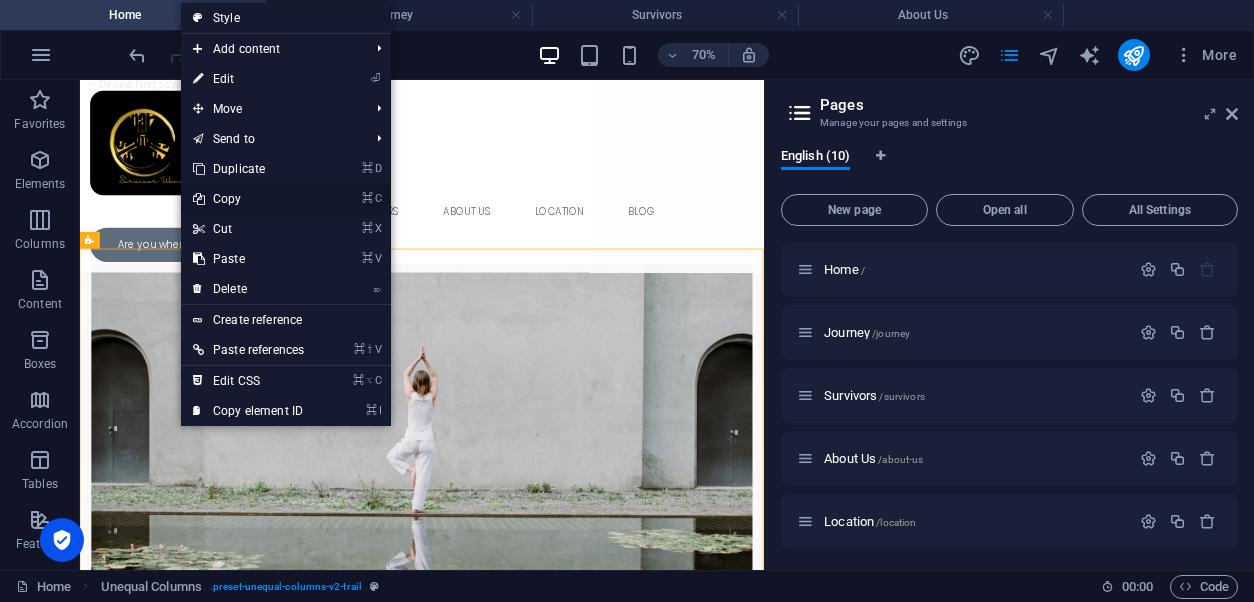 click on "⌘ C  Copy" at bounding box center (248, 199) 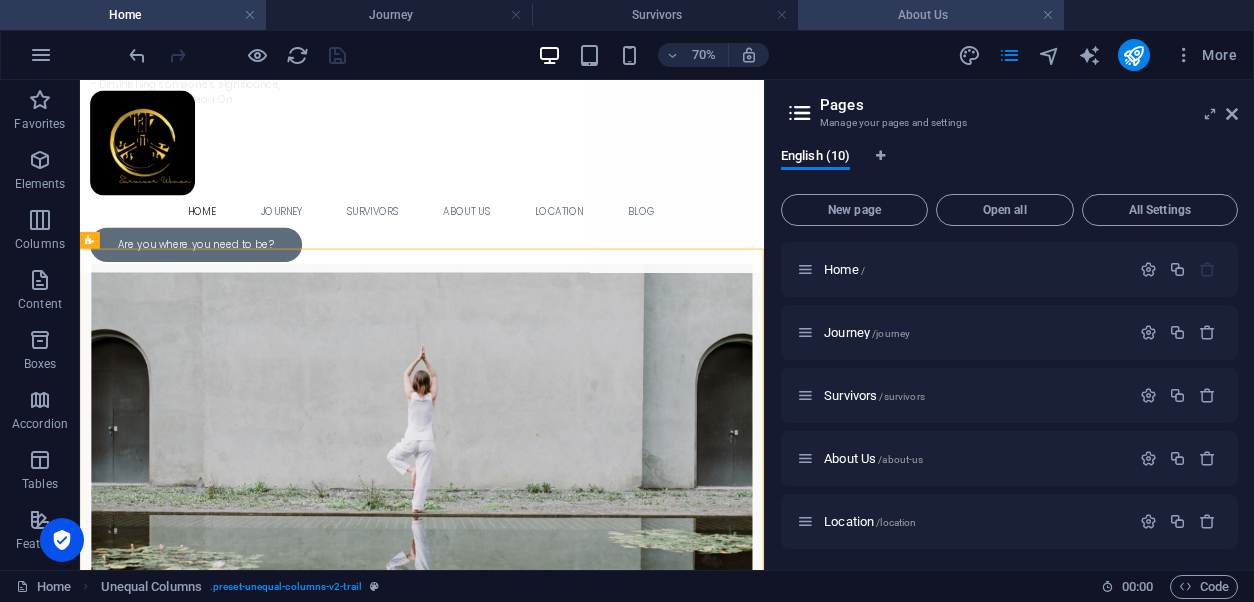click on "About Us" at bounding box center [931, 15] 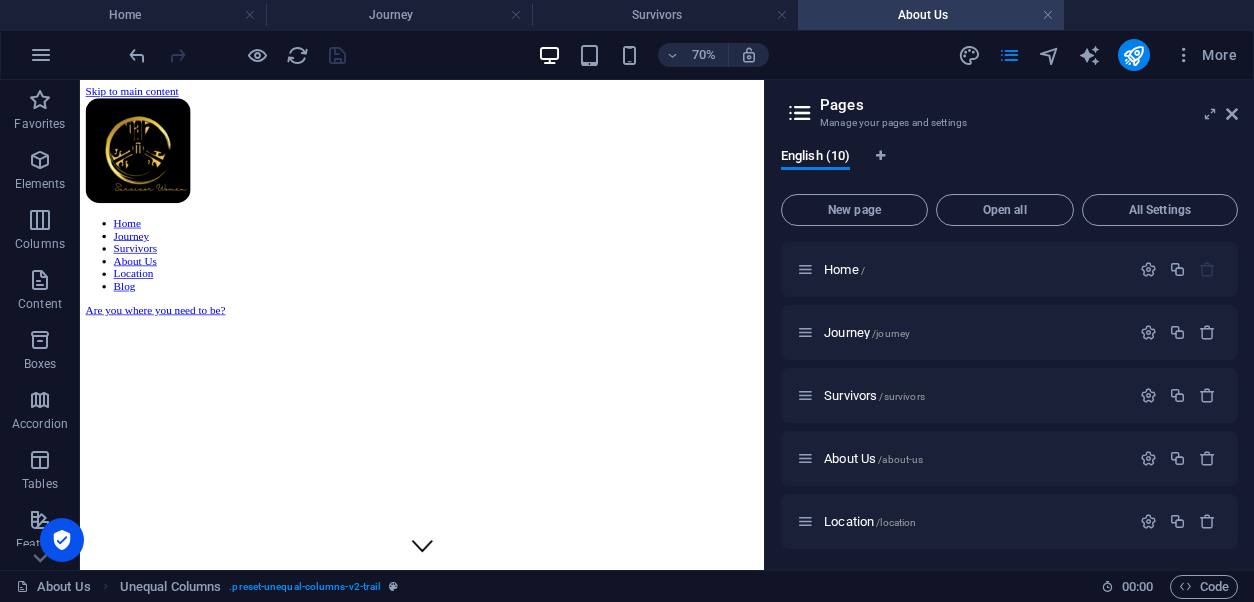 scroll, scrollTop: 1719, scrollLeft: 0, axis: vertical 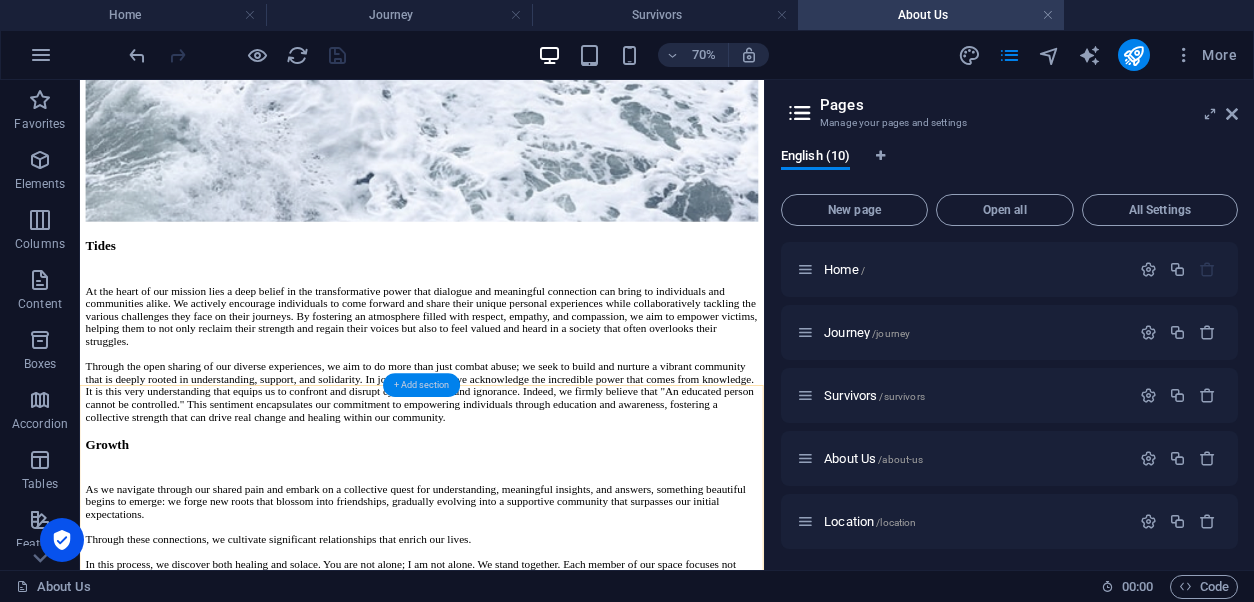 click on "+ Add section" at bounding box center (422, 385) 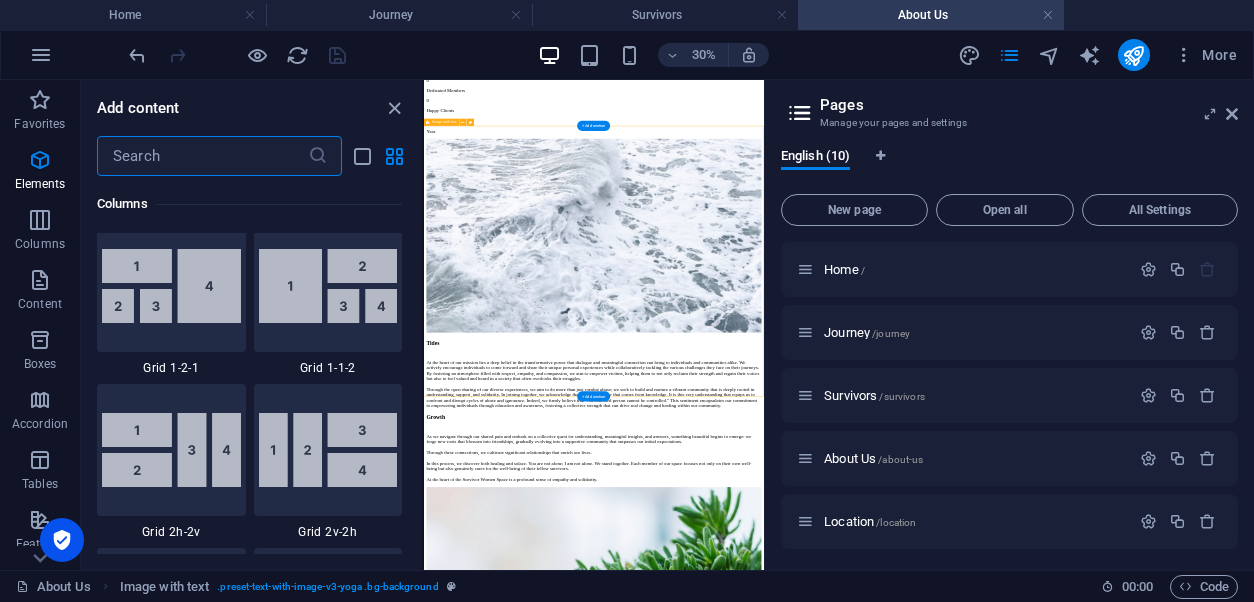 scroll, scrollTop: 3499, scrollLeft: 0, axis: vertical 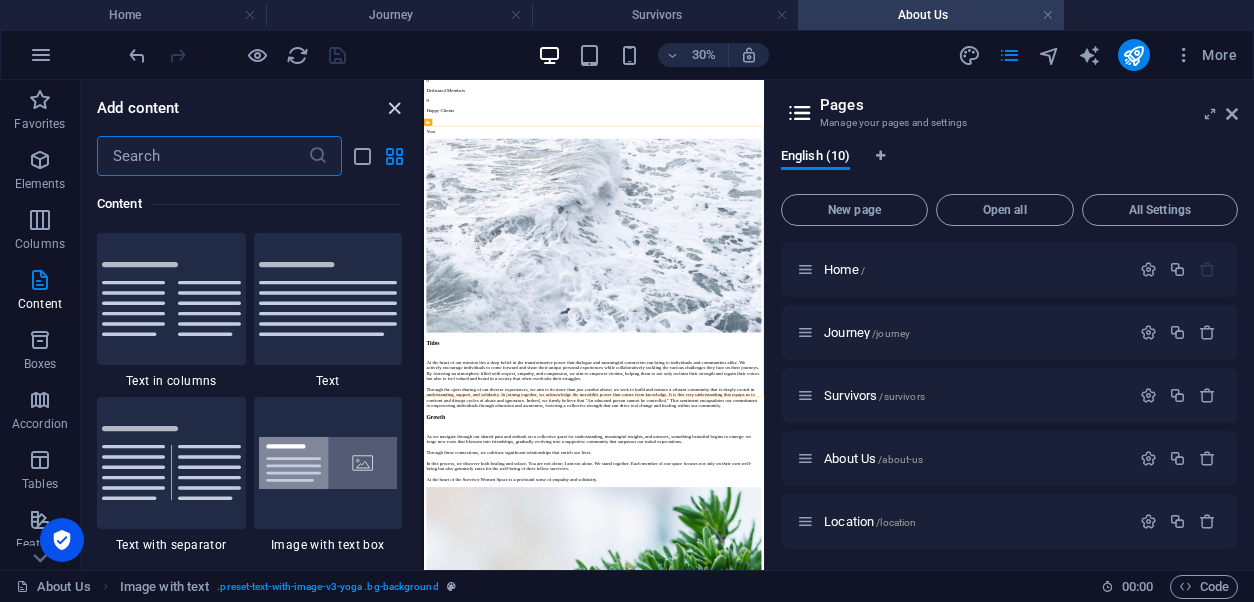 click at bounding box center [394, 108] 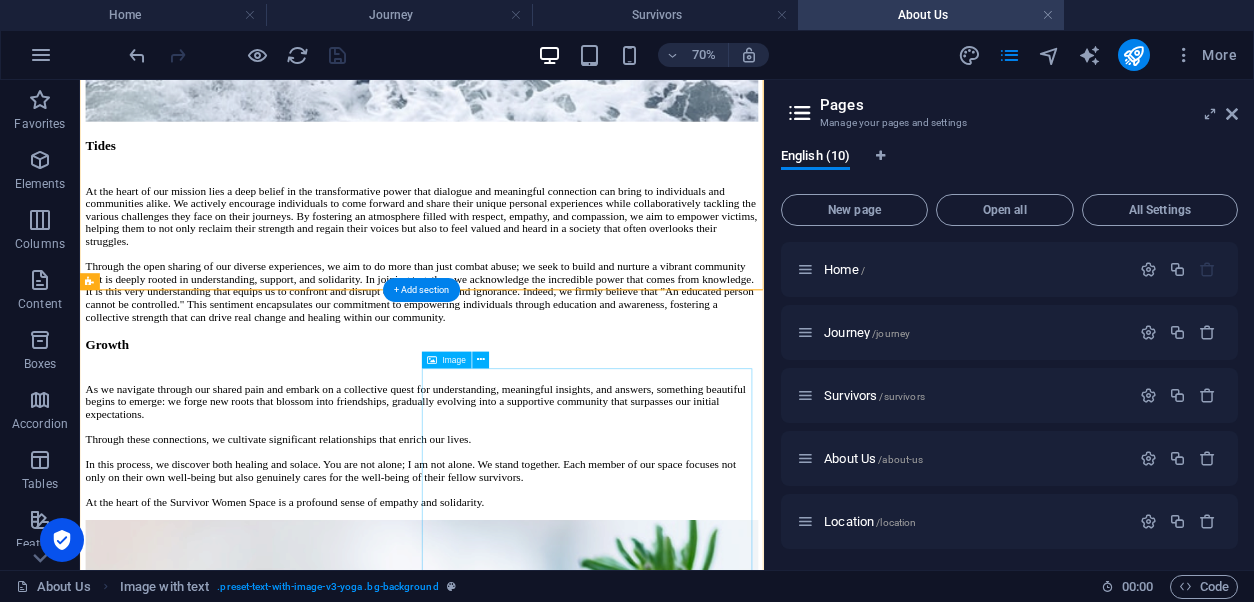 scroll, scrollTop: 1848, scrollLeft: 0, axis: vertical 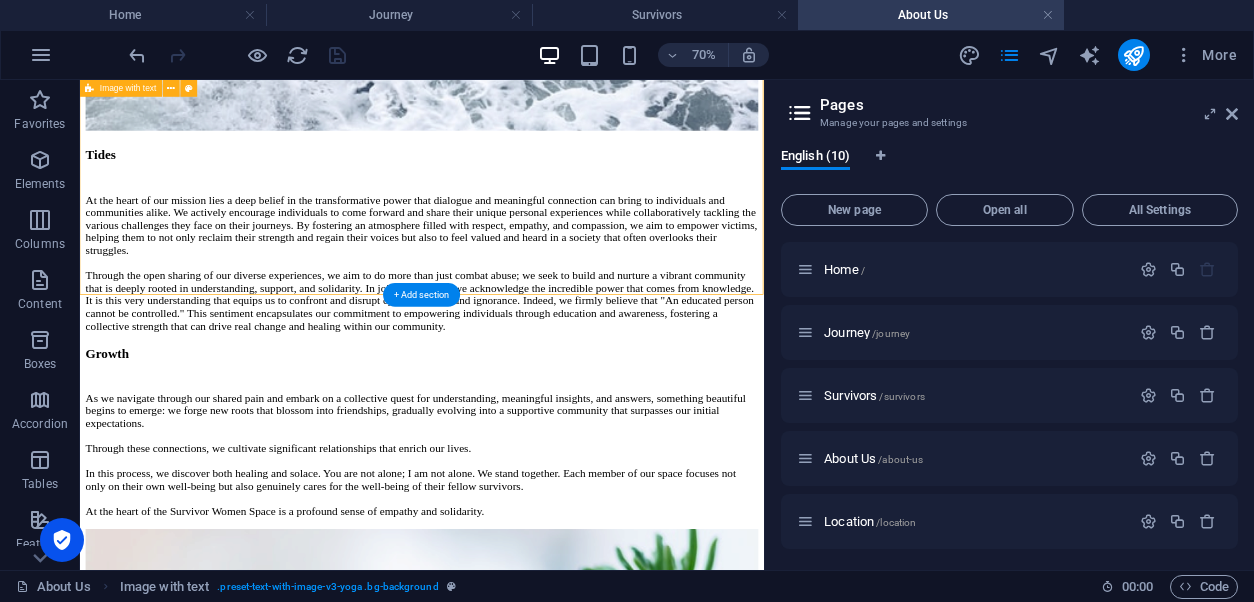 click on "Growth As we navigate through our shared pain and embark on a collective quest for understanding, meaningful insights, and answers, something beautiful begins to emerge: we forge new roots that blossom into friendships, gradually evolving into a supportive community that surpasses our initial expectations. Through these connections, we cultivate significant relationships that enrich our lives. In this process, we discover both healing and solace. You are not alone; I am not alone. We stand together. Each member of our space focuses not only on their own well-being but also genuinely cares for the well-being of their fellow survivors. At the heart of the Survivor Women Space is a profound sense of empathy and solidarity." at bounding box center [568, 583] 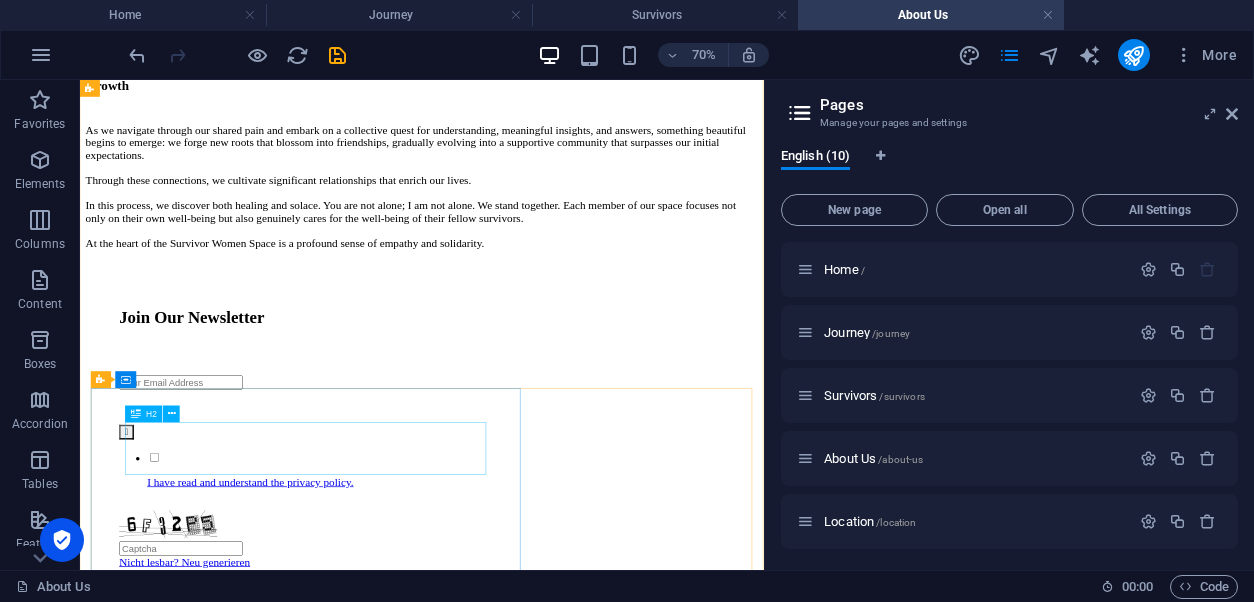 scroll, scrollTop: 2229, scrollLeft: 0, axis: vertical 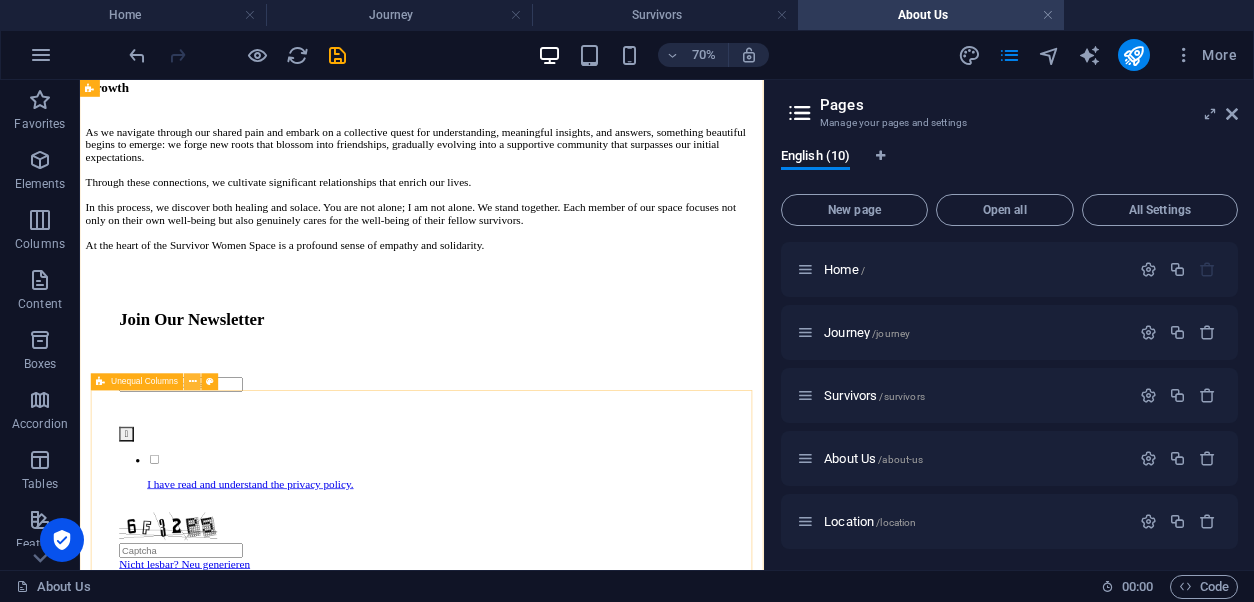 click at bounding box center (193, 381) 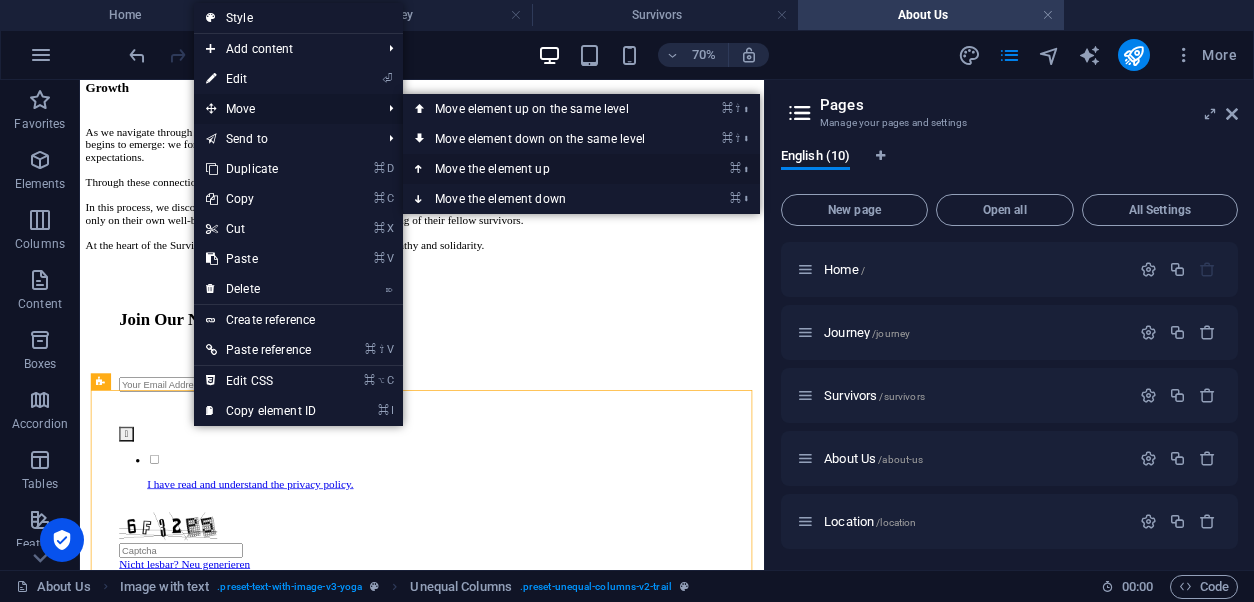 click on "⌘ ⬆  Move the element up" at bounding box center [544, 169] 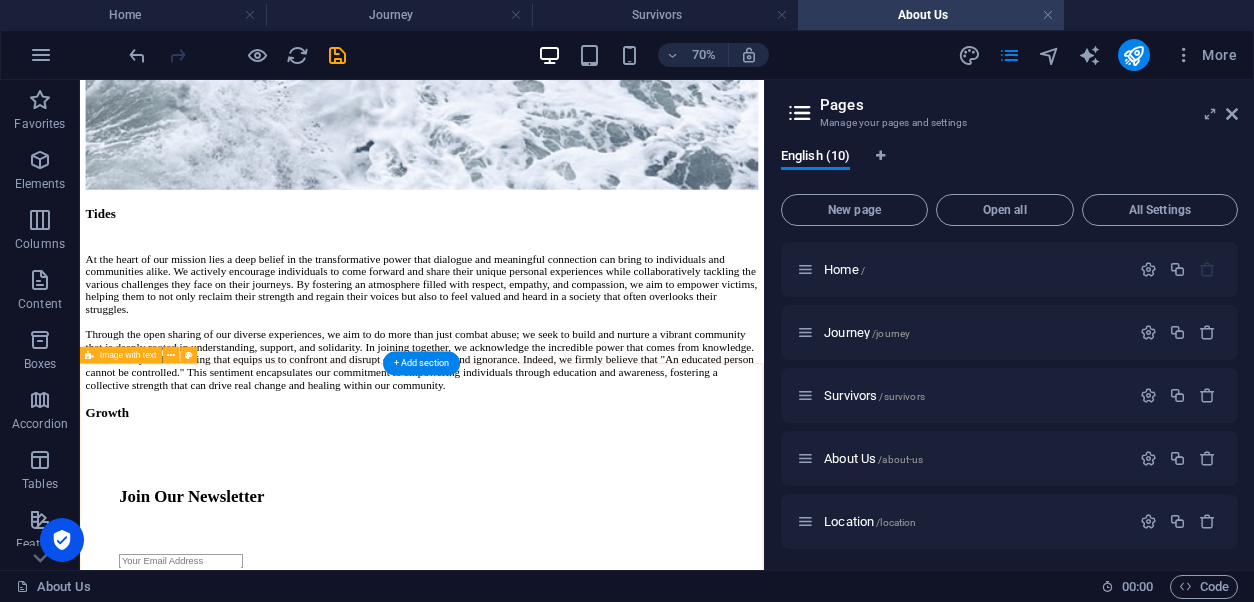 scroll, scrollTop: 1750, scrollLeft: 0, axis: vertical 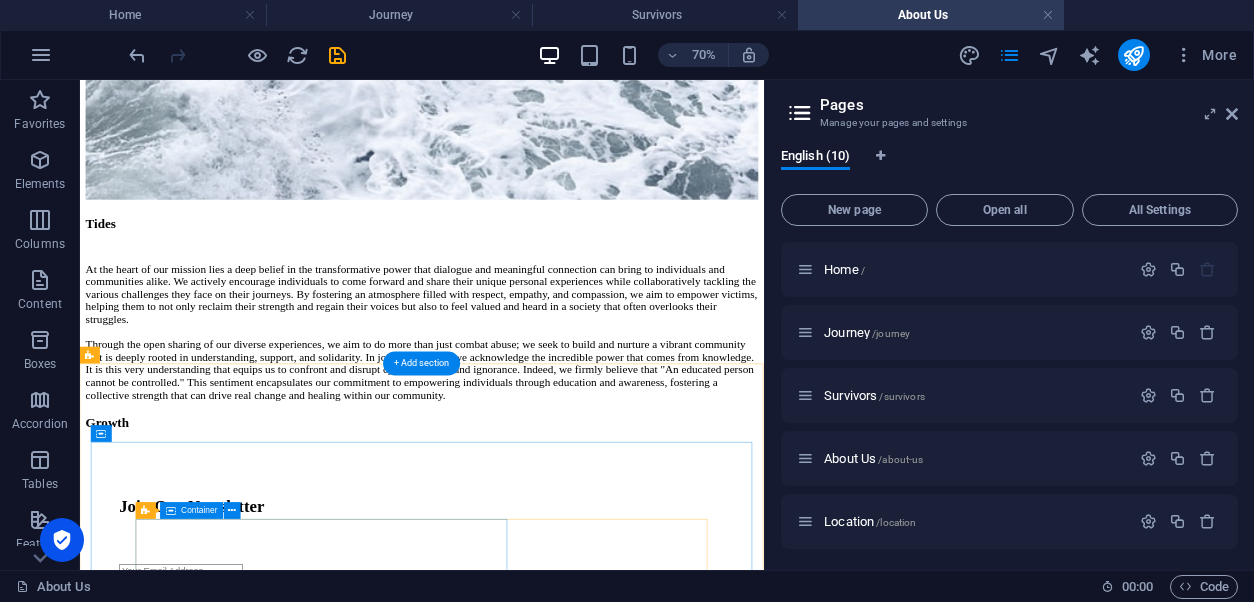 click on "Join Our Newsletter    I have read and understand the privacy policy. Nicht lesbar? Neu generieren" at bounding box center [568, 851] 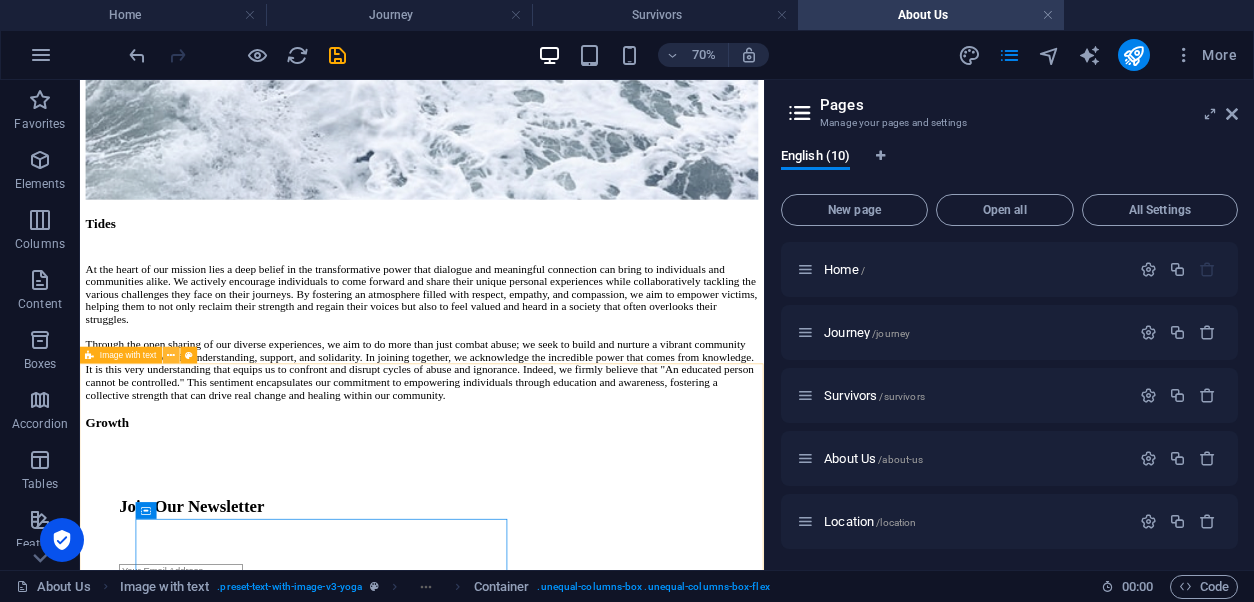 click at bounding box center (172, 355) 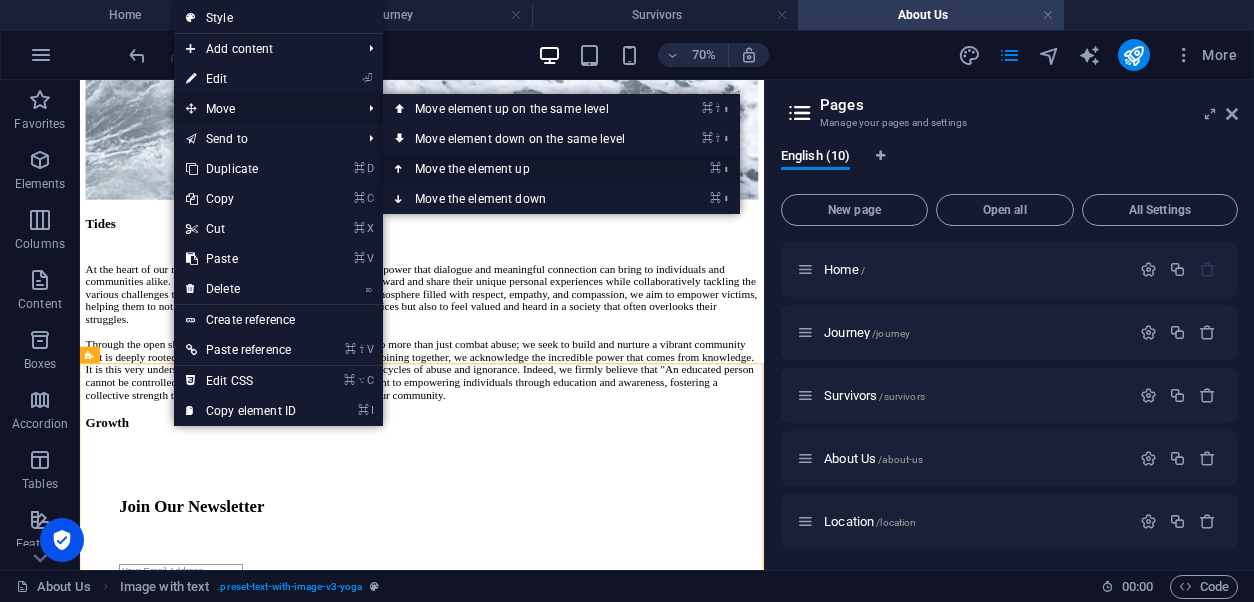 click on "⌘ ⬆  Move the element up" at bounding box center [524, 169] 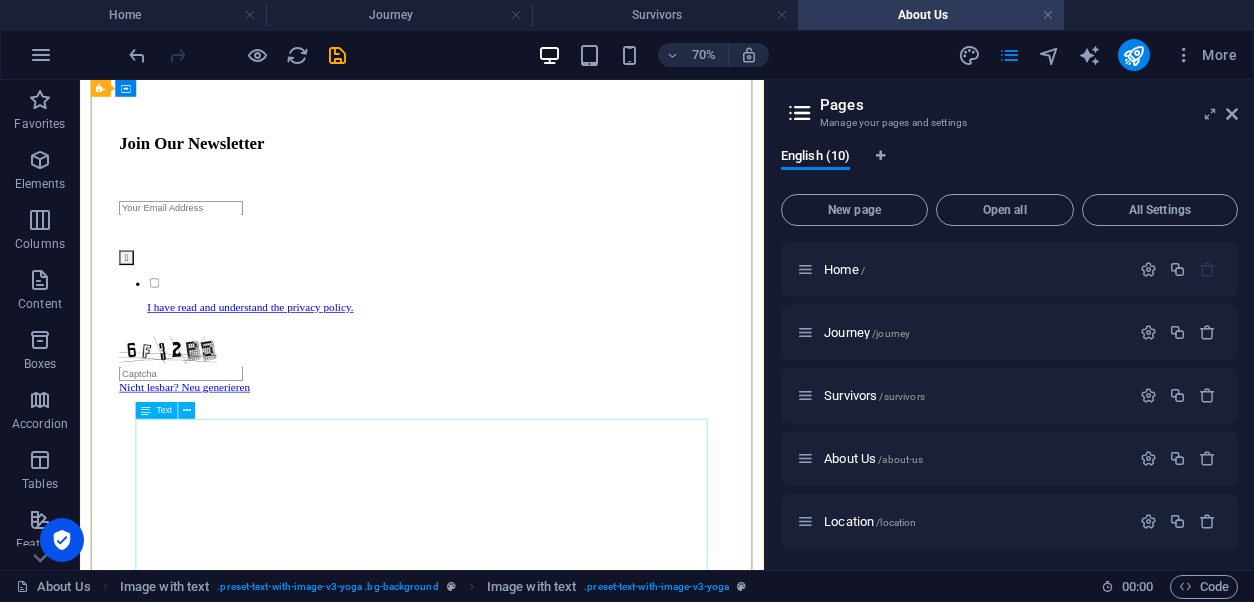 scroll, scrollTop: 2266, scrollLeft: 0, axis: vertical 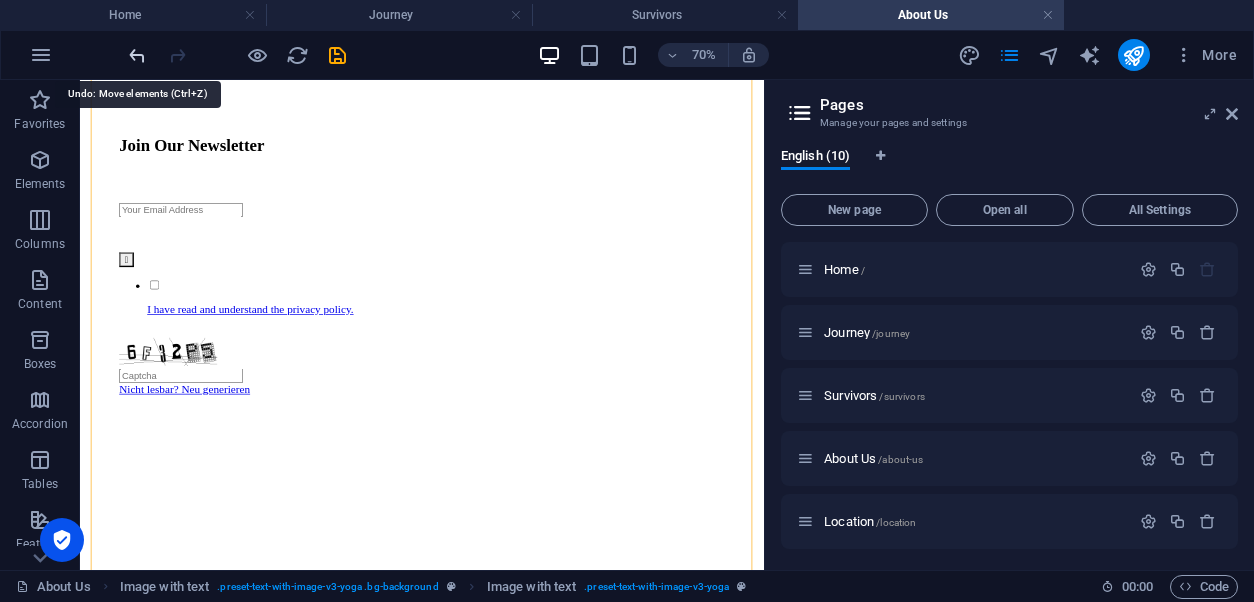 click at bounding box center [137, 55] 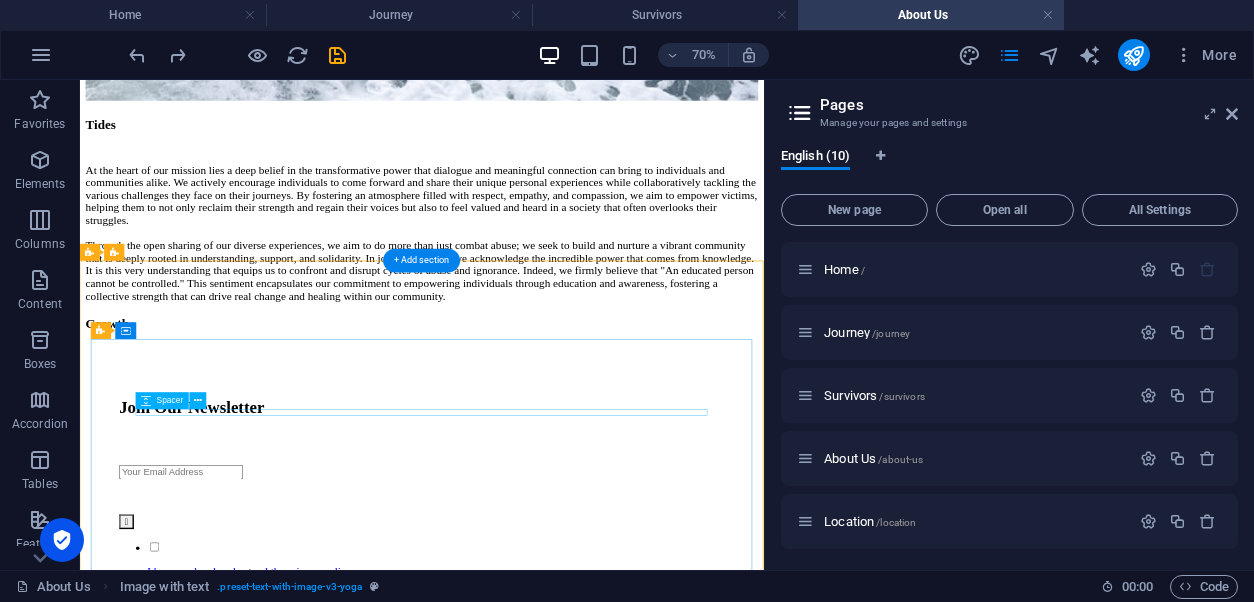 scroll, scrollTop: 1885, scrollLeft: 0, axis: vertical 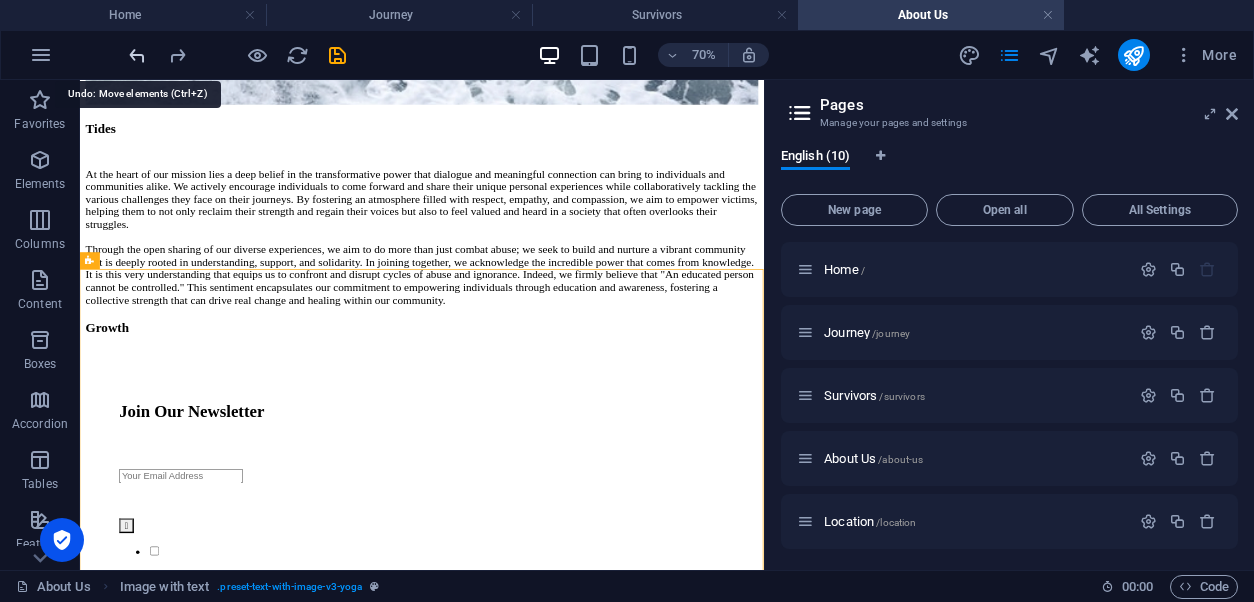 click at bounding box center [137, 55] 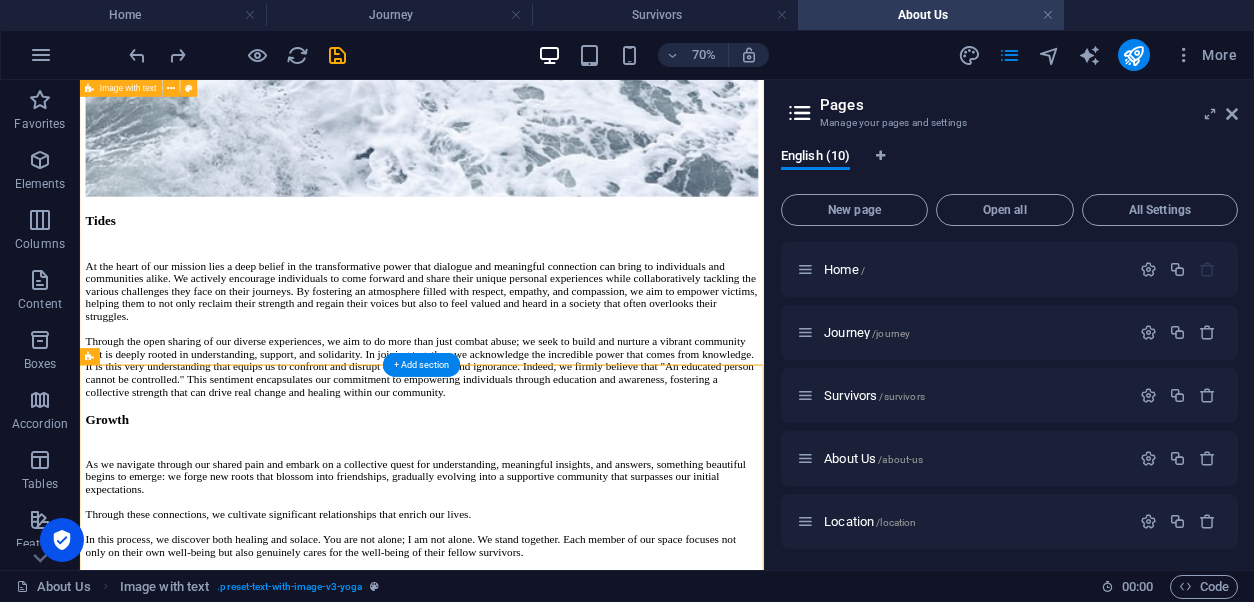 scroll, scrollTop: 1744, scrollLeft: 0, axis: vertical 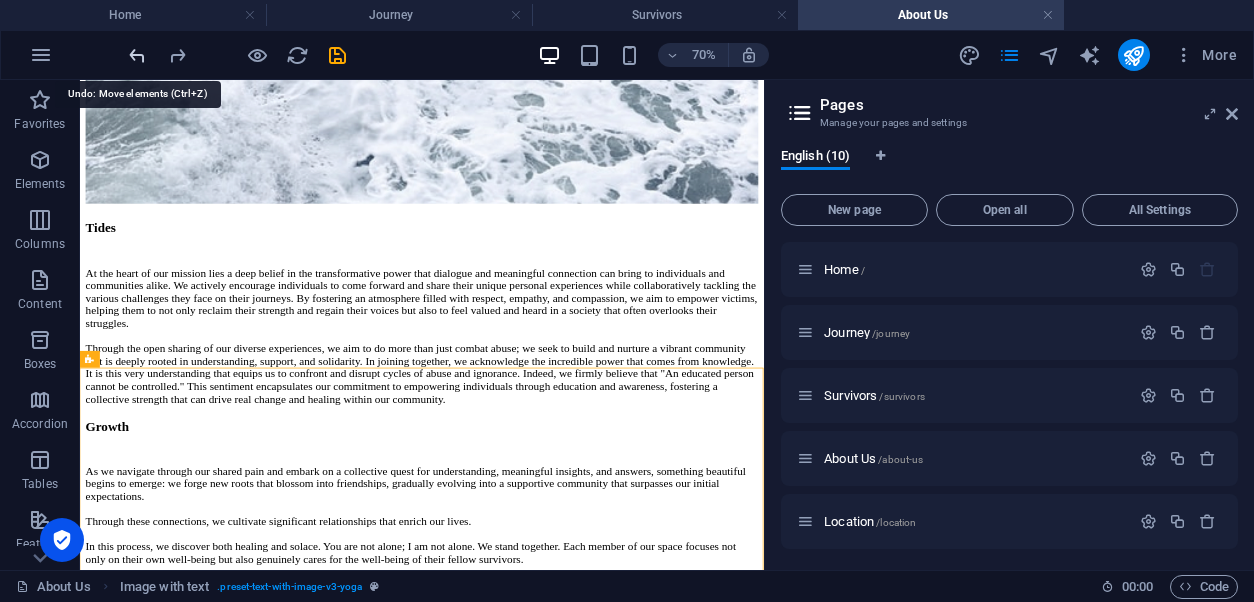 click at bounding box center [137, 55] 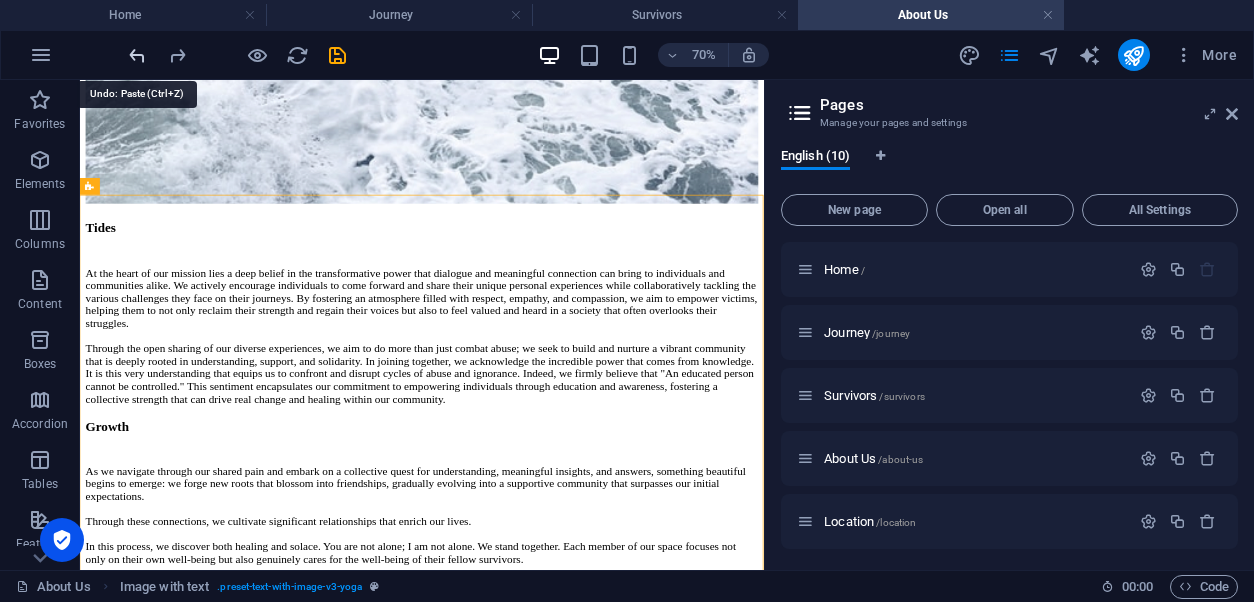 scroll, scrollTop: 2552, scrollLeft: 0, axis: vertical 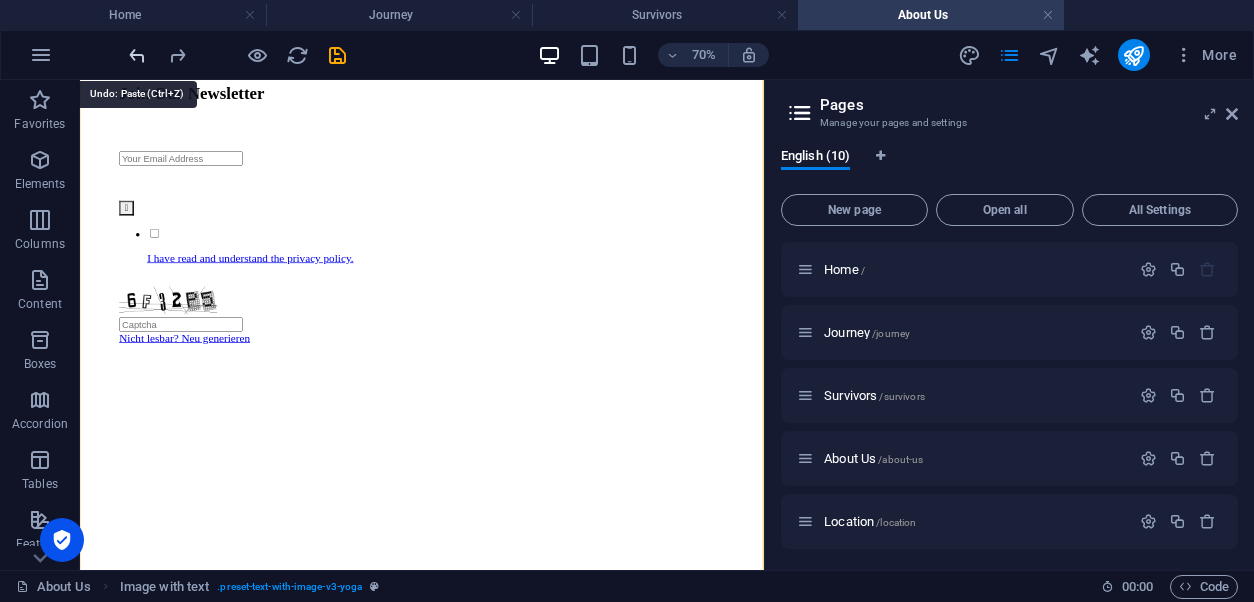 click at bounding box center (137, 55) 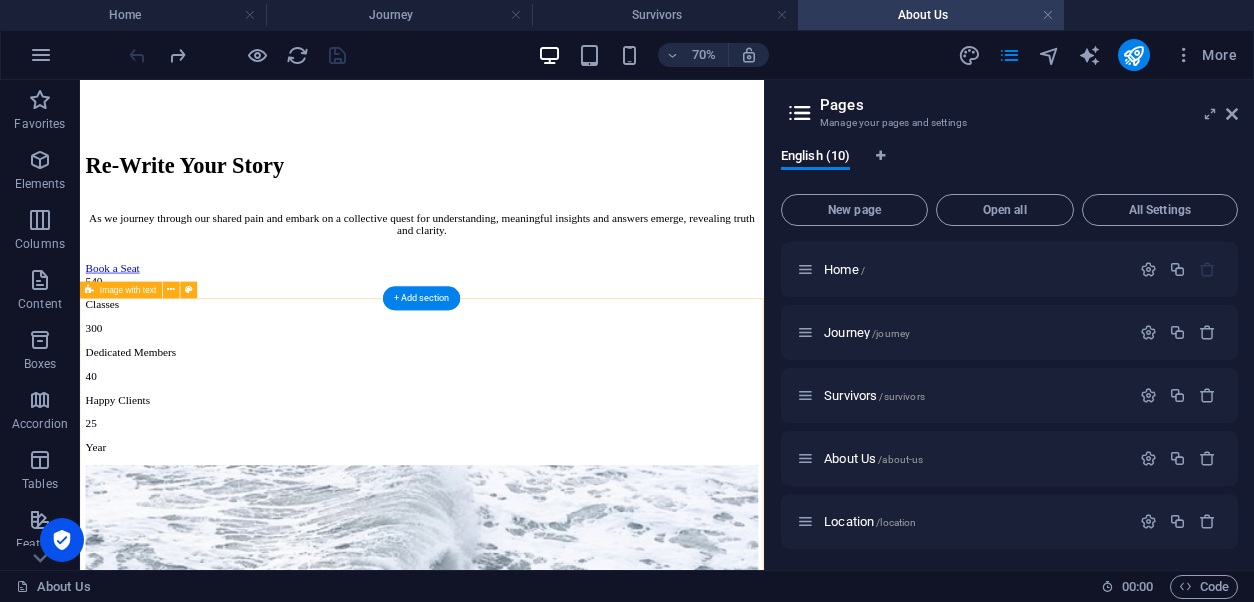 scroll, scrollTop: 817, scrollLeft: 0, axis: vertical 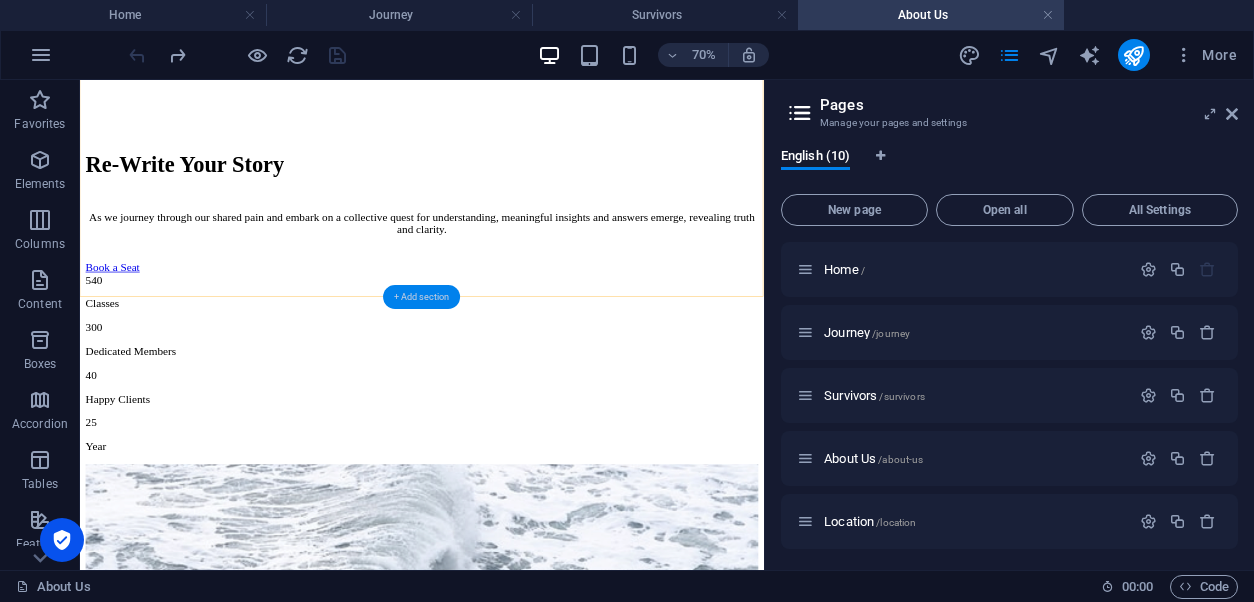 click on "+ Add section" at bounding box center (422, 297) 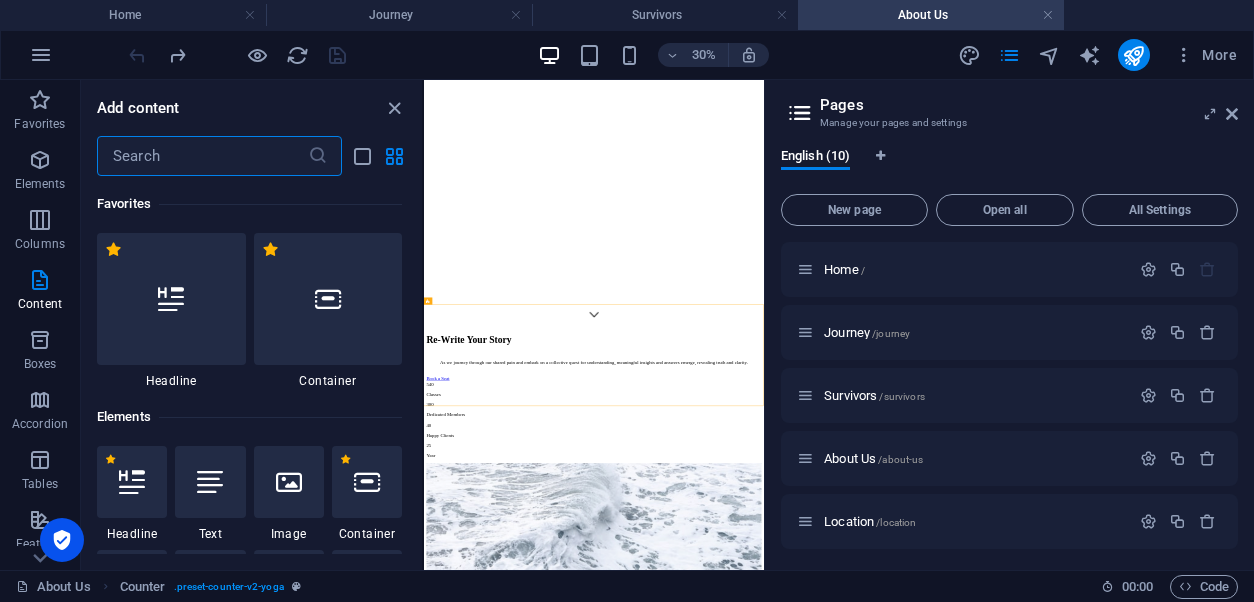 scroll, scrollTop: 785, scrollLeft: 0, axis: vertical 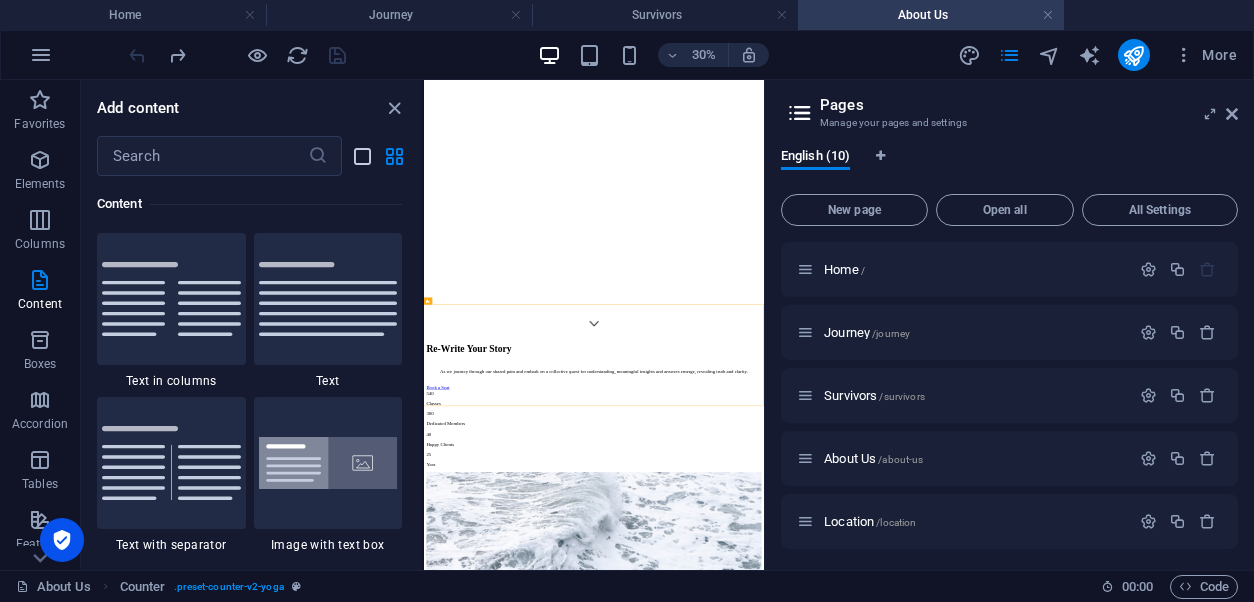 click at bounding box center [362, 156] 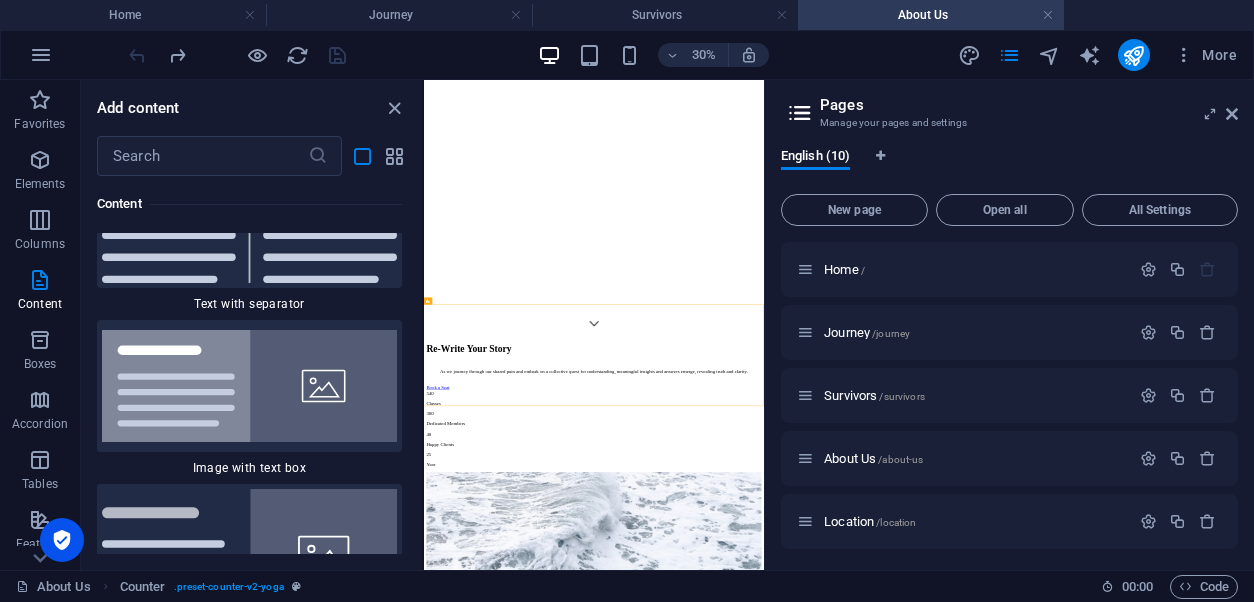 scroll, scrollTop: 10999, scrollLeft: 0, axis: vertical 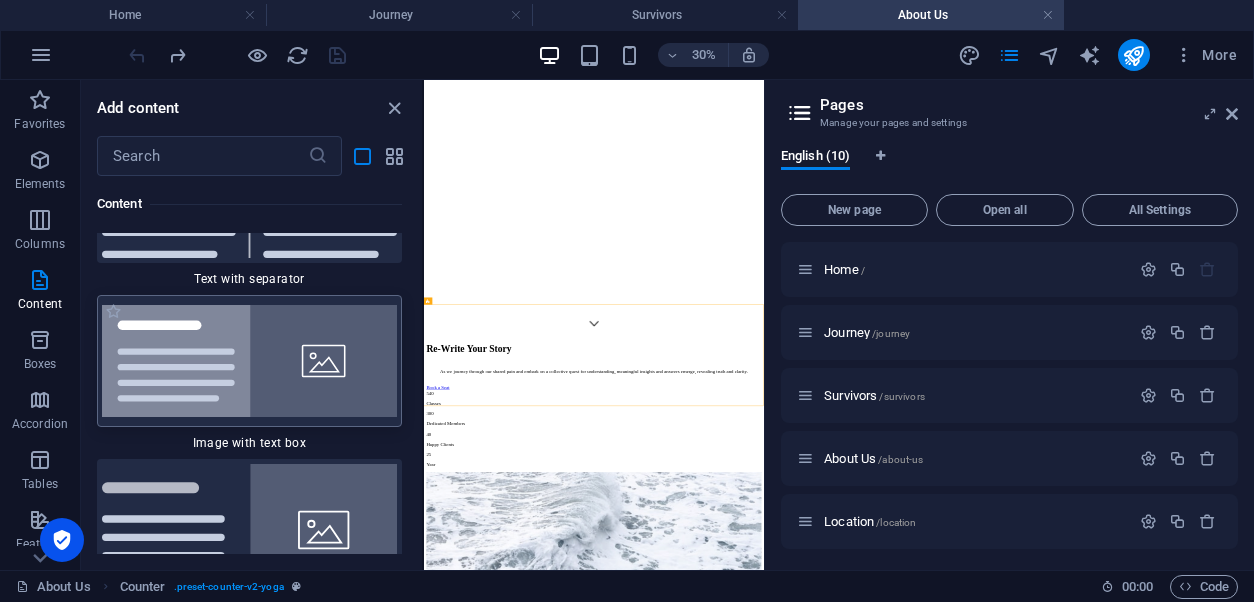 click at bounding box center (249, 361) 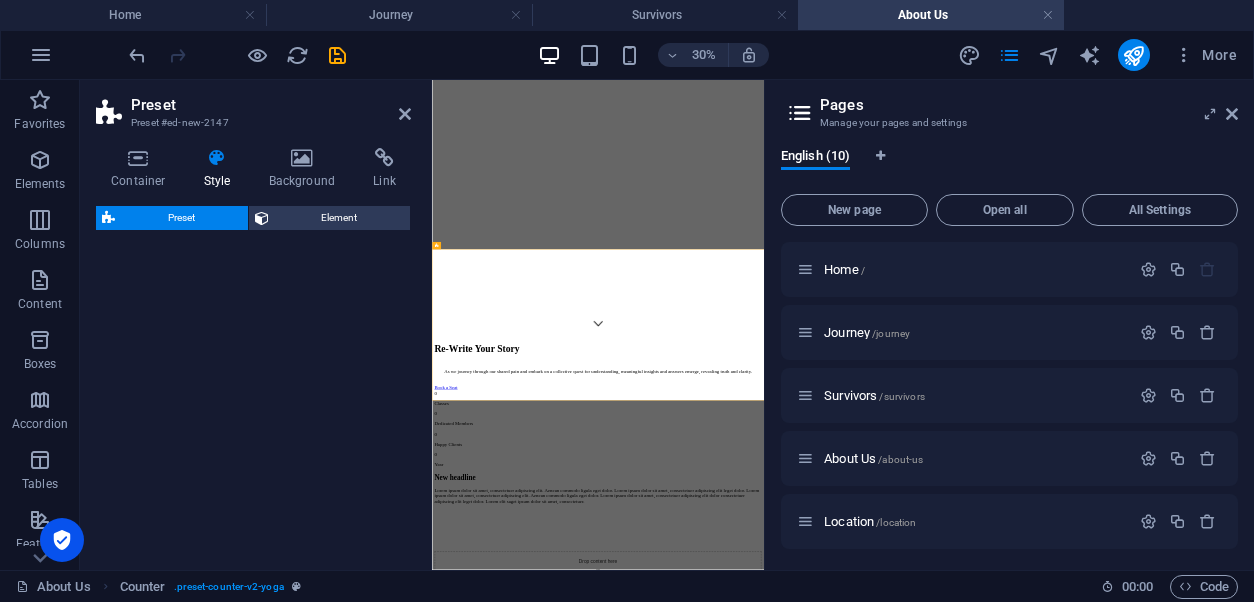 select on "rem" 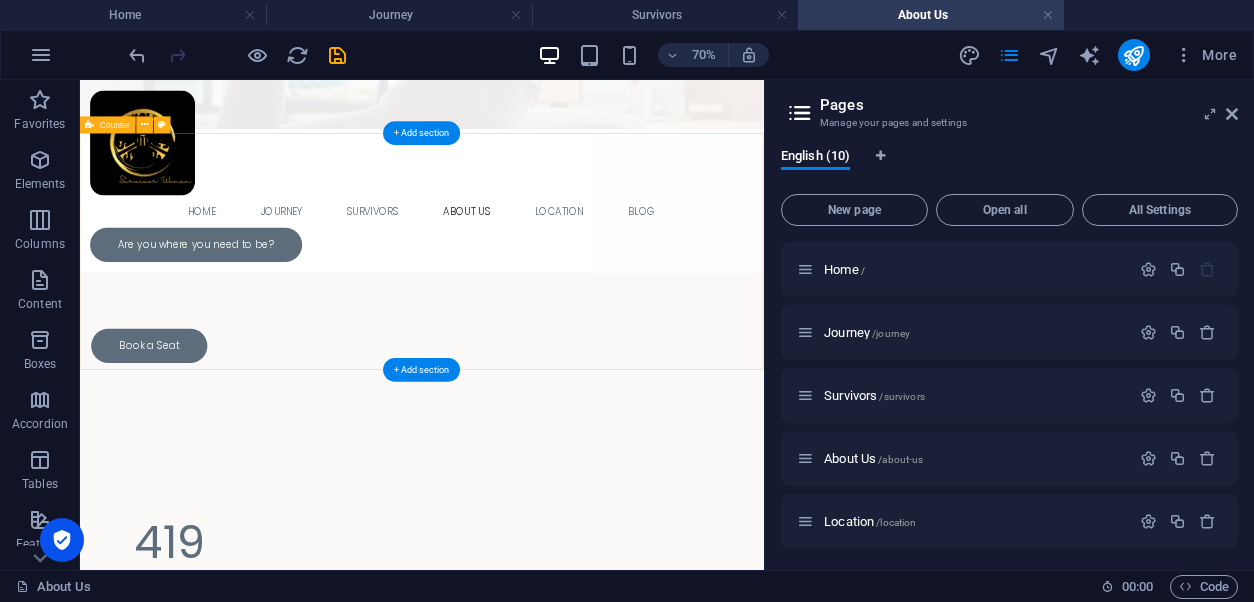 scroll, scrollTop: 695, scrollLeft: 0, axis: vertical 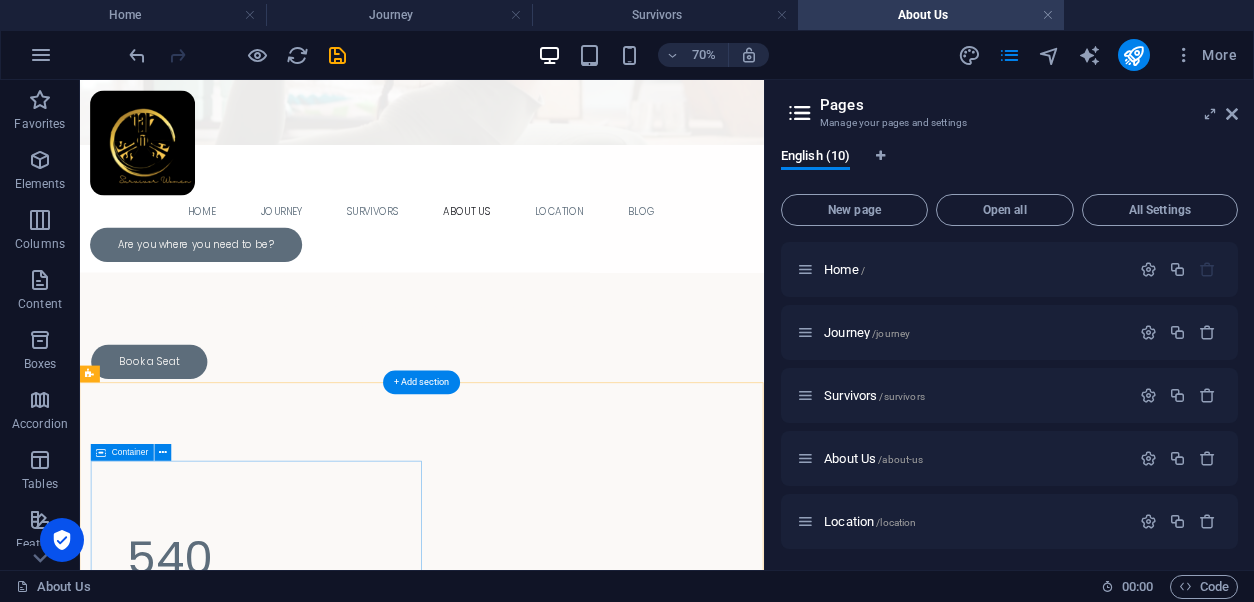 click on "New headline Lorem ipsum dolor sit amet, consectetuer adipiscing elit. Aenean commodo ligula eget dolor. Lorem ipsum dolor sit amet, consectetuer adipiscing elit leget dolor. Lorem ipsum dolor sit amet, consectetuer adipiscing elit. Aenean commodo ligula eget dolor. Lorem ipsum dolor sit amet, consectetuer adipiscing elit dolor consectetuer adipiscing elit leget dolor. Lorem elit saget ipsum dolor sit amet, consectetuer." at bounding box center (568, 1555) 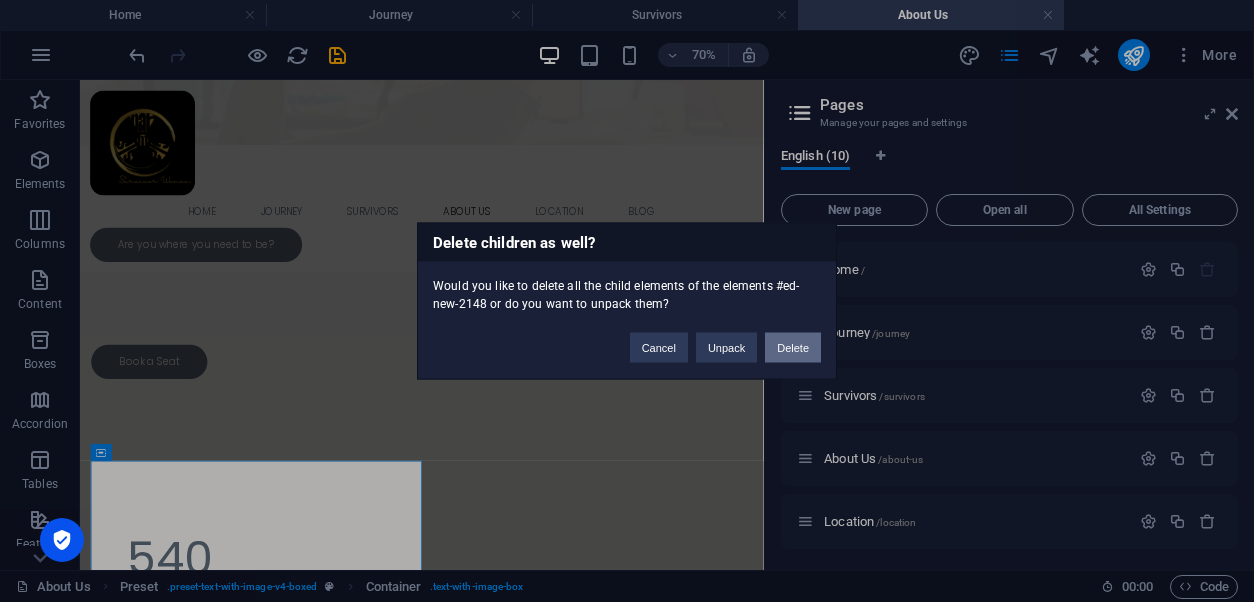click on "Delete" at bounding box center (793, 348) 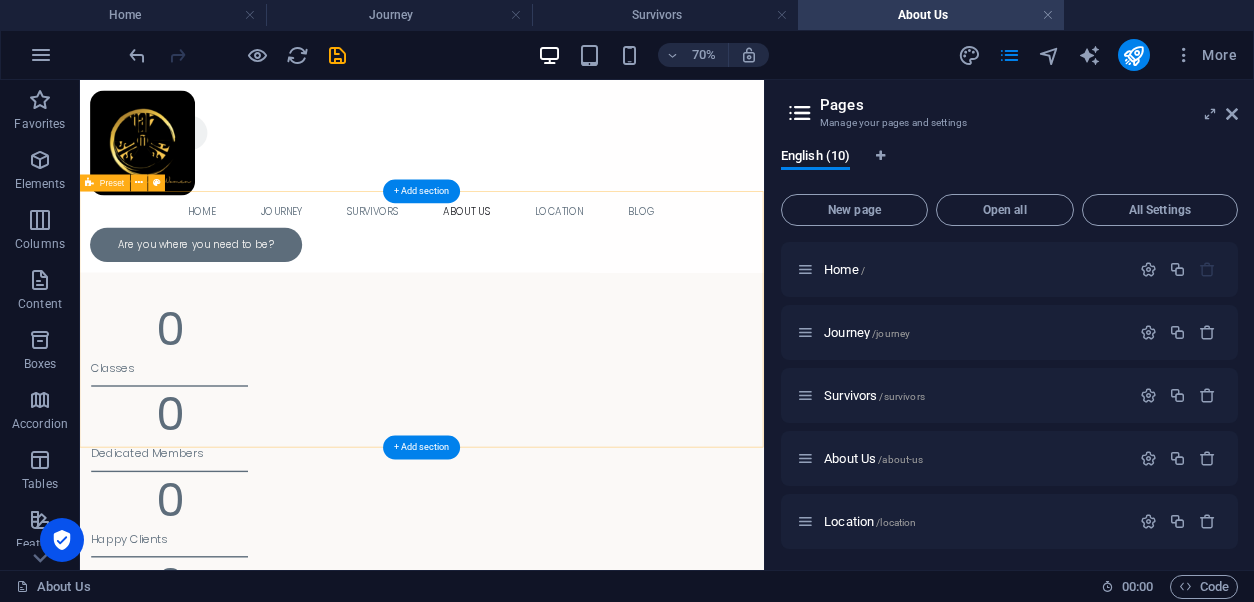 scroll, scrollTop: 934, scrollLeft: 0, axis: vertical 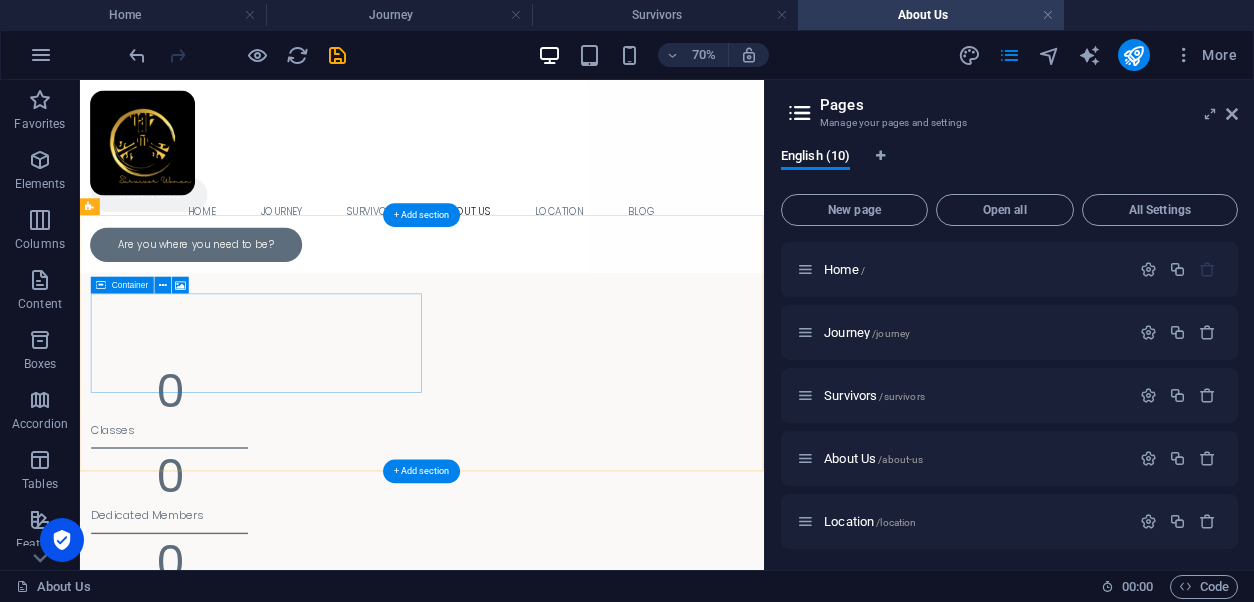click on "Drop content here or  Add elements  Paste clipboard" at bounding box center [568, 1410] 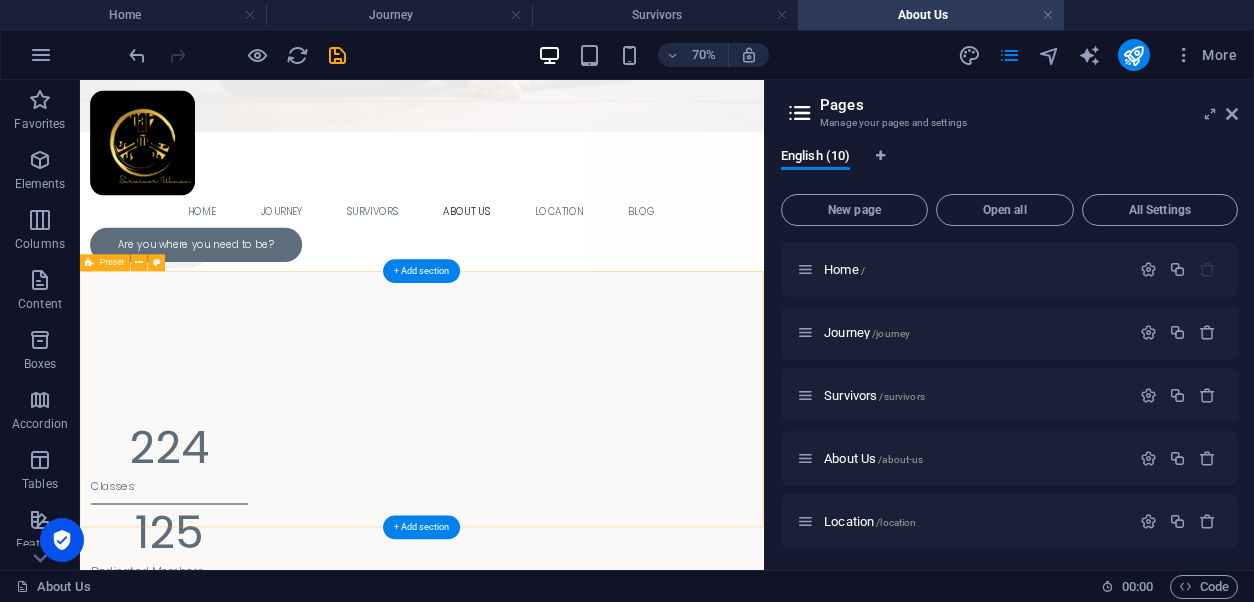scroll, scrollTop: 850, scrollLeft: 0, axis: vertical 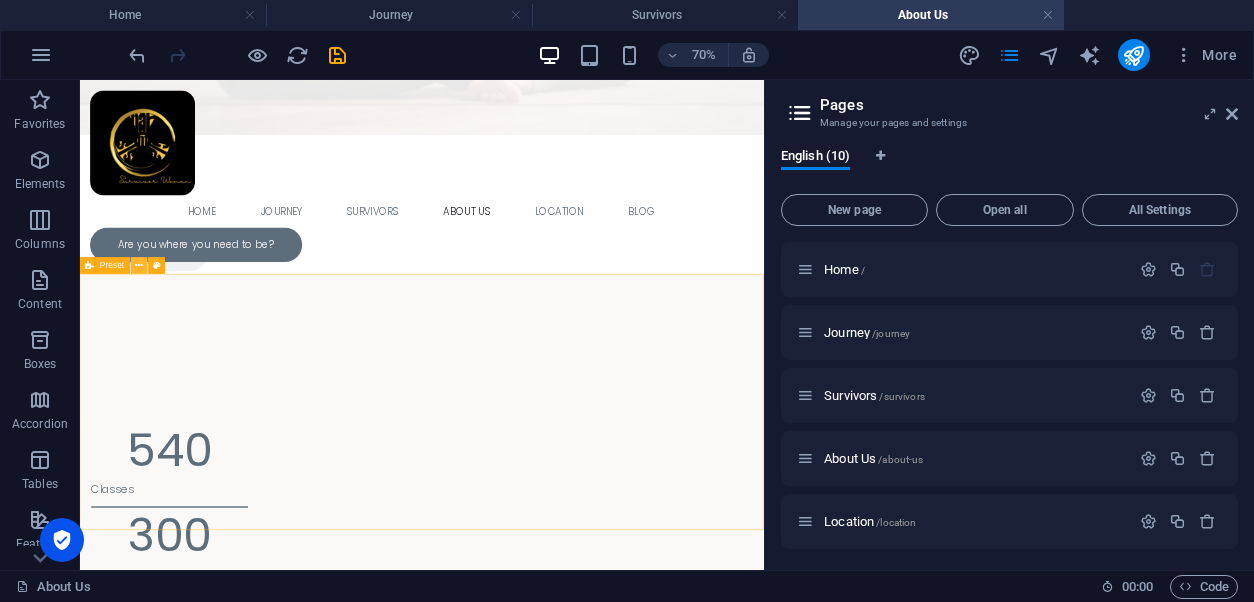 click at bounding box center (139, 265) 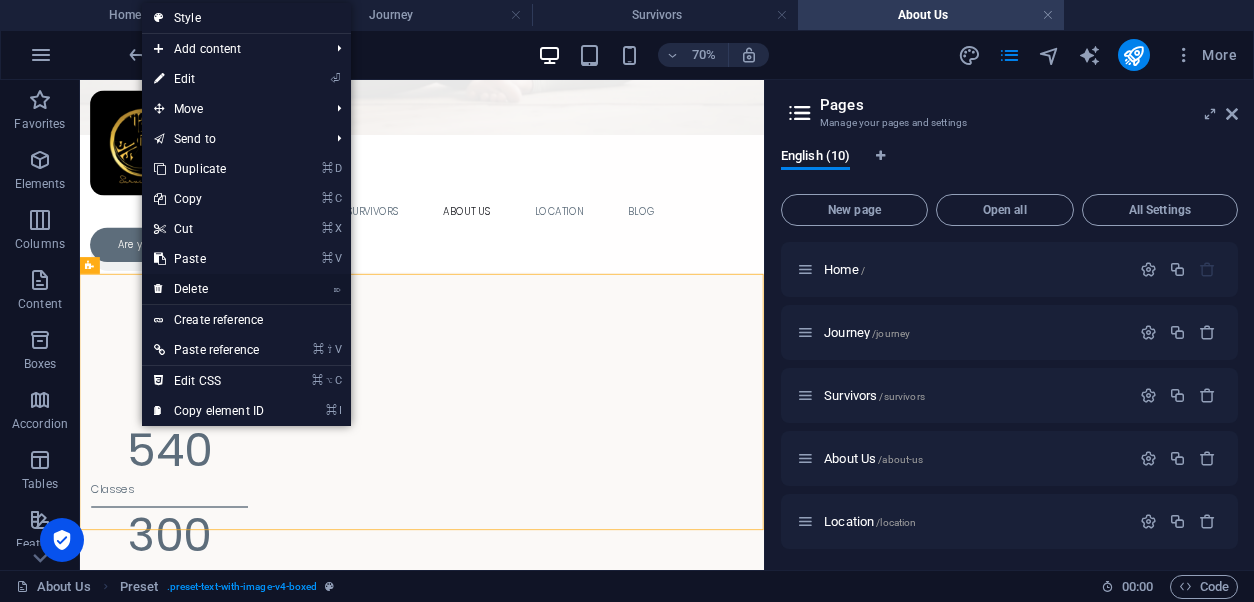 click on "⌦  Delete" at bounding box center (209, 289) 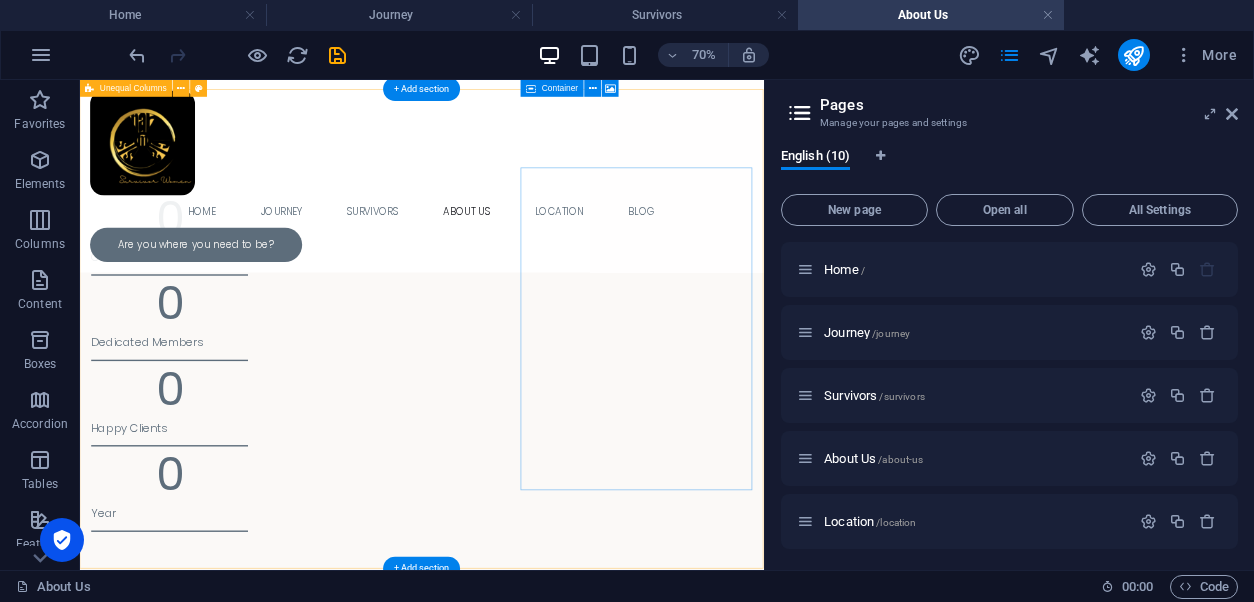 scroll, scrollTop: 1099, scrollLeft: 0, axis: vertical 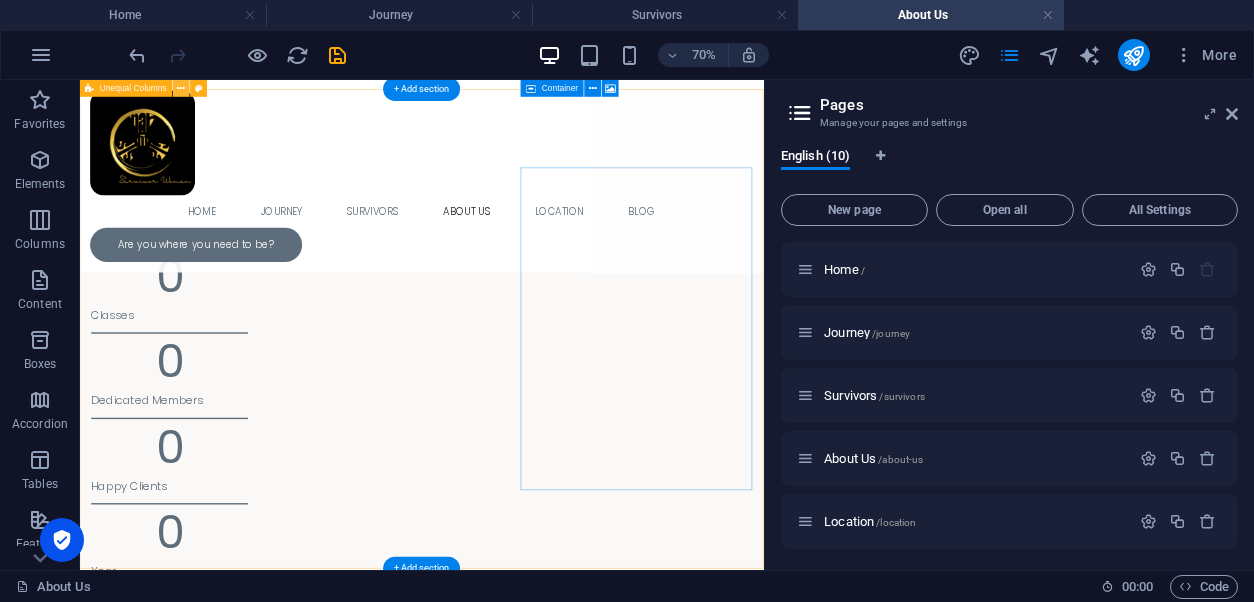 click on "Home Journey Survivors About Us Location     Blog Are you where you need to be?" at bounding box center [568, 217] 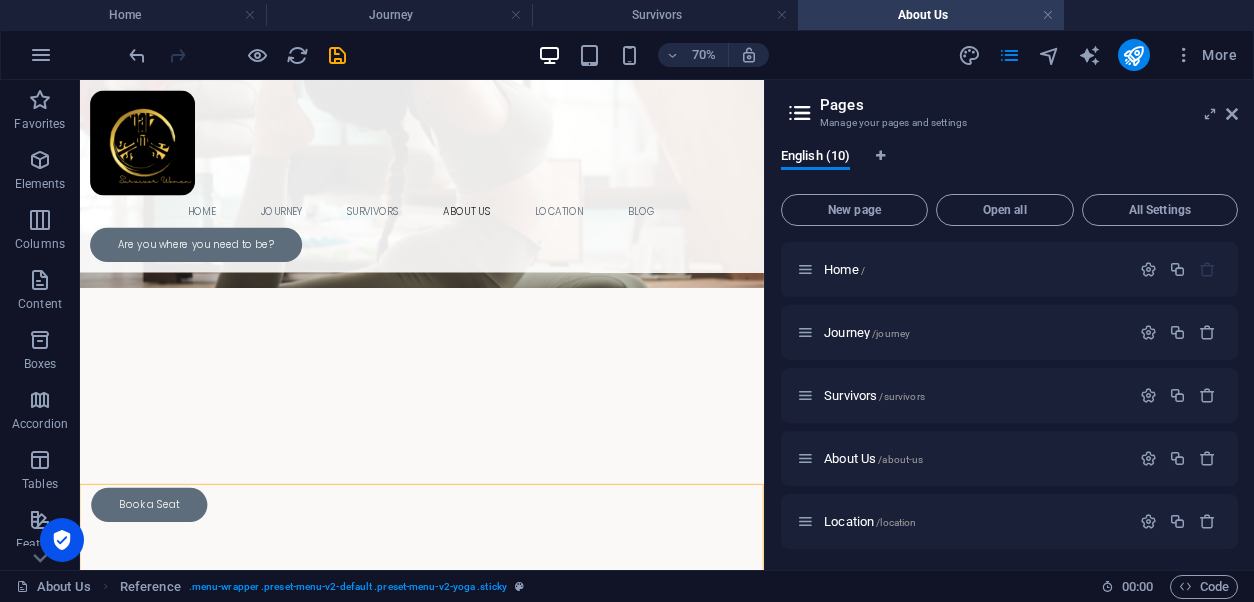 scroll, scrollTop: 177, scrollLeft: 0, axis: vertical 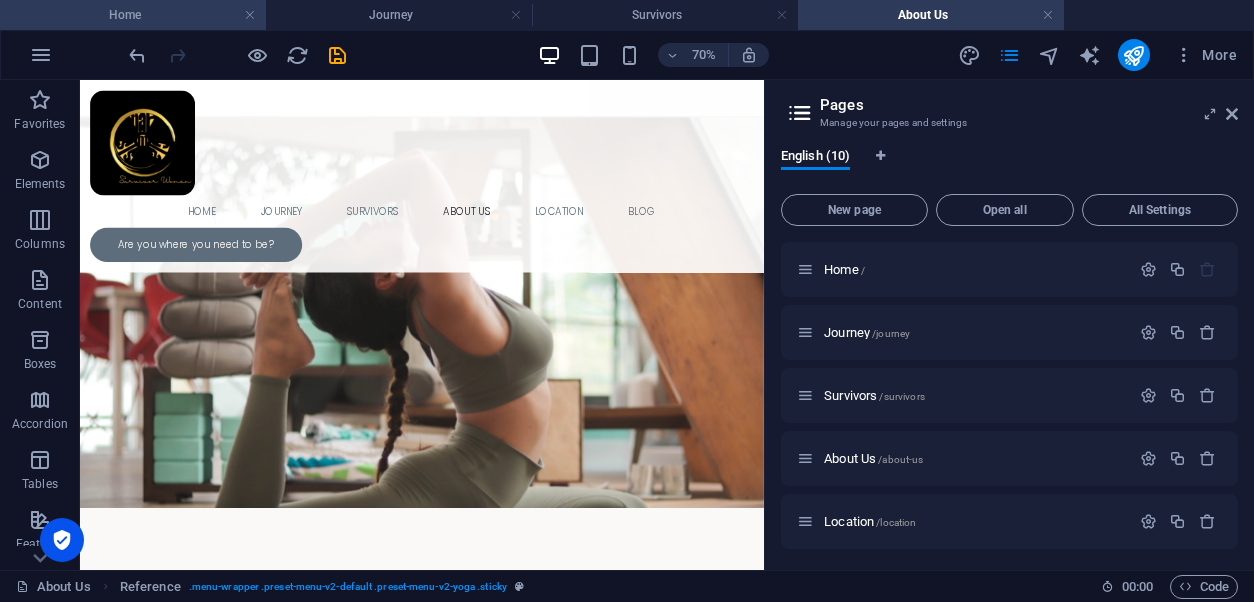 click at bounding box center [337, 55] 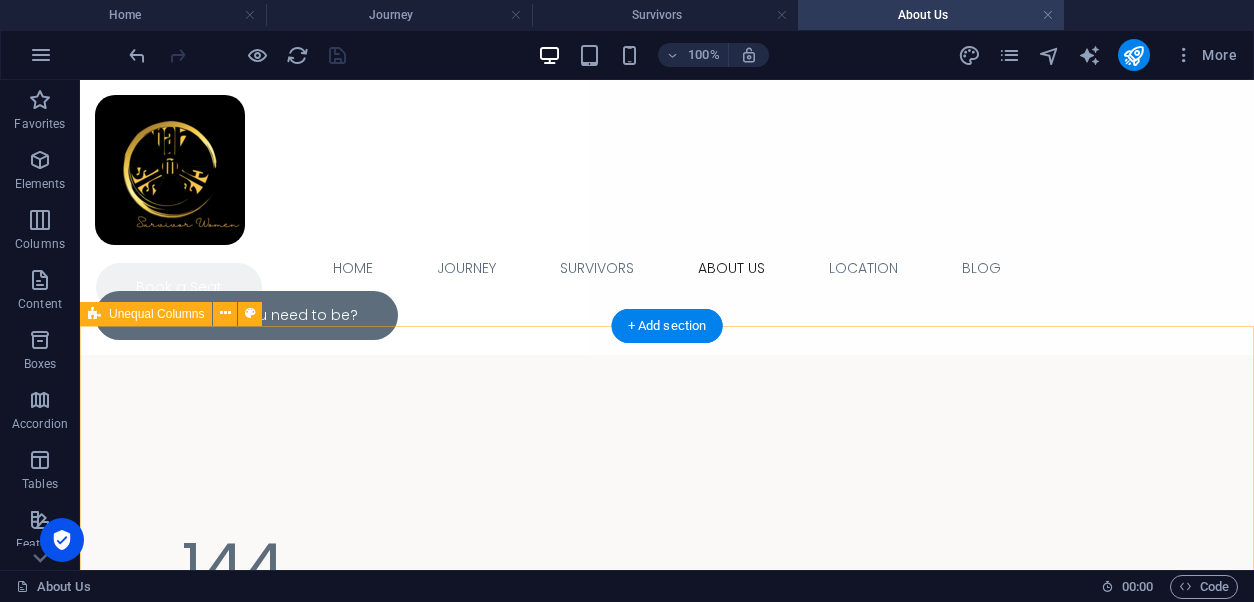 scroll, scrollTop: 697, scrollLeft: 0, axis: vertical 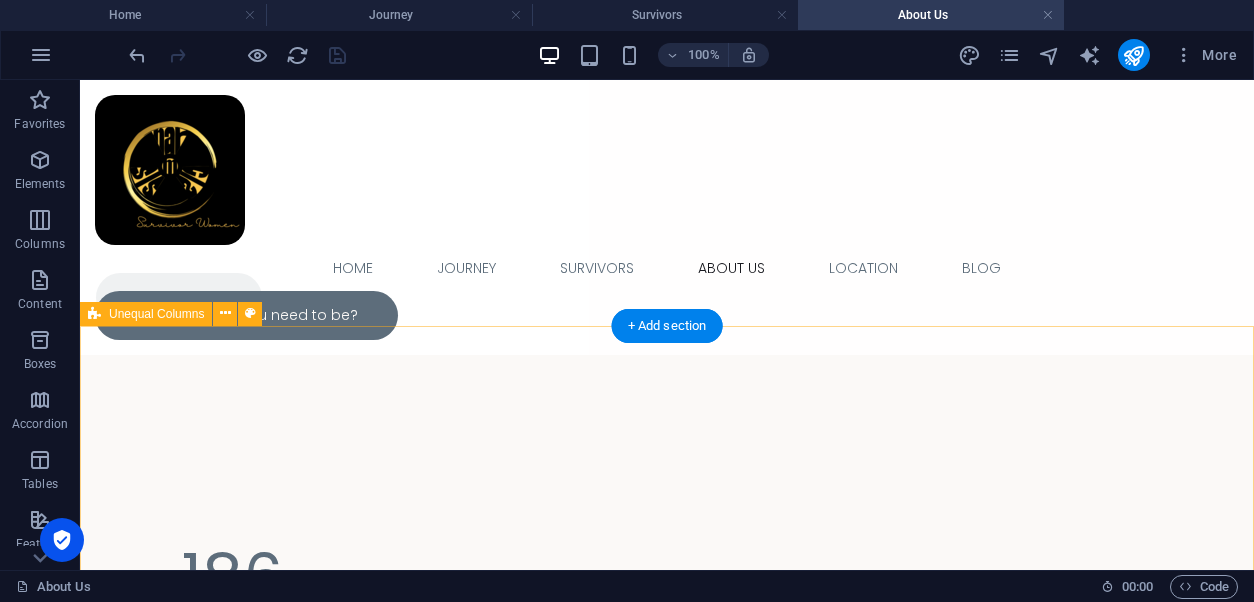 click on "Join Our Newsletter    I have read and understand the privacy policy. Nicht lesbar? Neu generieren" at bounding box center (667, 1490) 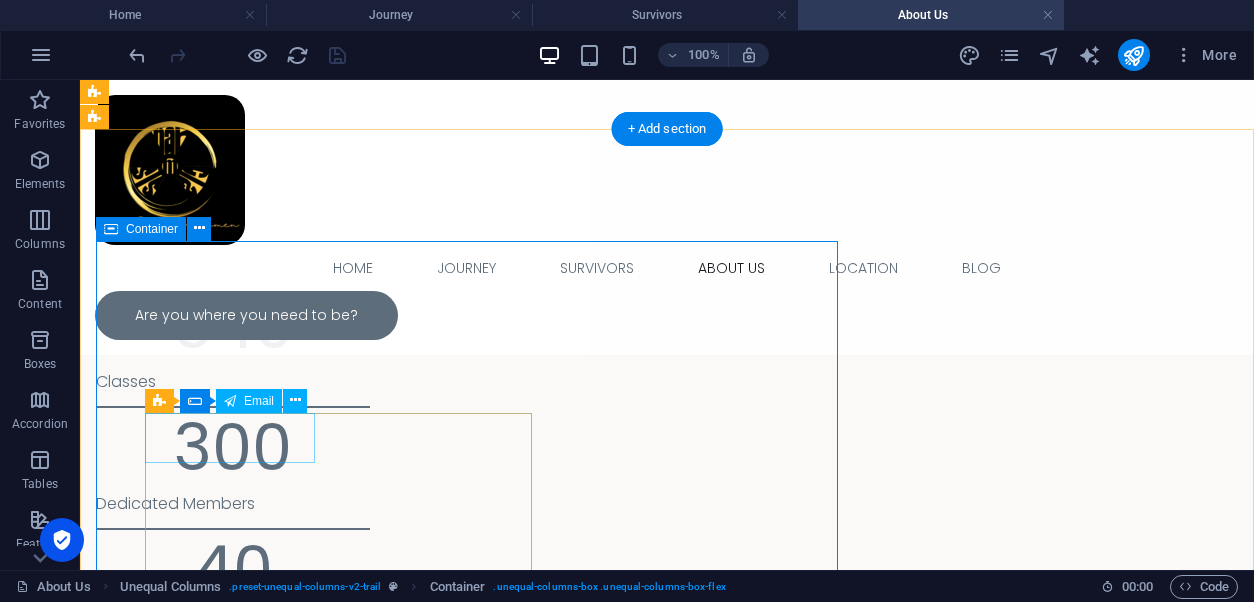 scroll, scrollTop: 865, scrollLeft: 0, axis: vertical 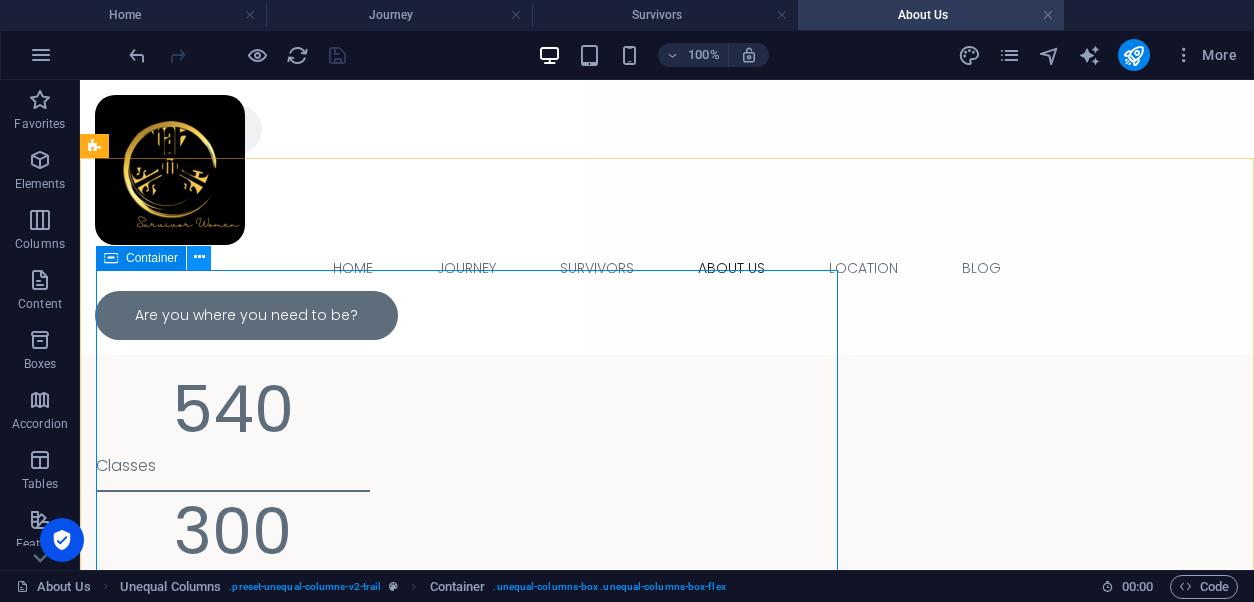 click at bounding box center (199, 257) 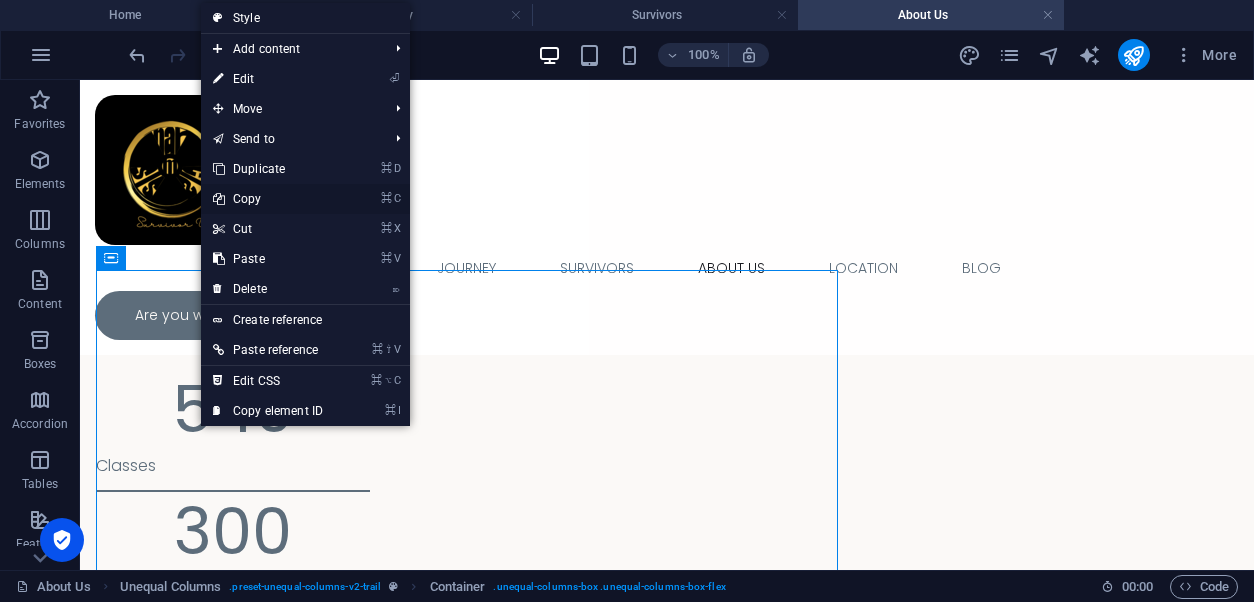 click on "⌘ C  Copy" at bounding box center (268, 199) 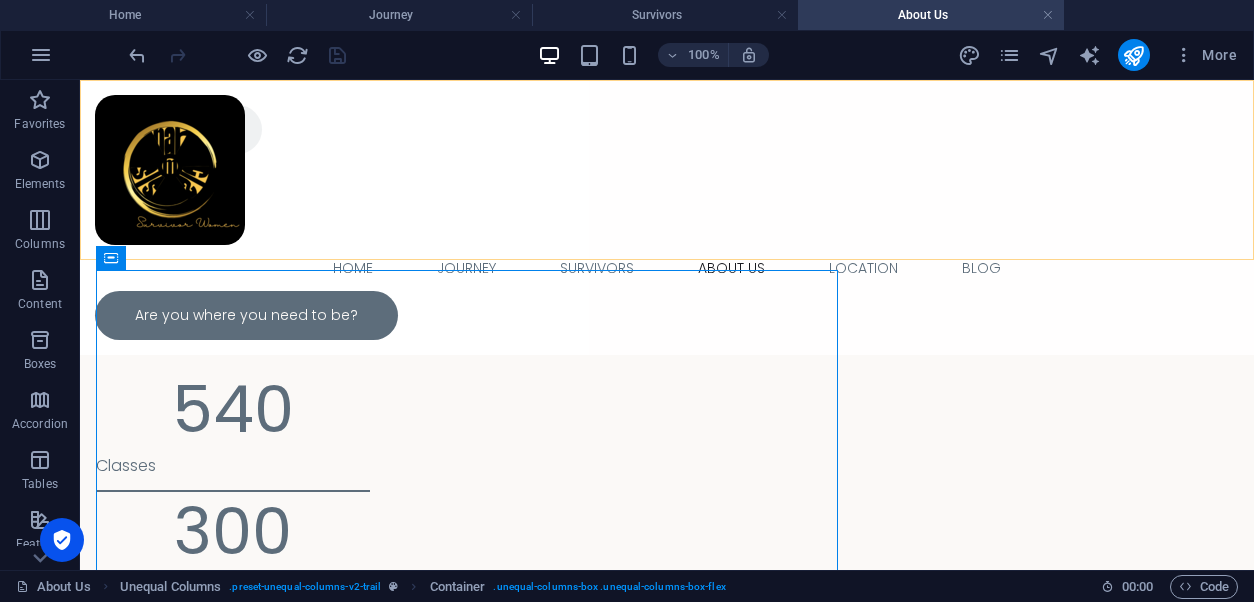 click on "Home Journey Survivors About Us Location     Blog" at bounding box center (667, 268) 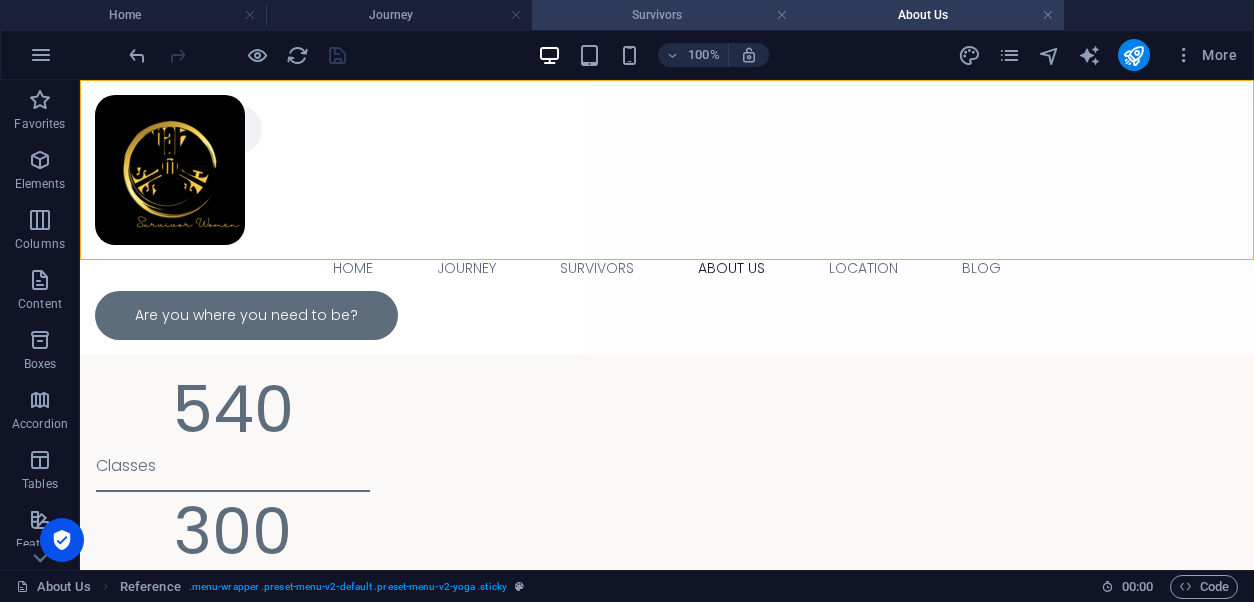 click on "Survivors" at bounding box center (665, 15) 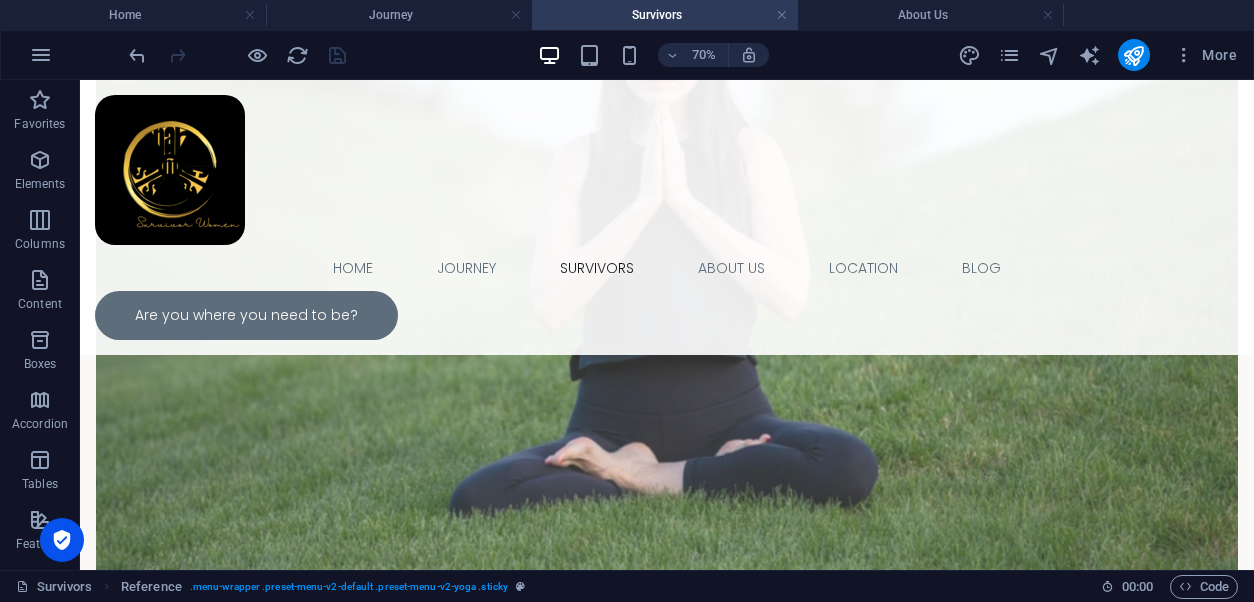 scroll, scrollTop: 0, scrollLeft: 0, axis: both 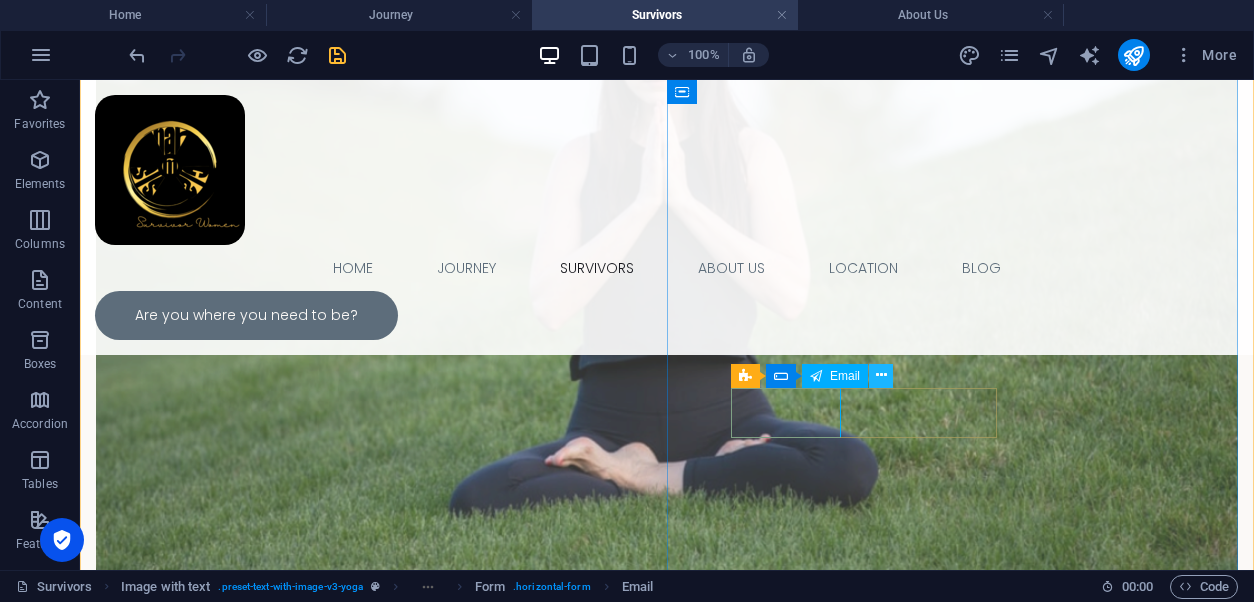 click at bounding box center [881, 375] 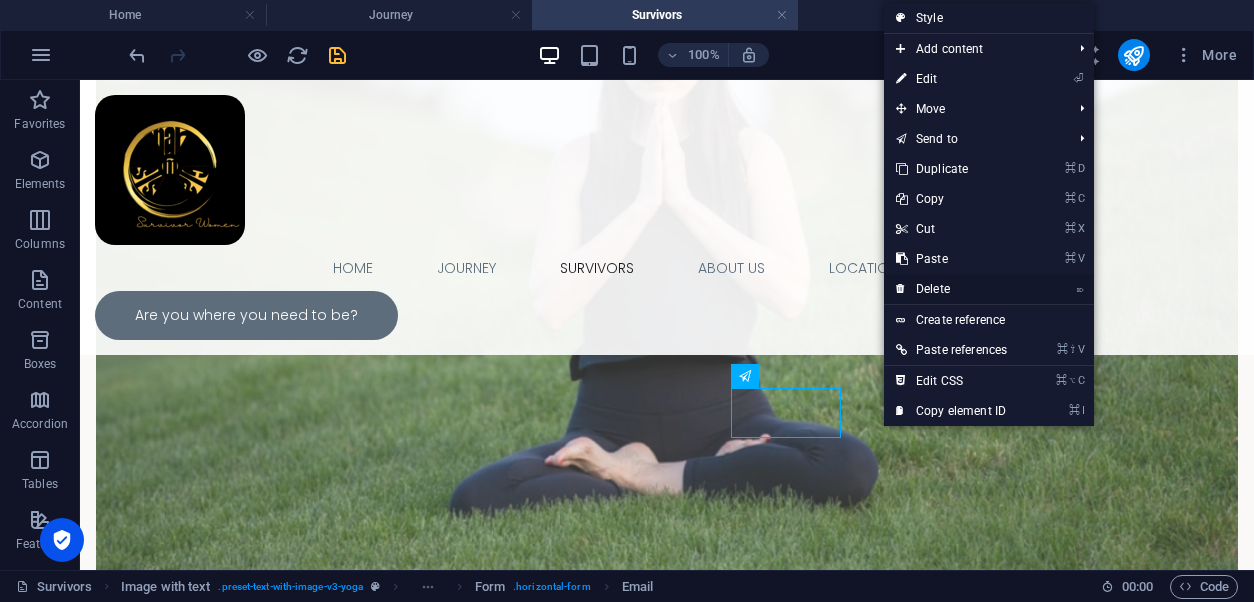 click on "⌦  Delete" at bounding box center [951, 289] 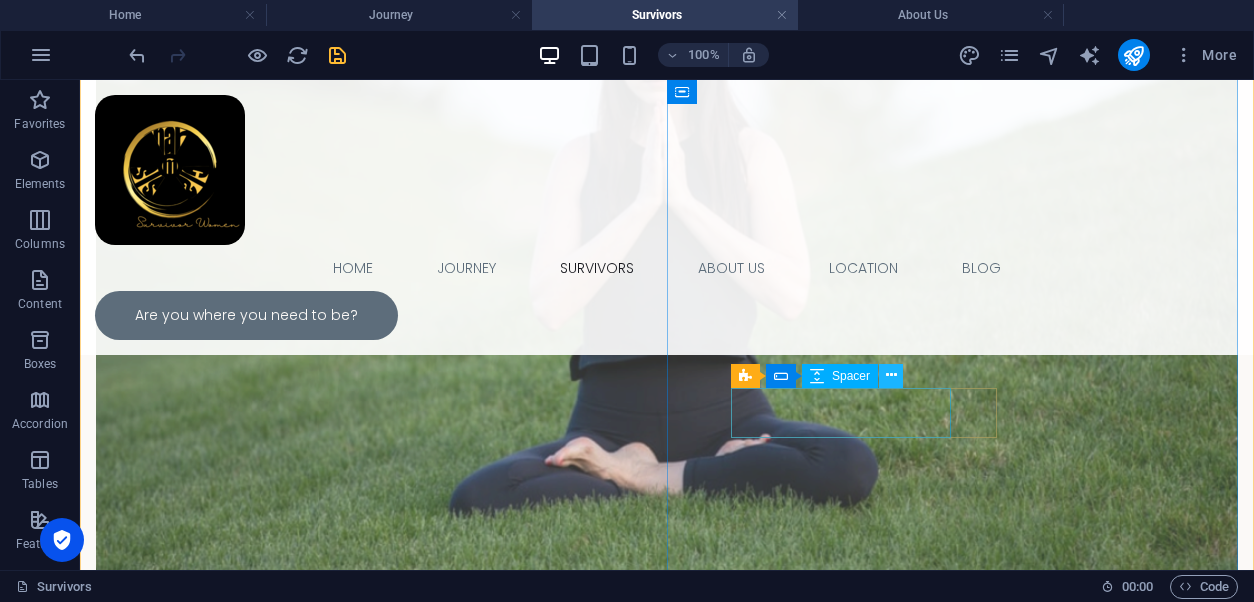 click at bounding box center [891, 375] 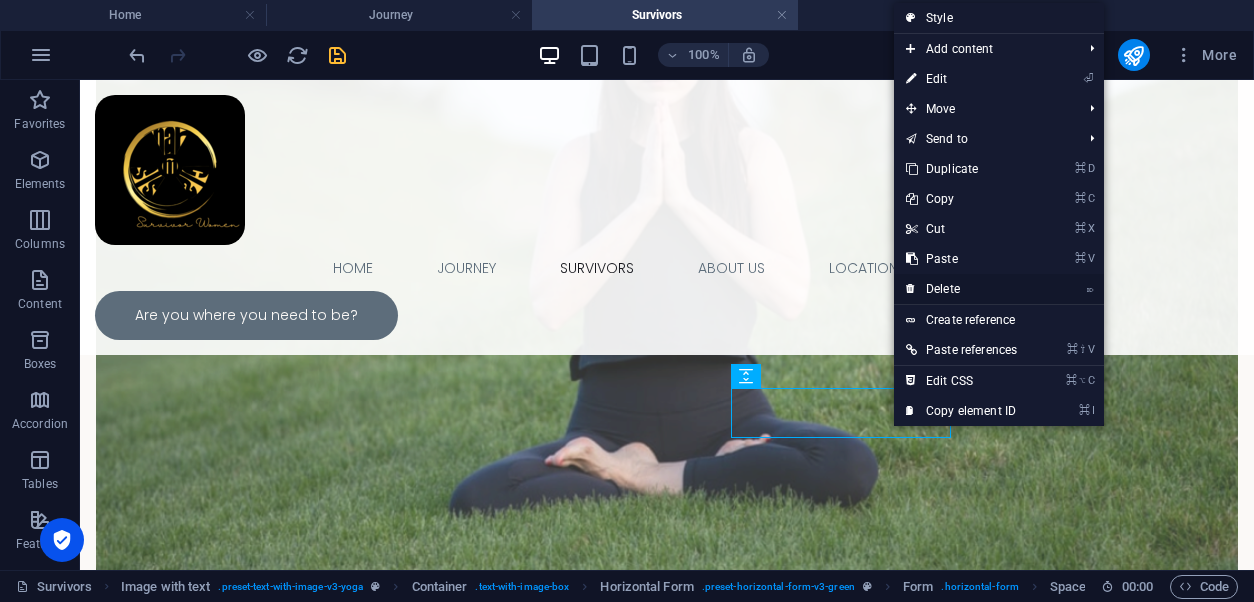 click on "⌦  Delete" at bounding box center [961, 289] 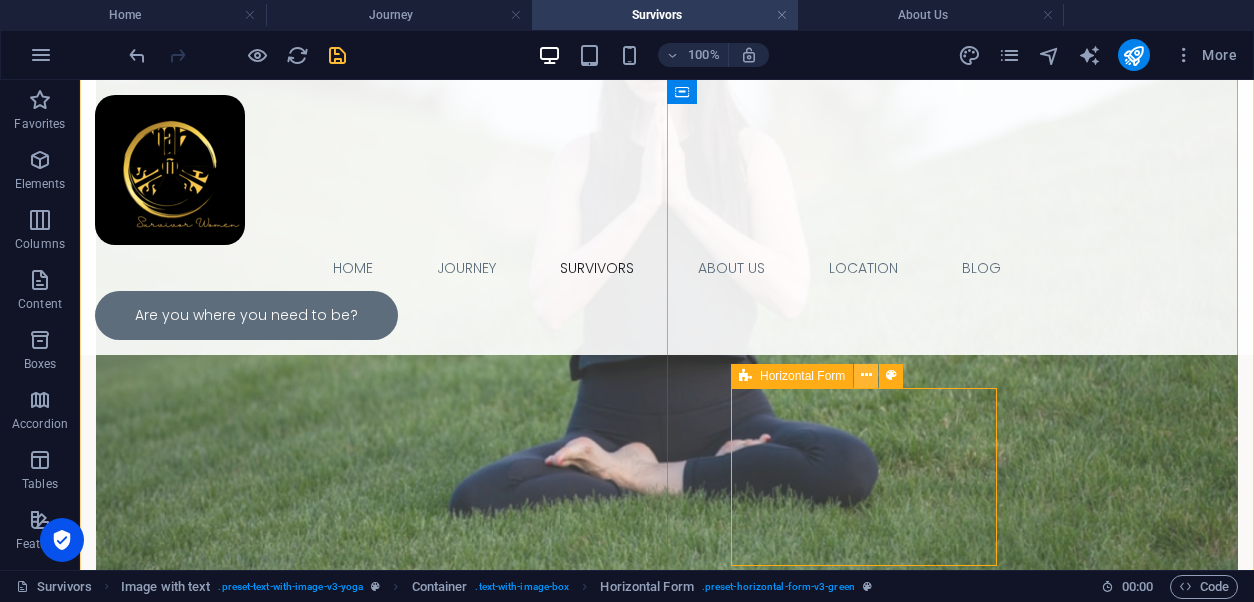 click at bounding box center (866, 375) 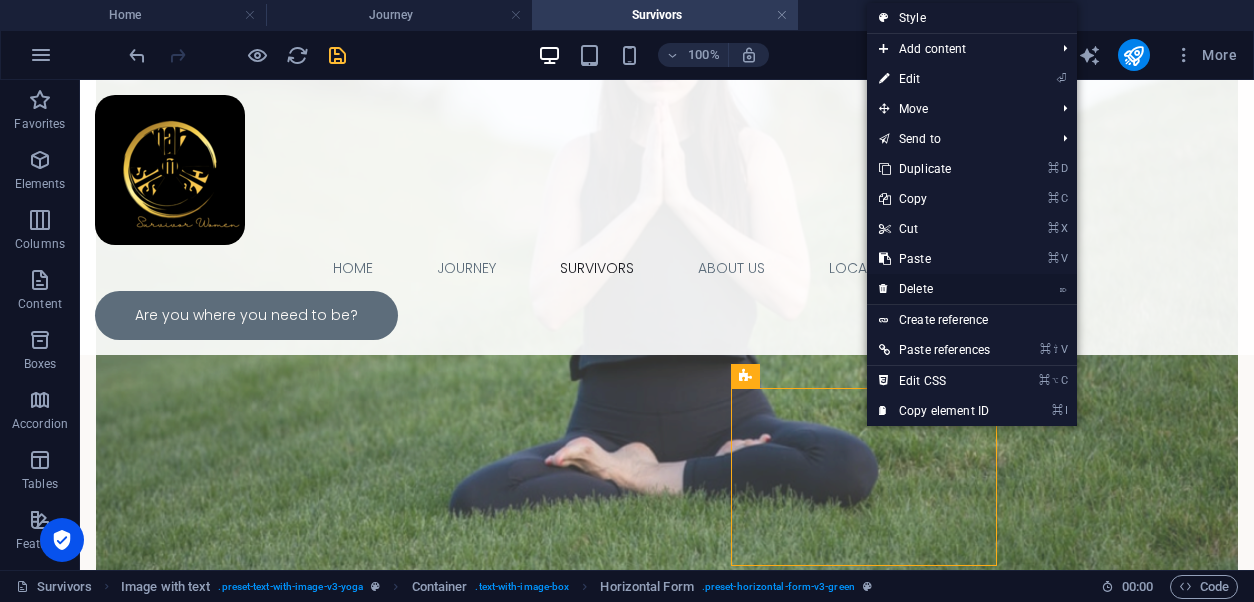 click on "⌦  Delete" at bounding box center (934, 289) 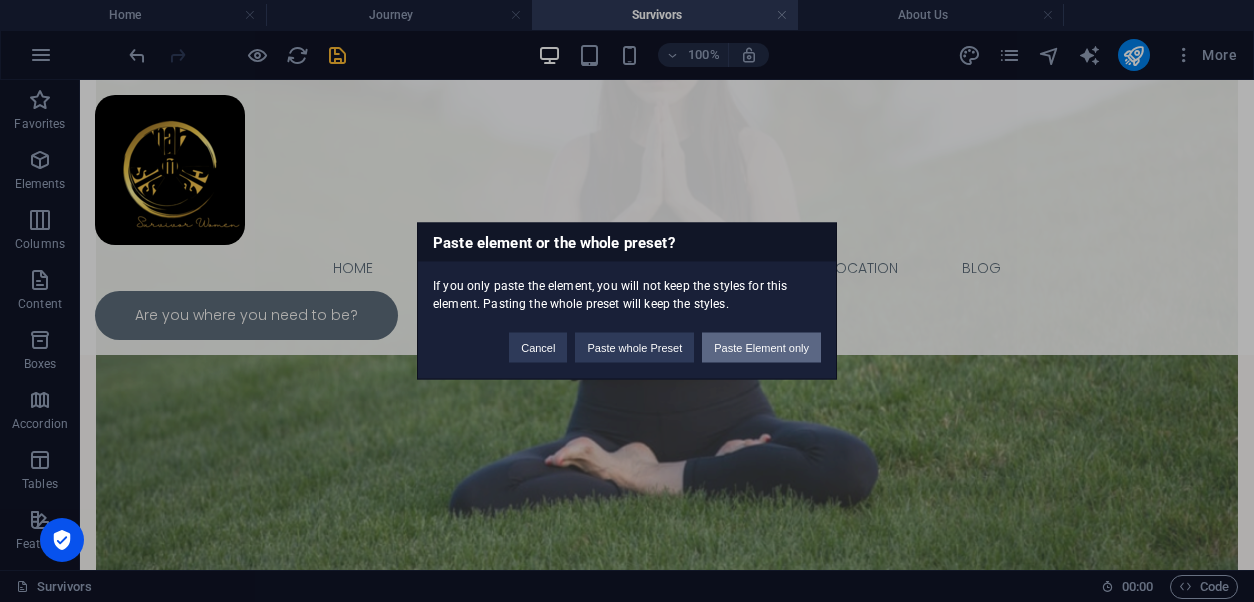 click on "Paste Element only" at bounding box center [761, 348] 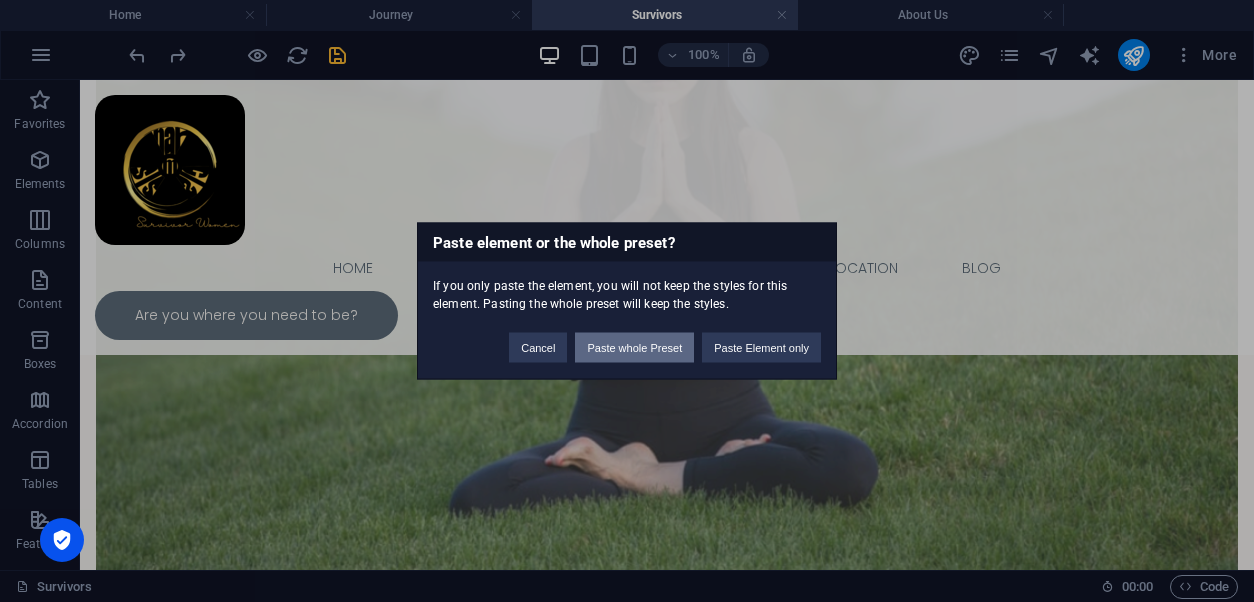 click on "Paste whole Preset" at bounding box center (634, 348) 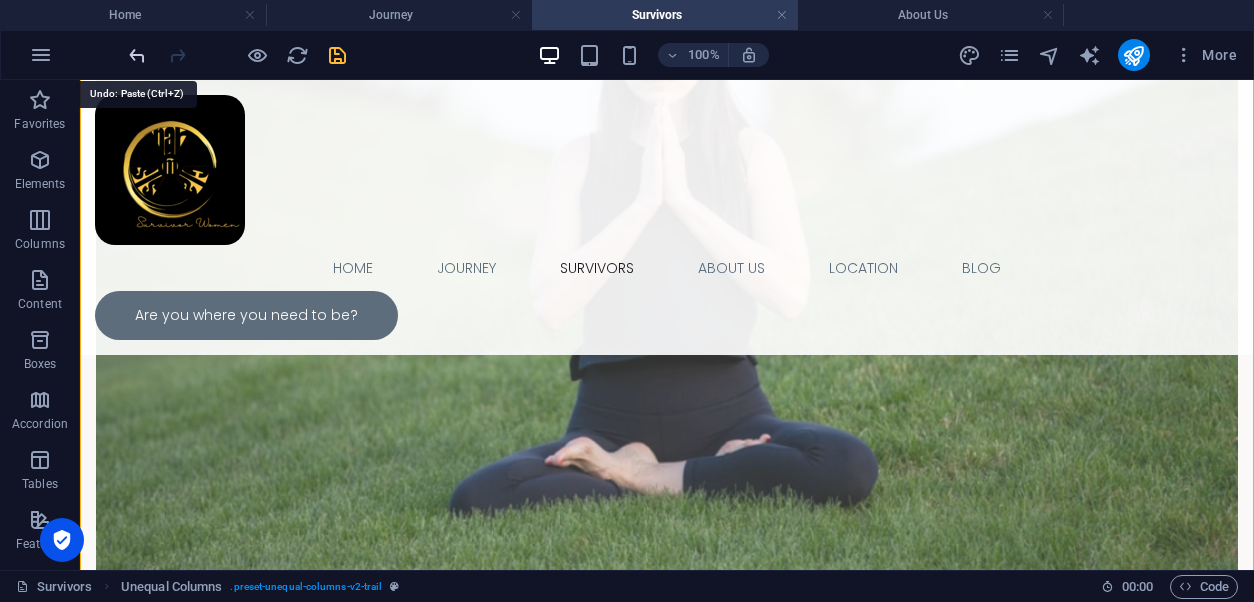 click at bounding box center (137, 55) 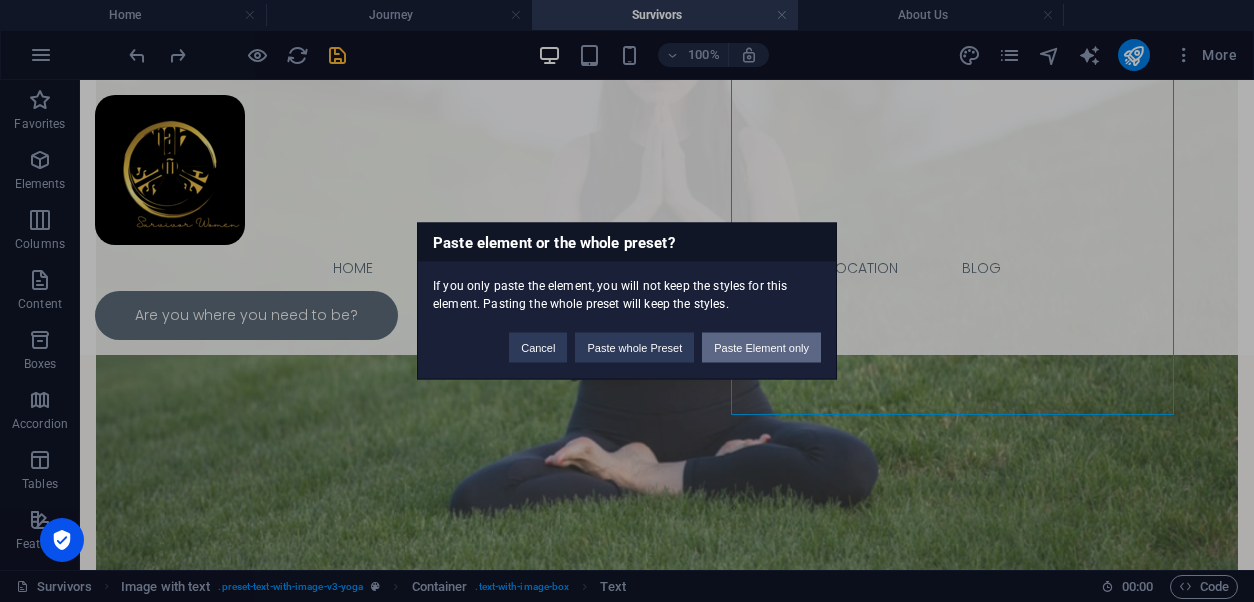 click on "Paste Element only" at bounding box center [761, 348] 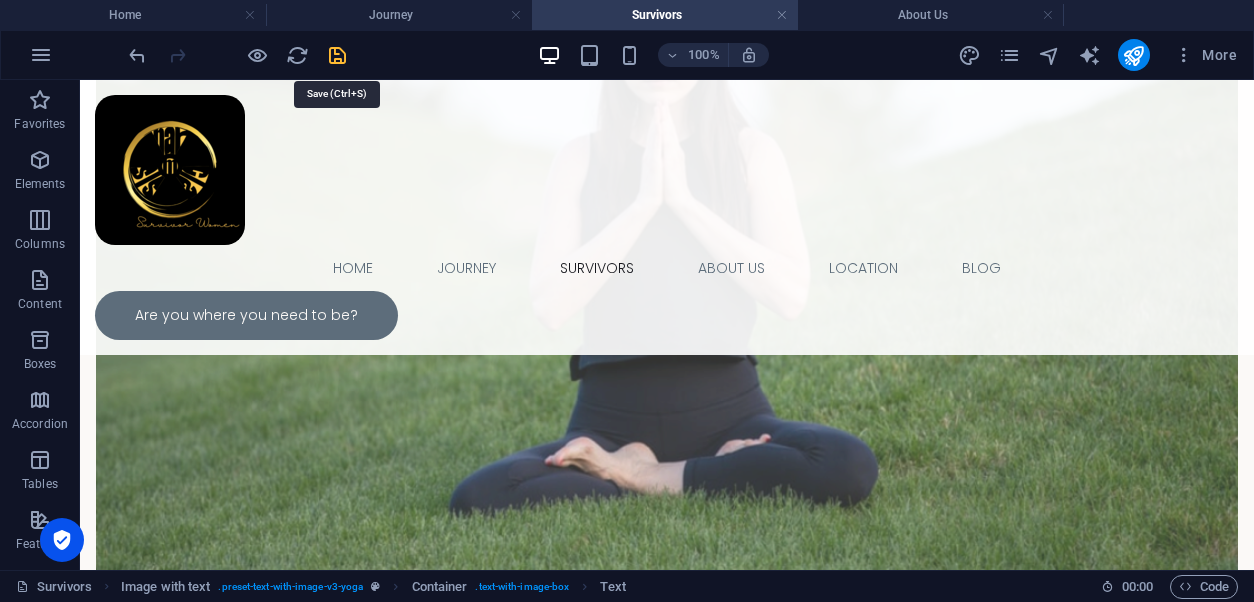 click at bounding box center [337, 55] 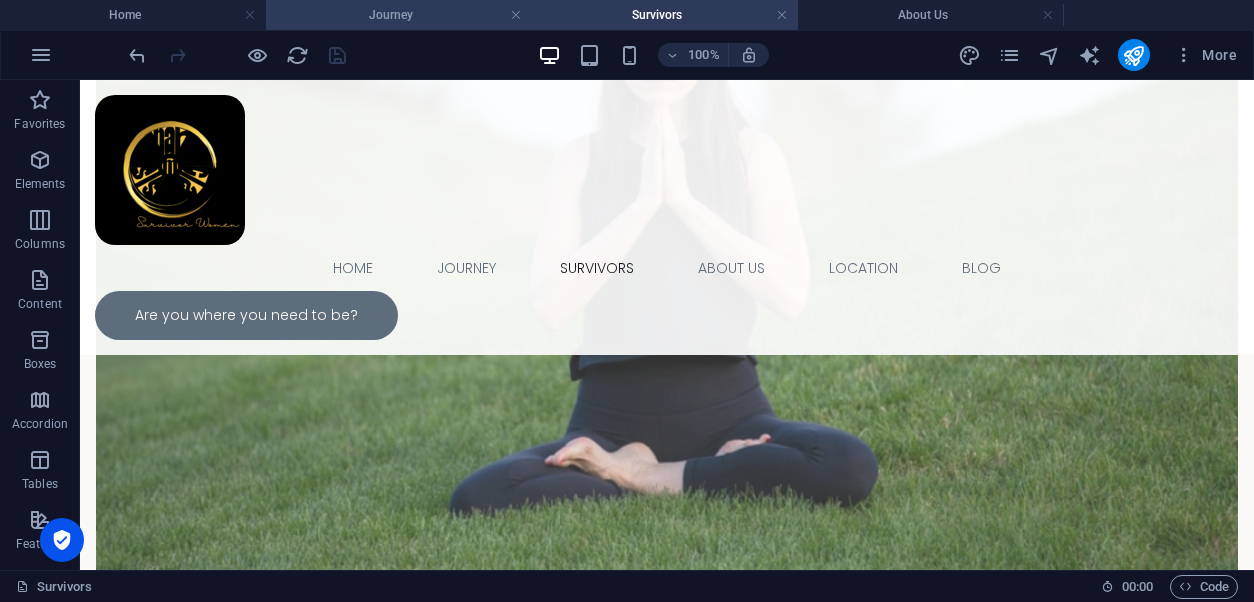 click on "Journey" at bounding box center [399, 15] 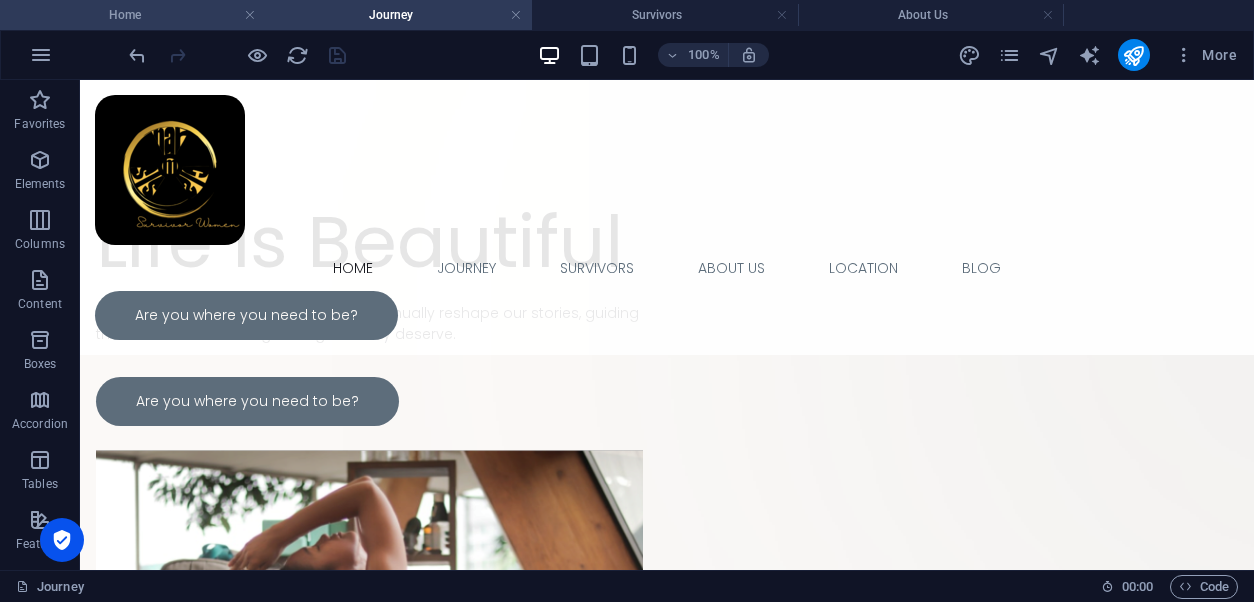 click on "Home" at bounding box center (133, 15) 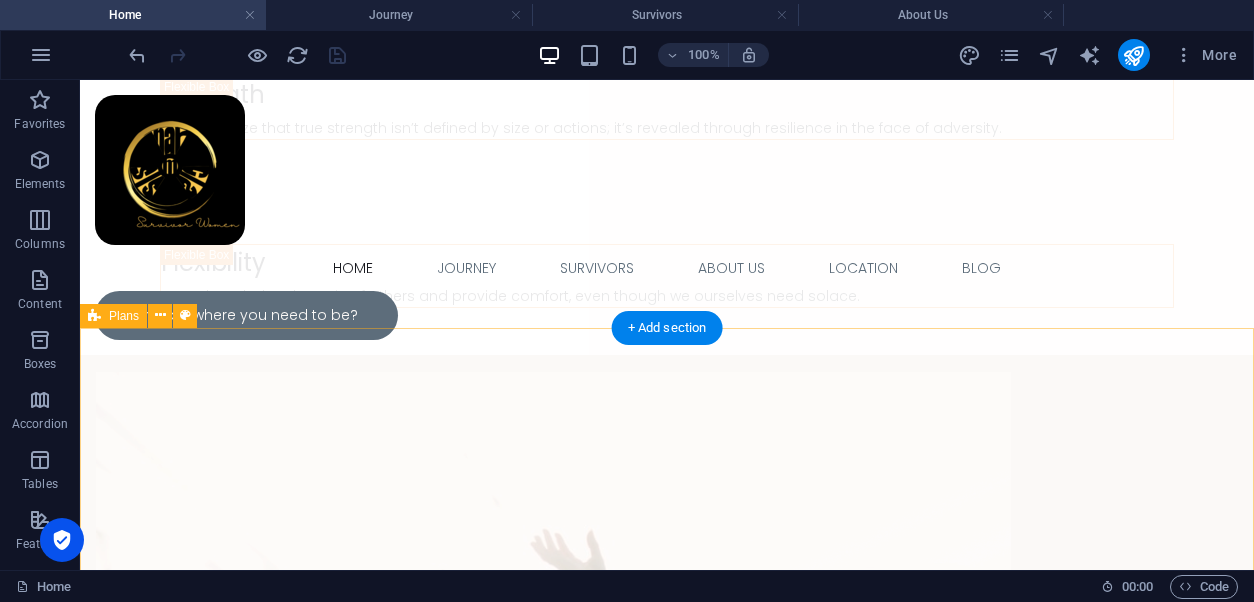 scroll, scrollTop: 3649, scrollLeft: 0, axis: vertical 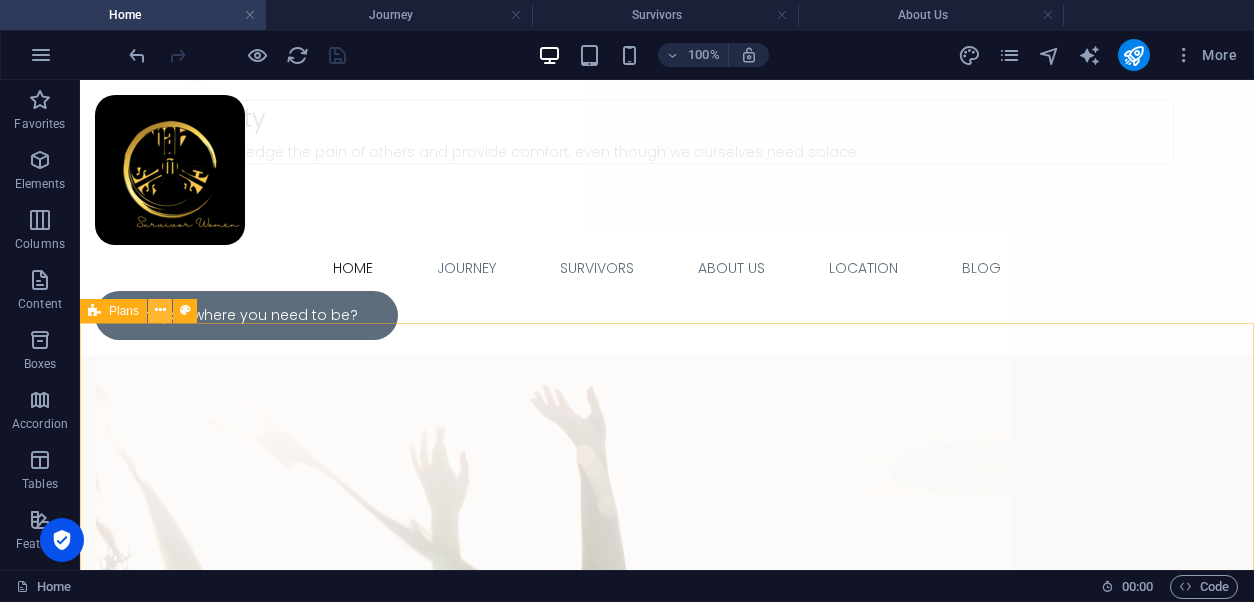 click at bounding box center (160, 310) 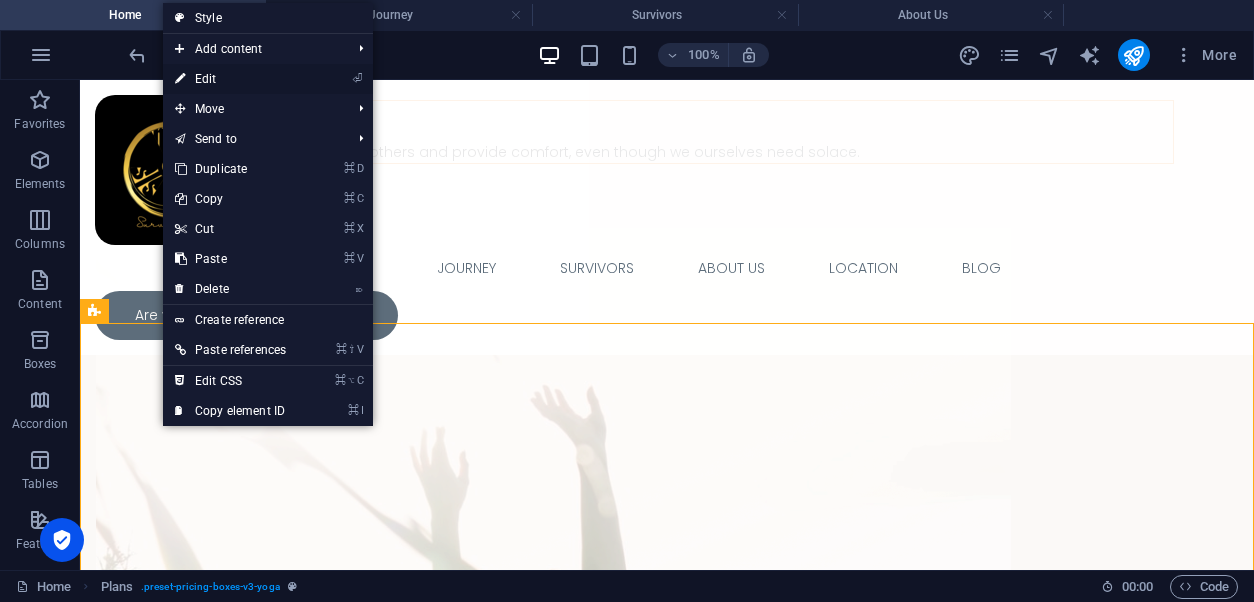 click on "⏎  Edit" at bounding box center (230, 79) 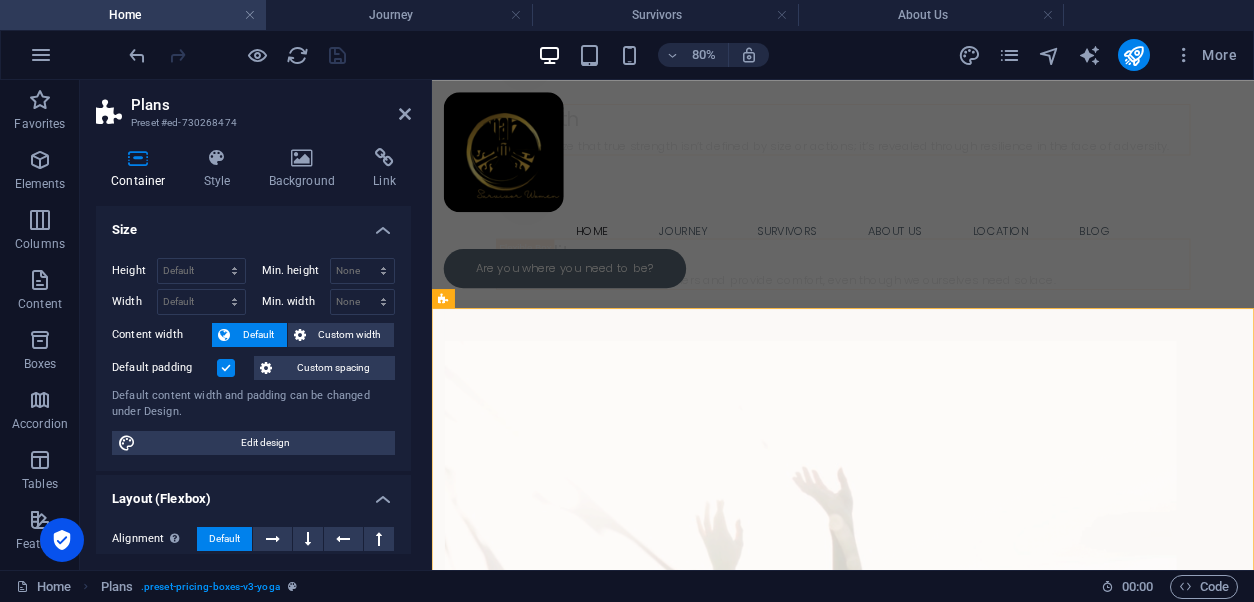 scroll, scrollTop: 3795, scrollLeft: 0, axis: vertical 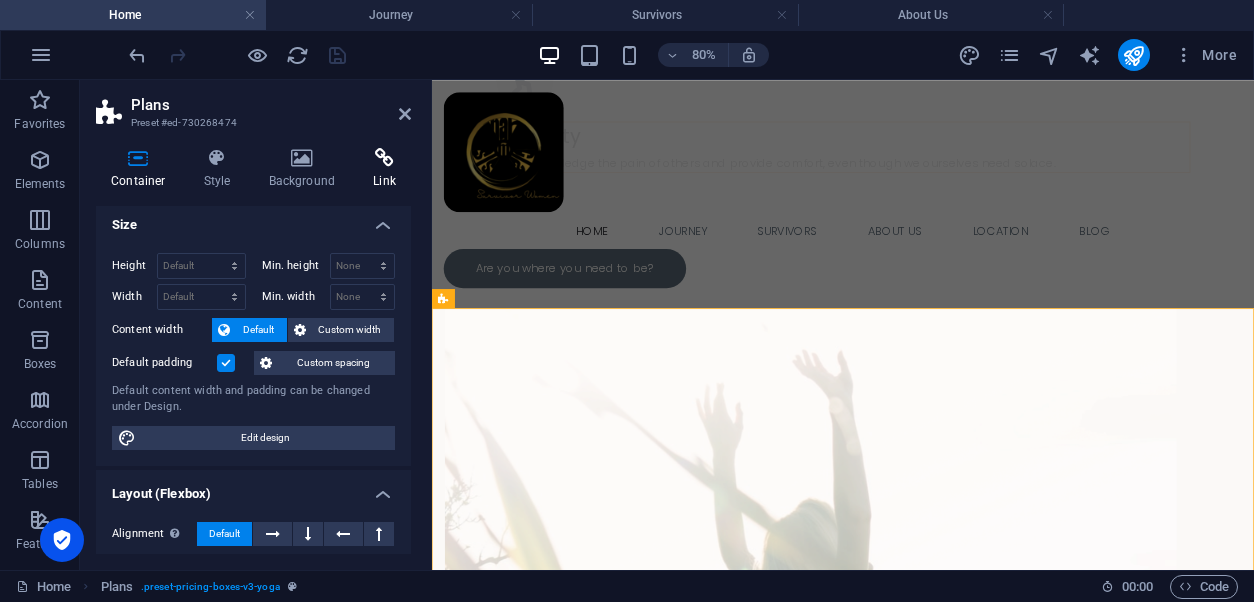 click at bounding box center (384, 158) 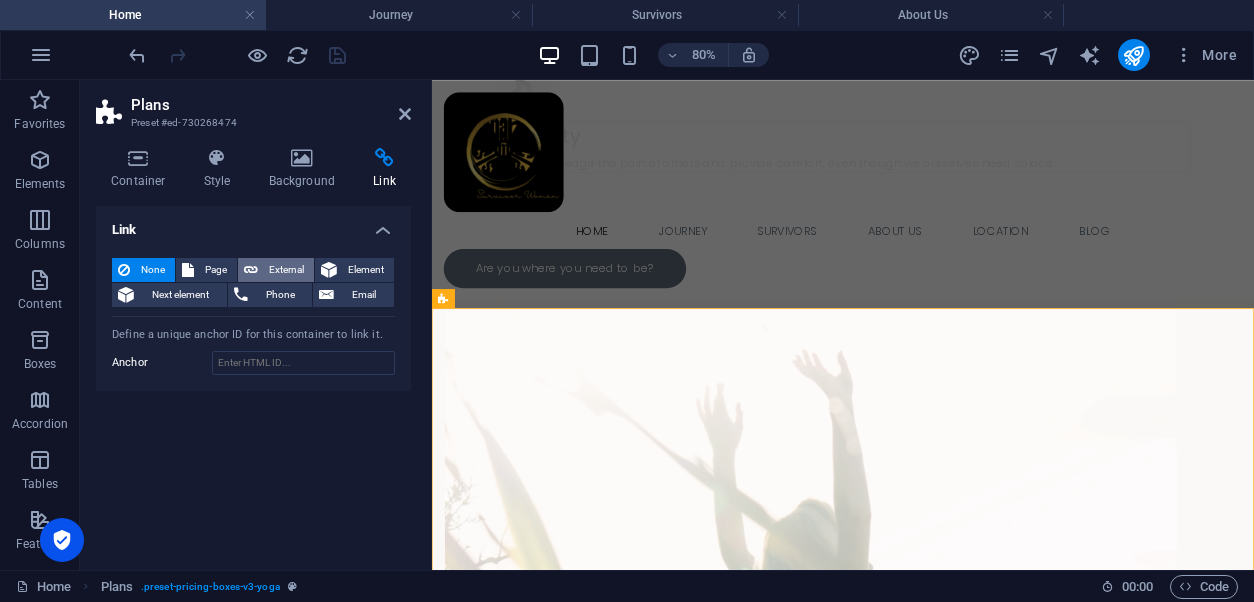click on "External" at bounding box center [286, 270] 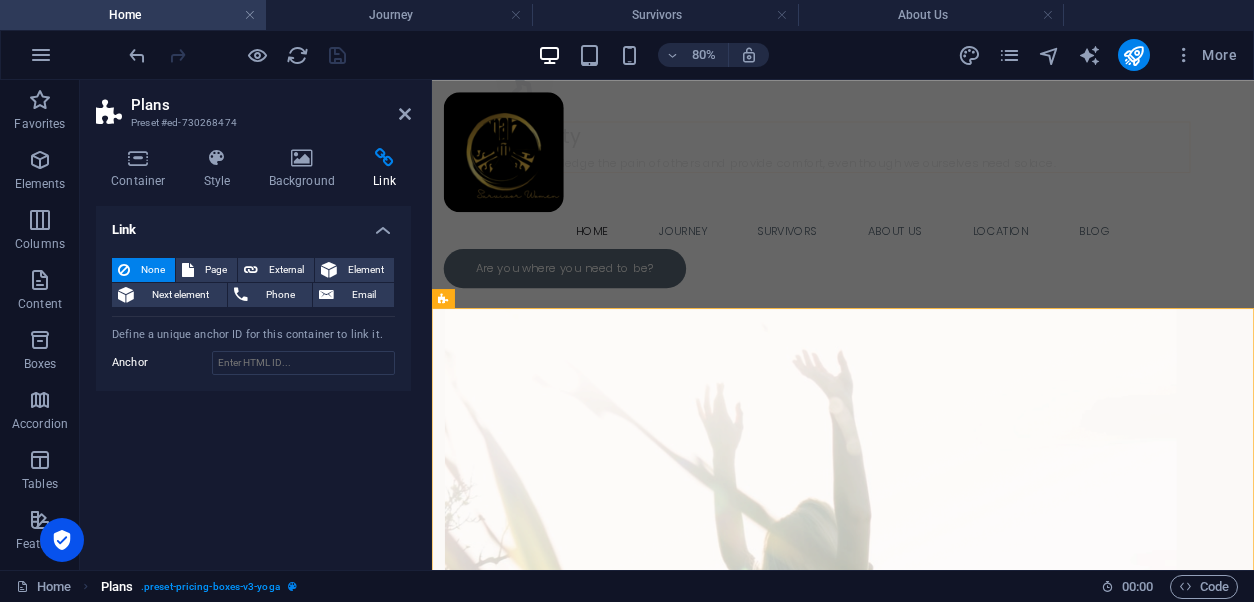 click at bounding box center [292, 586] 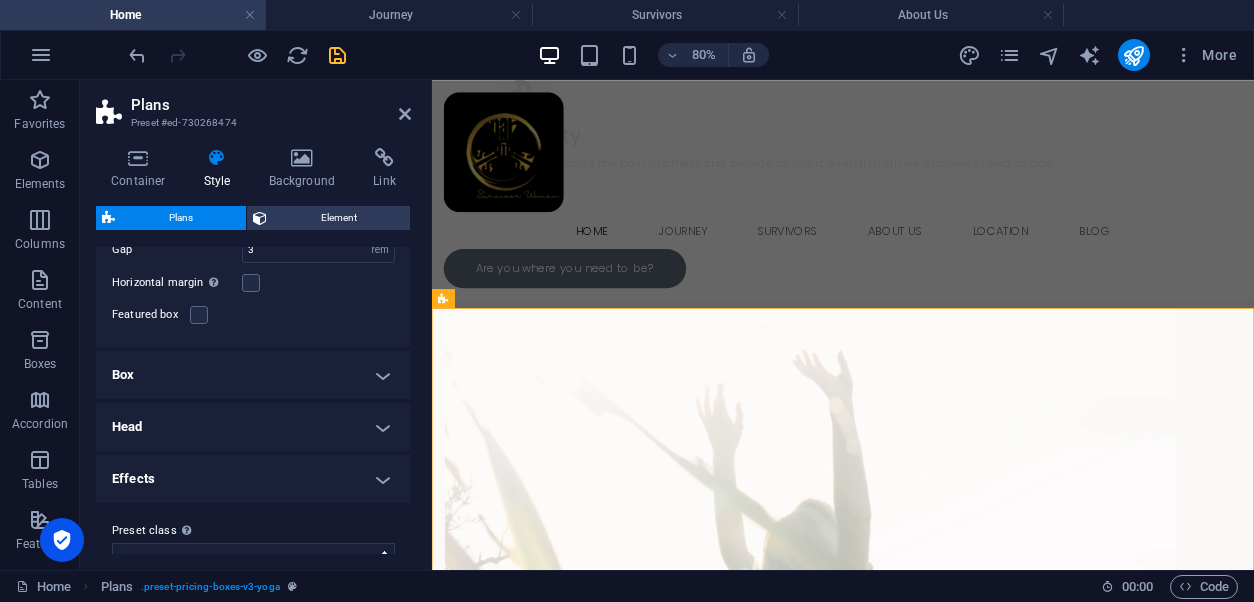 scroll, scrollTop: 160, scrollLeft: 0, axis: vertical 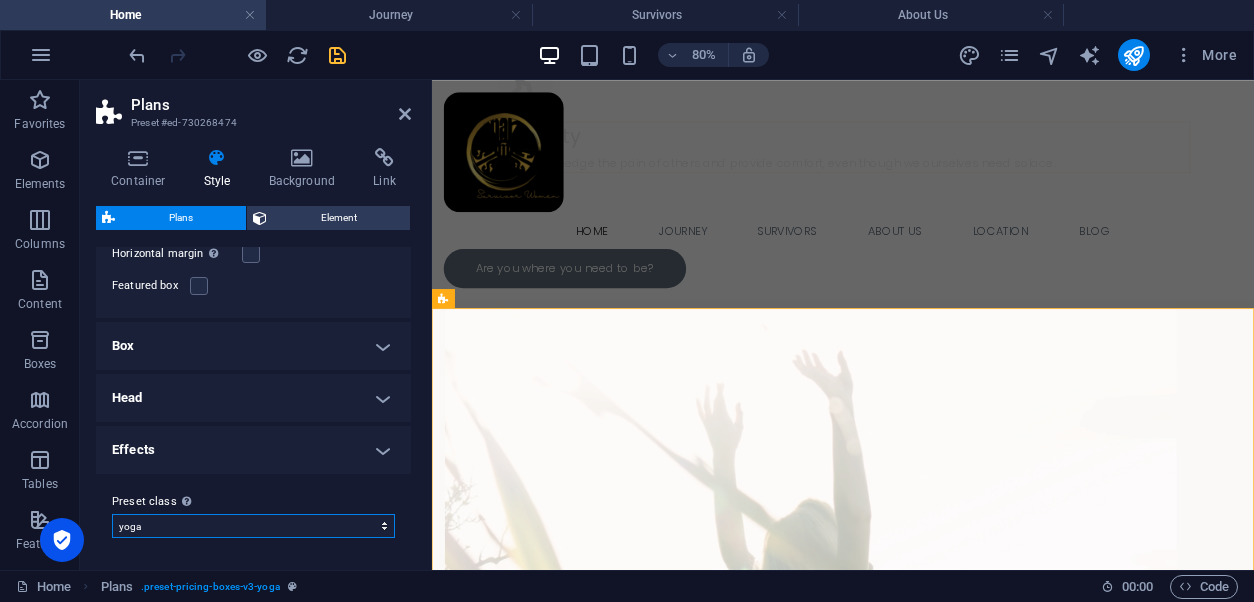 click on "yoga Add preset class" at bounding box center (253, 526) 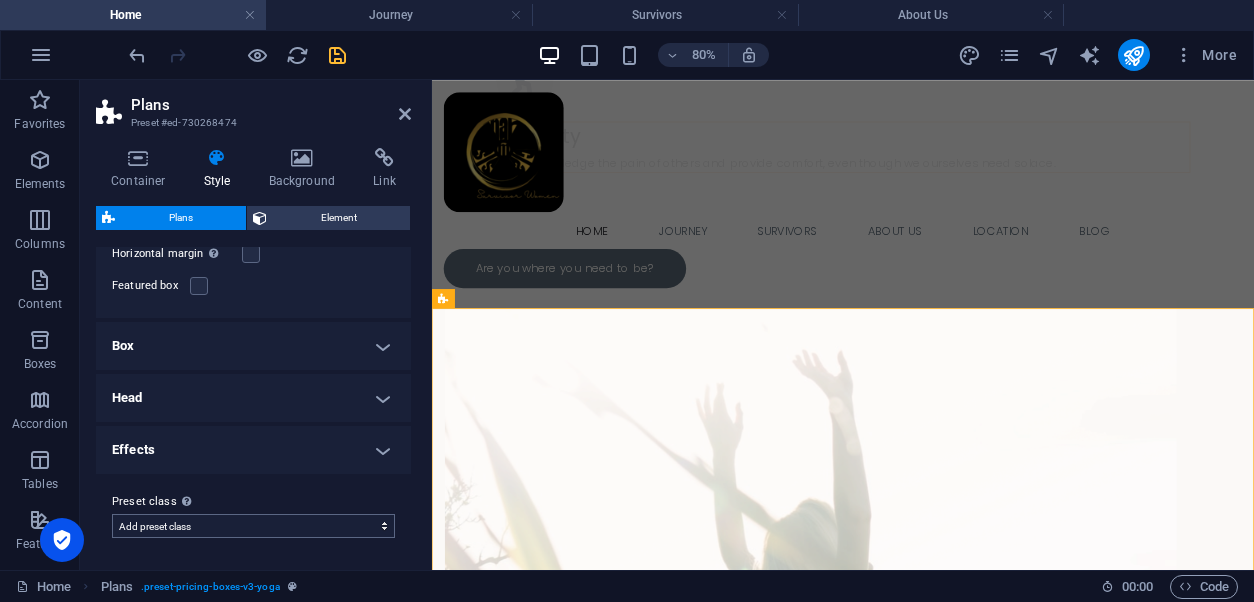 select on "preset-pricing-boxes-v3-yoga" 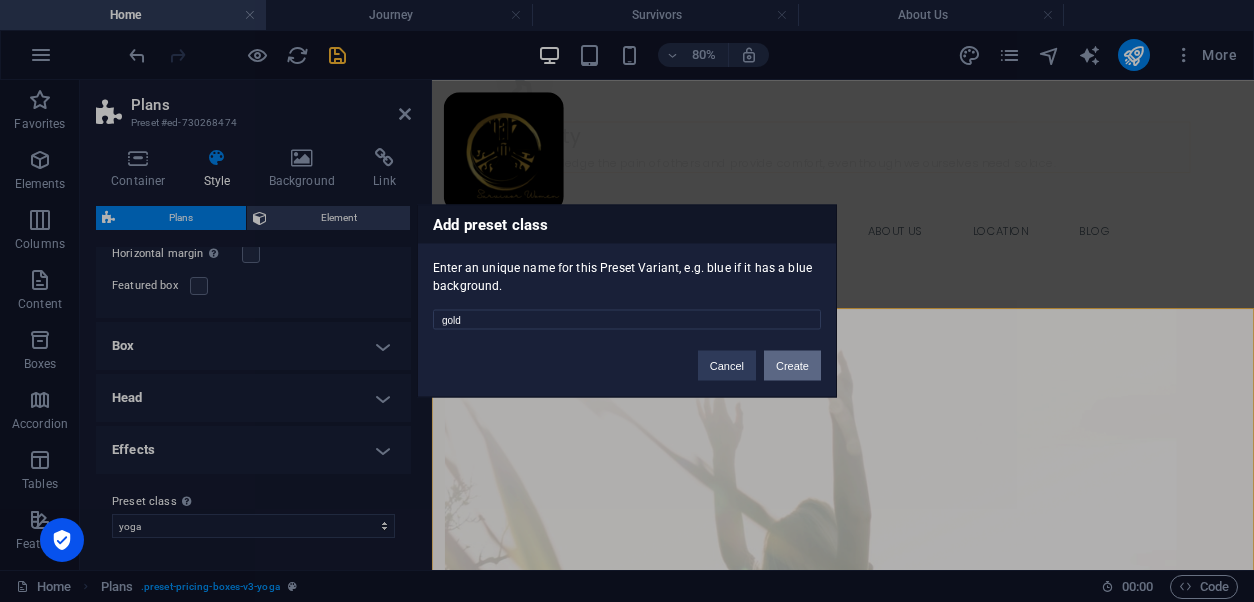 type on "gold" 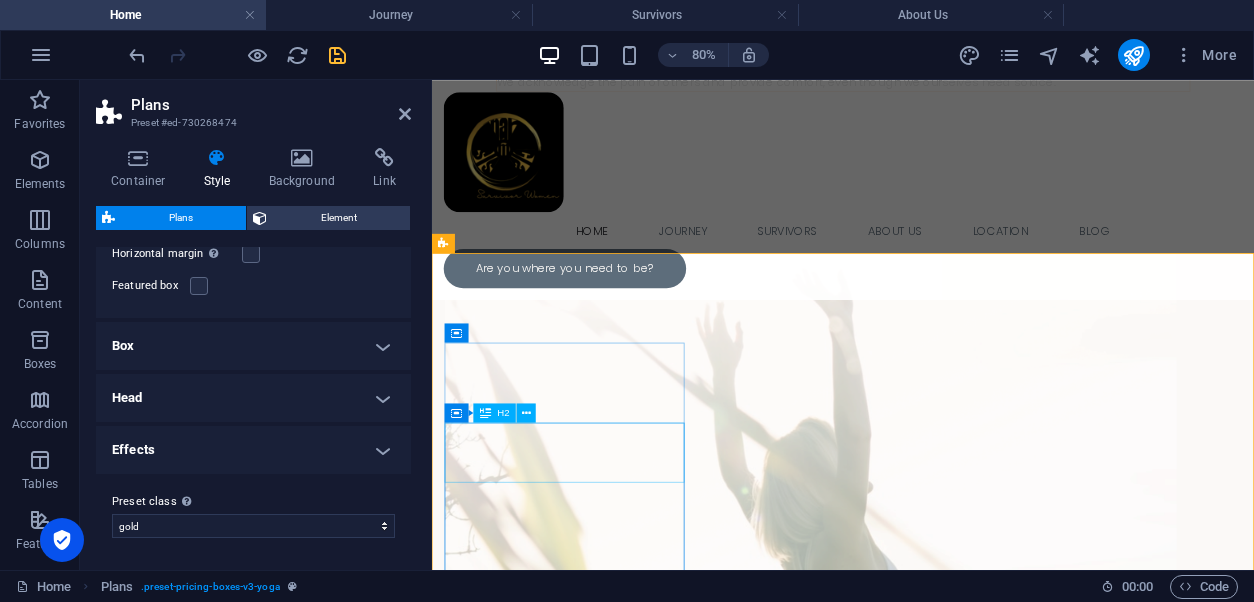 scroll, scrollTop: 3947, scrollLeft: 0, axis: vertical 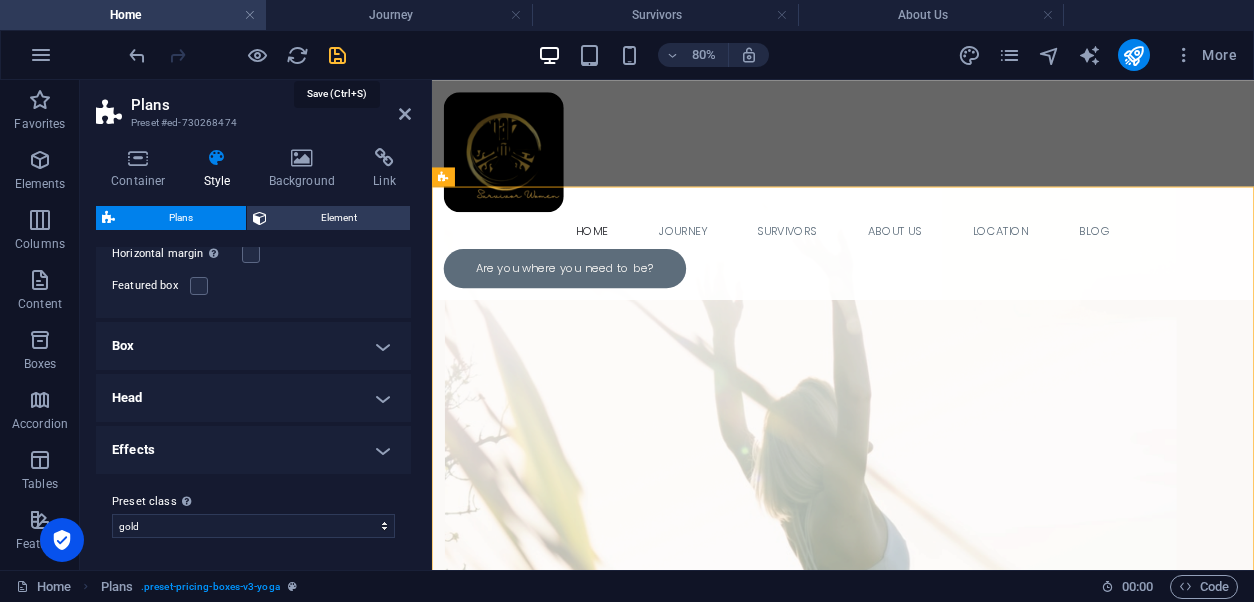 drag, startPoint x: 334, startPoint y: 51, endPoint x: 296, endPoint y: 186, distance: 140.24622 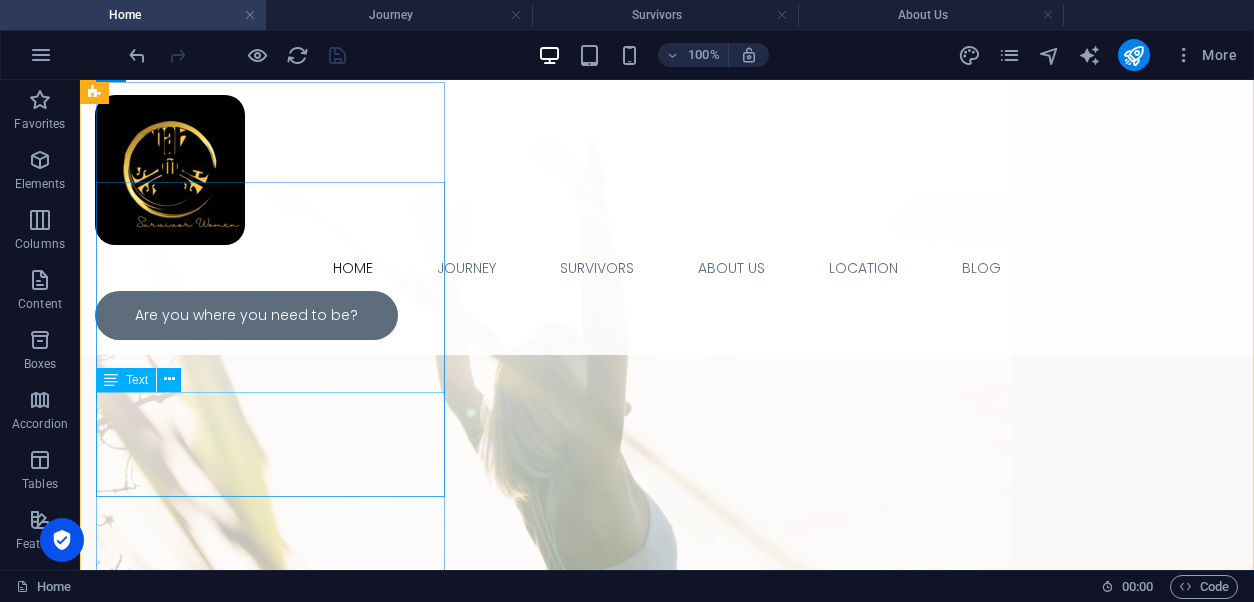 scroll, scrollTop: 4002, scrollLeft: 0, axis: vertical 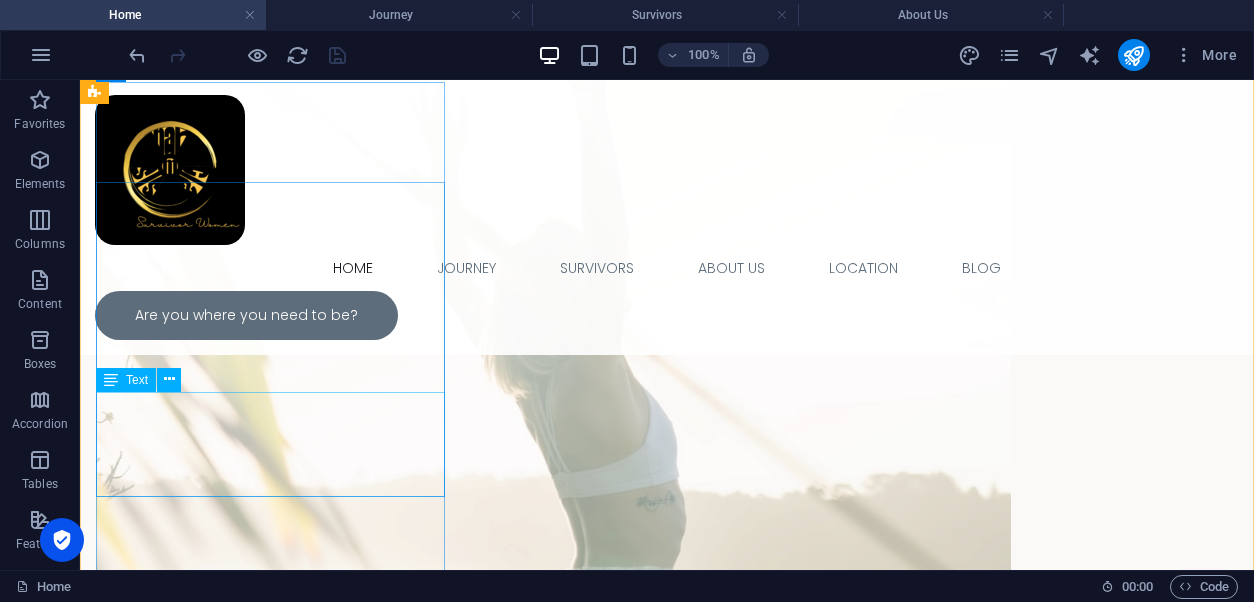 click on "Calendar View 1 x 30min Consultation Survivor Support Subscriber 4 hours Group Support Online" at bounding box center [667, 4484] 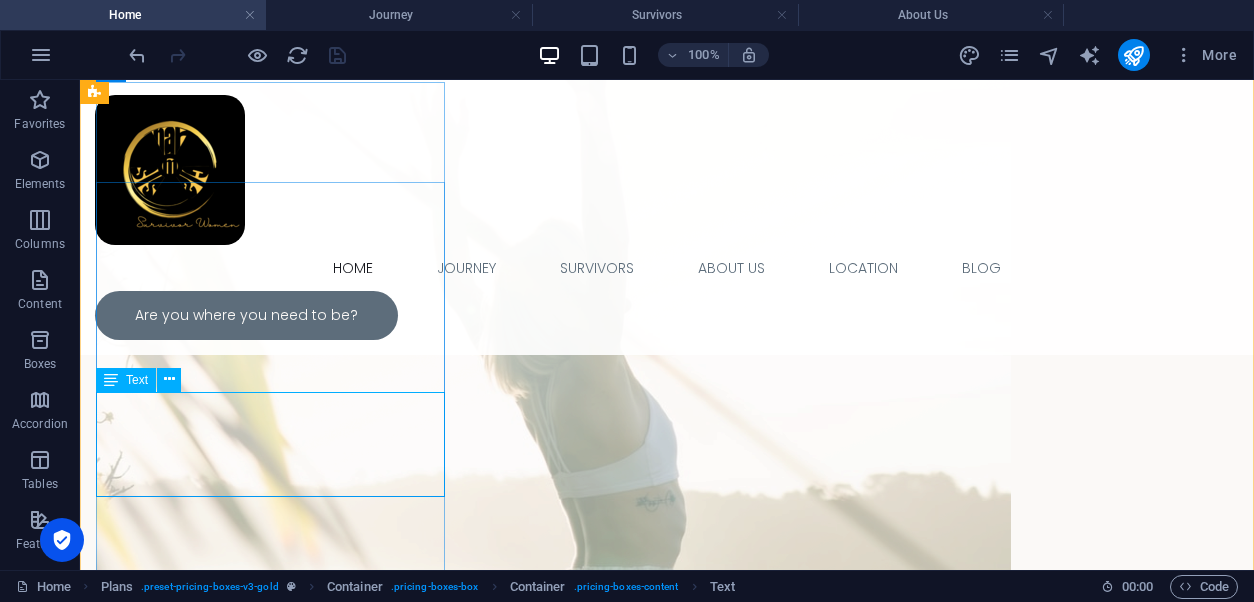 click on "Calendar View 1 x 30min Consultation Survivor Support Subscriber 4 hours Group Support Online" at bounding box center [667, 4484] 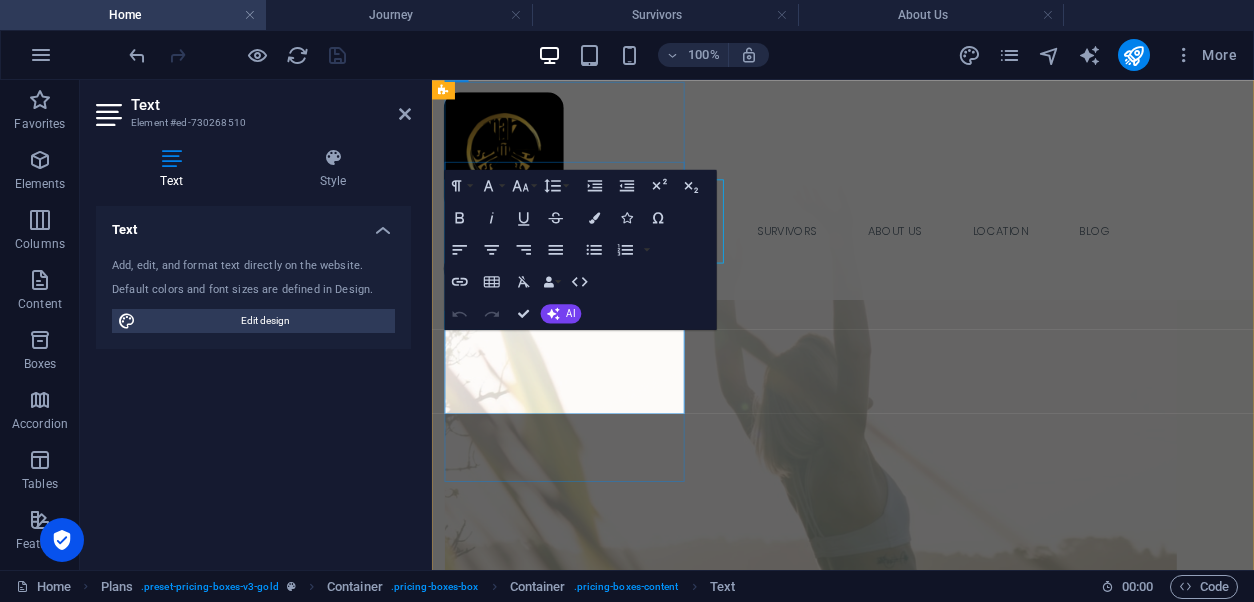 scroll, scrollTop: 4190, scrollLeft: 0, axis: vertical 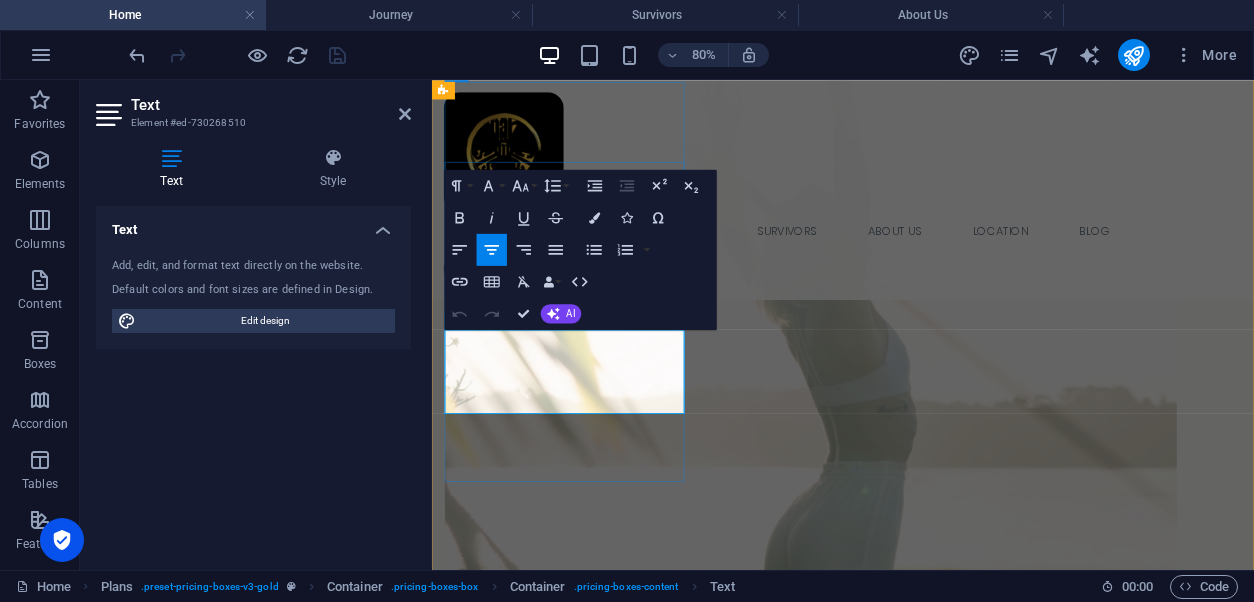 click on "1 x 30min Consultation" at bounding box center (946, 4337) 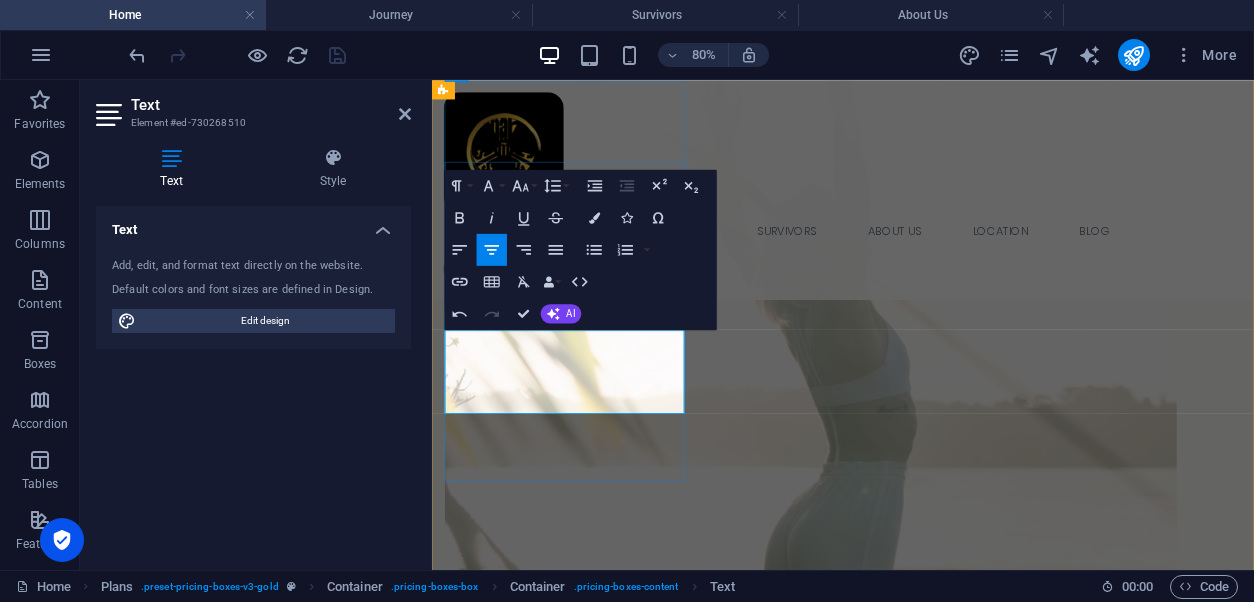 type 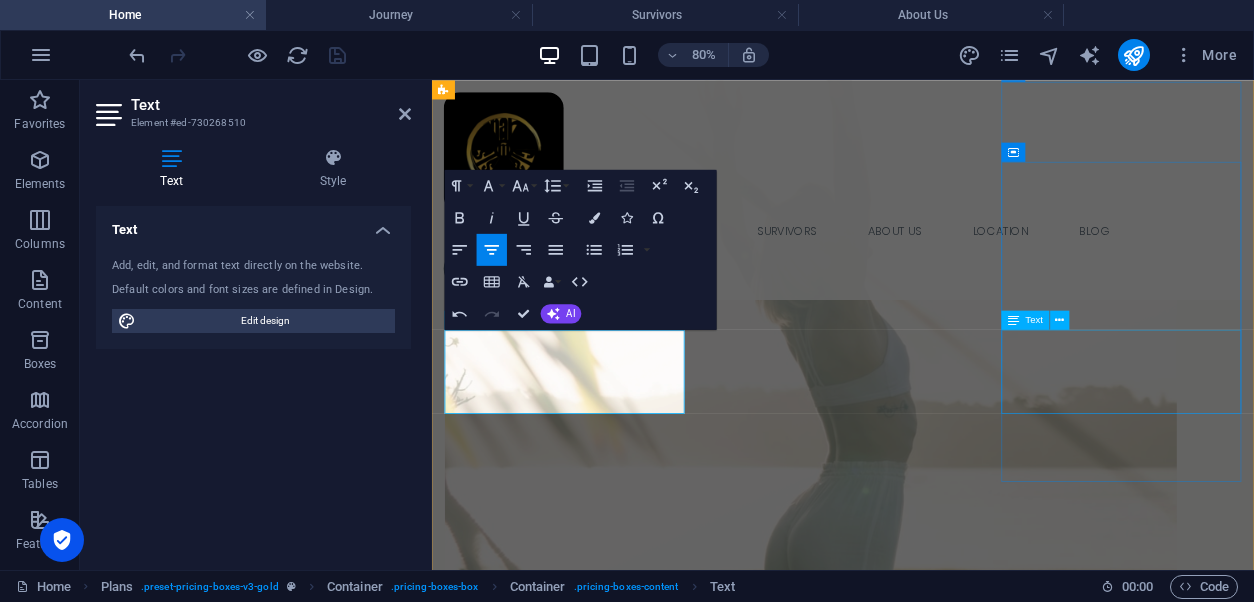 click on "Calendar View 1 x 30min Consultation Survivor Support Subscriber 8 hours Group Support Online" at bounding box center (946, 5304) 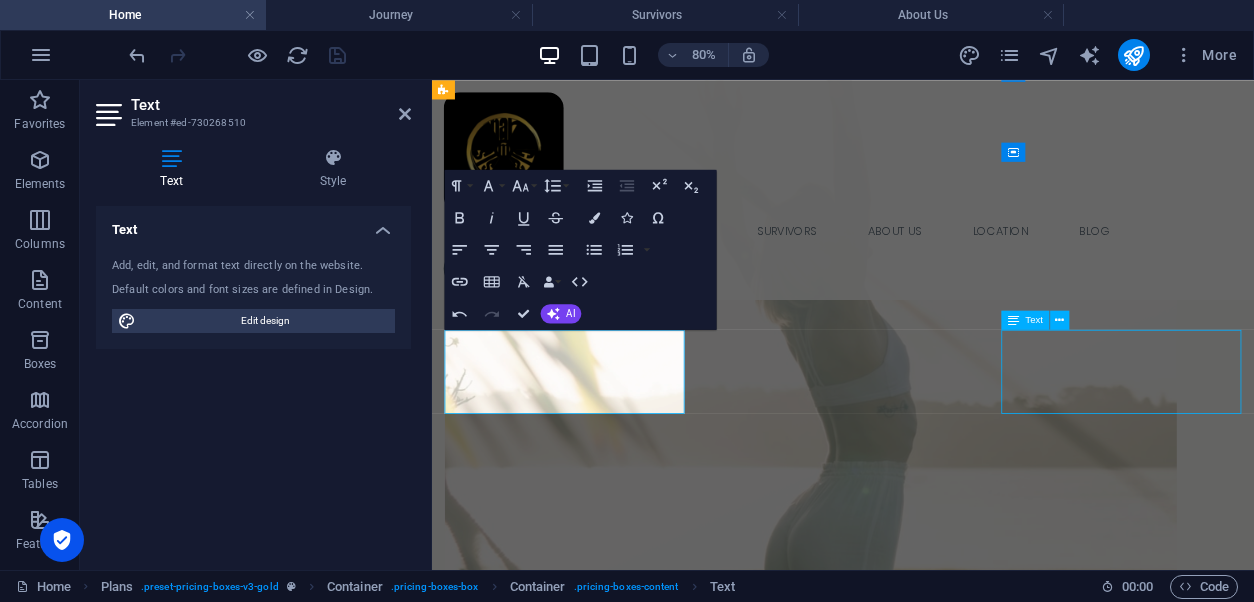 click at bounding box center (946, 5242) 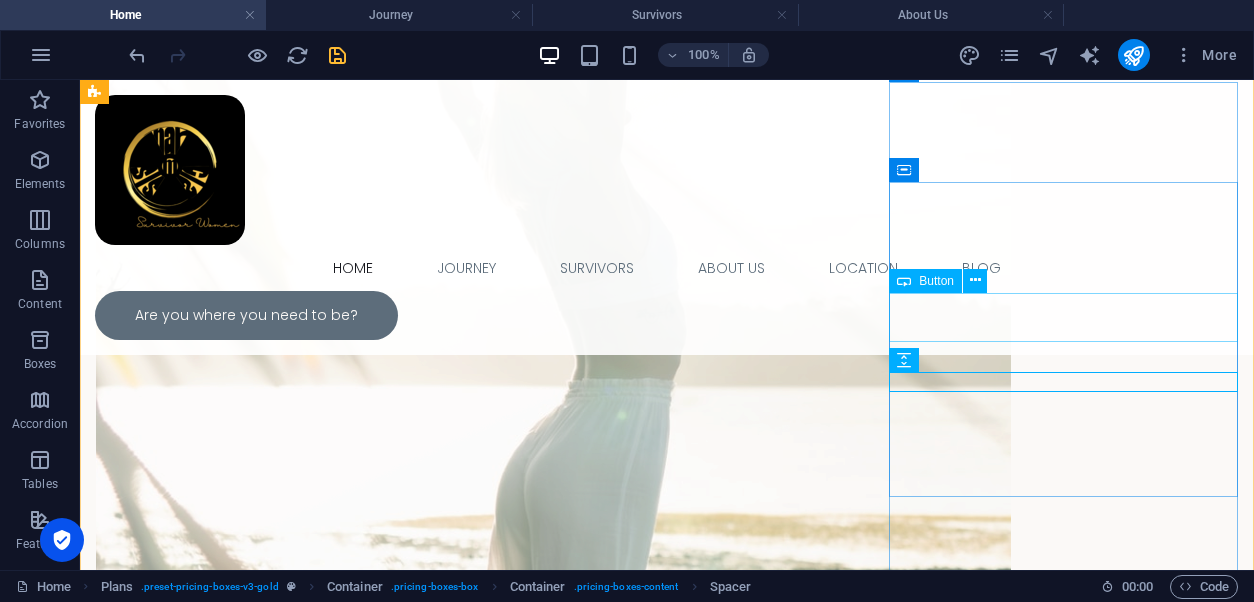 scroll, scrollTop: 4002, scrollLeft: 0, axis: vertical 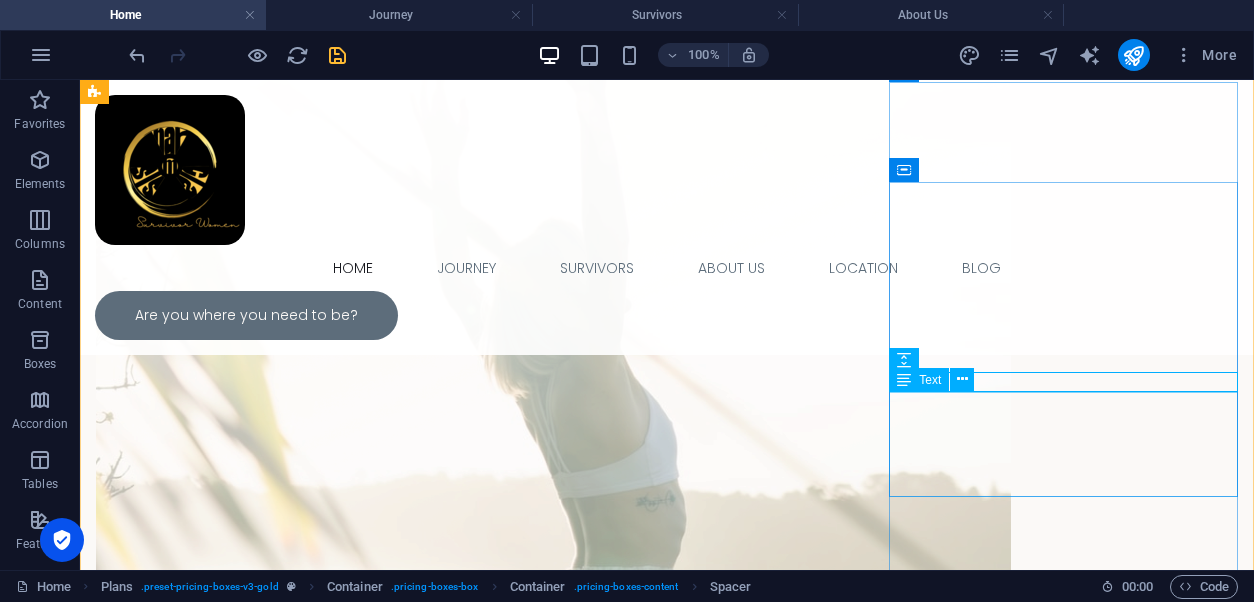 click on "Calendar View 1 x 30min Consultation Survivor Support Subscriber 8 hours Group Support Online" at bounding box center (667, 5451) 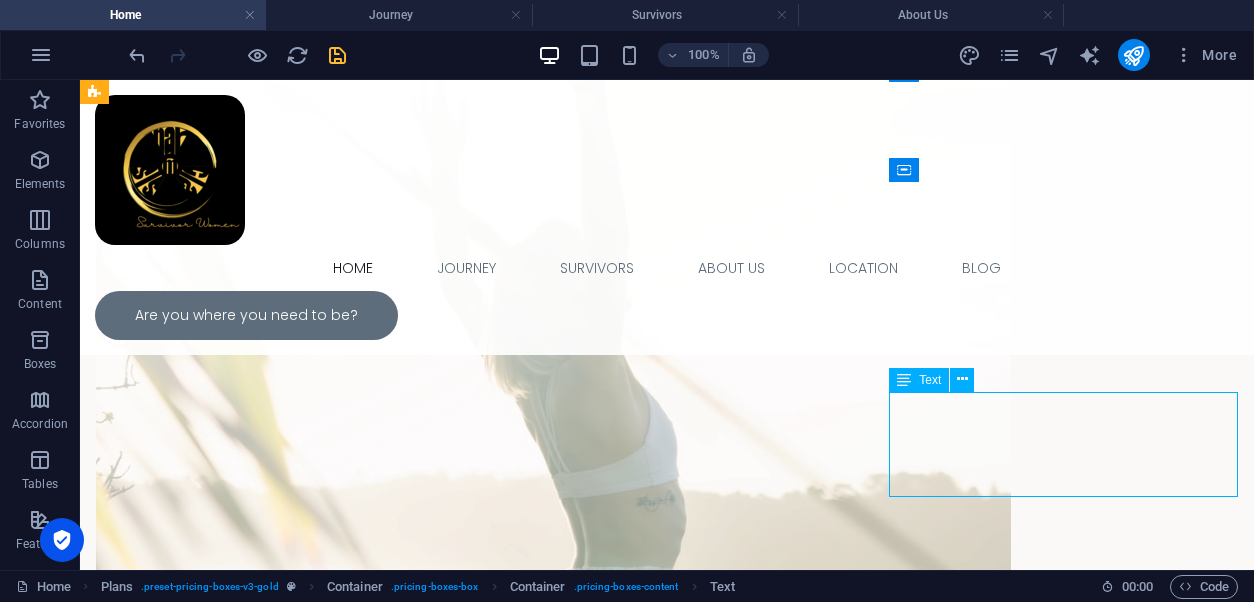 click on "Calendar View 1 x 30min Consultation Survivor Support Subscriber 8 hours Group Support Online" at bounding box center (667, 5451) 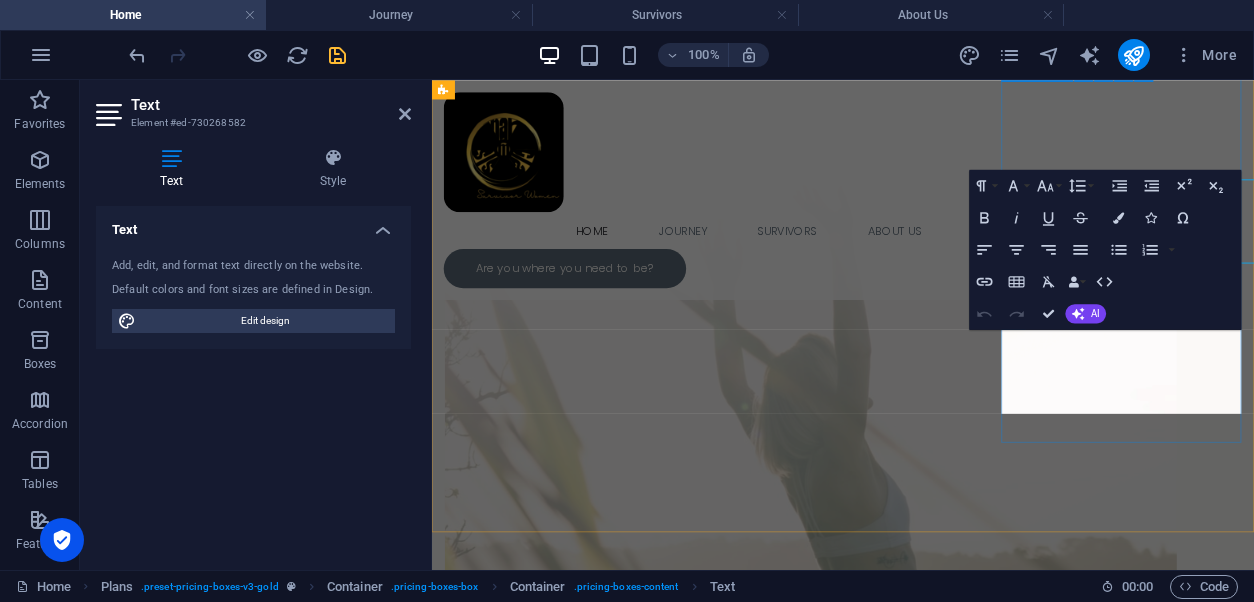 scroll, scrollTop: 4190, scrollLeft: 0, axis: vertical 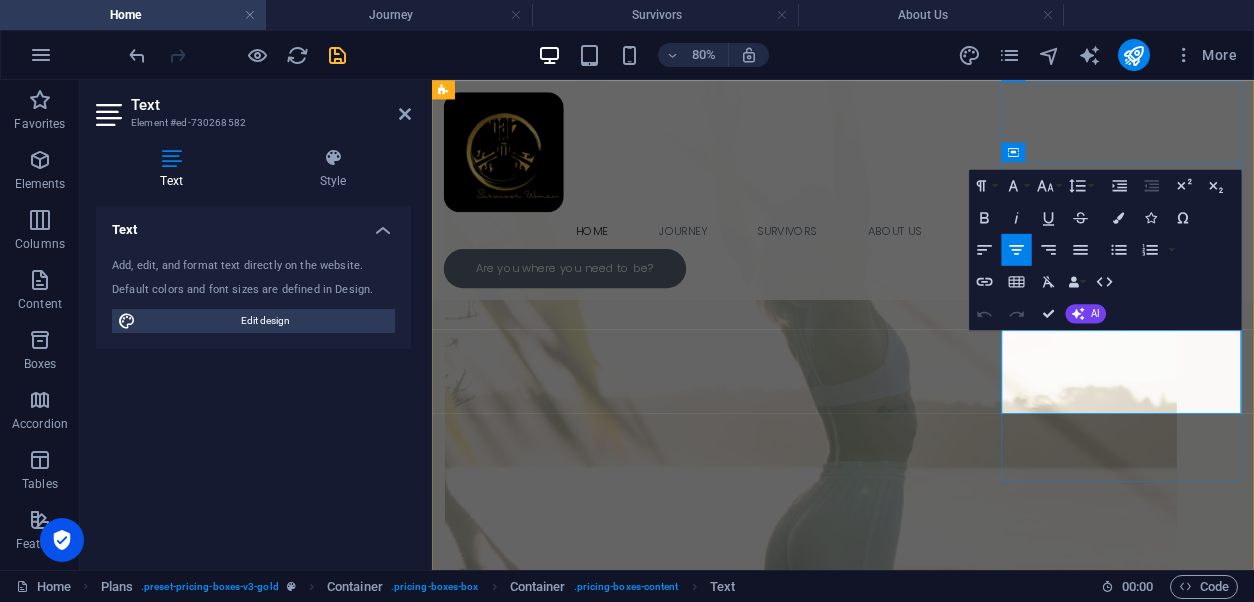 drag, startPoint x: 1374, startPoint y: 440, endPoint x: 1214, endPoint y: 447, distance: 160.15305 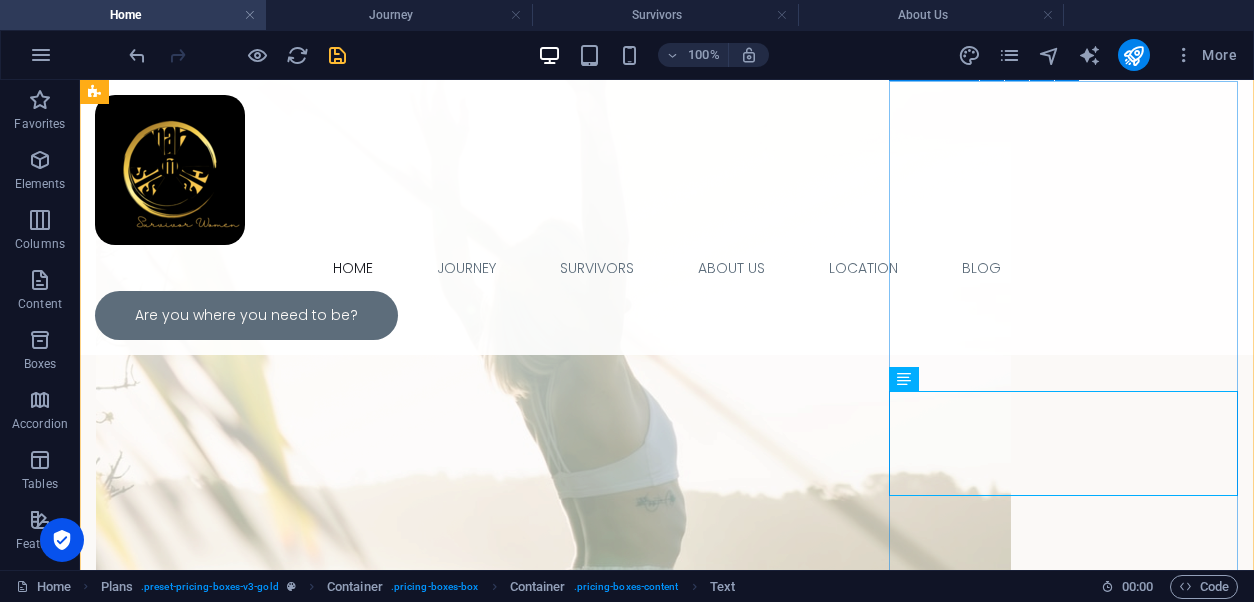 scroll, scrollTop: 4069, scrollLeft: 0, axis: vertical 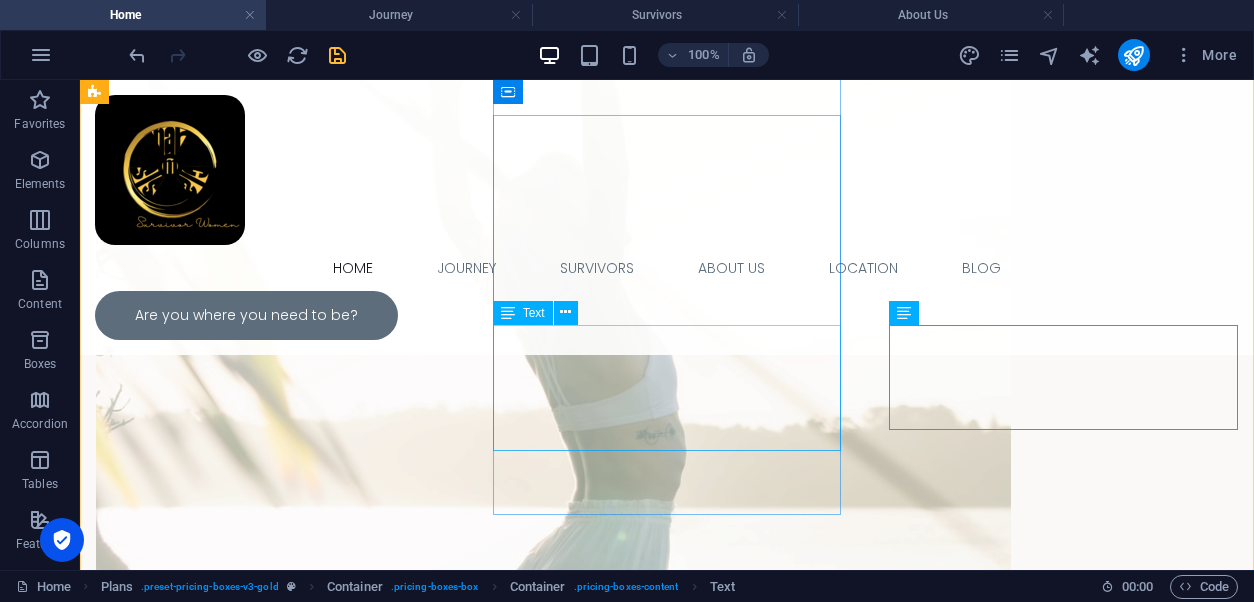 click on "Calendar View 1 X 30min Consultation Survivor Support Administrator 8 hours Group Support Online Survivor Women Affiliated Support" at bounding box center [667, 4871] 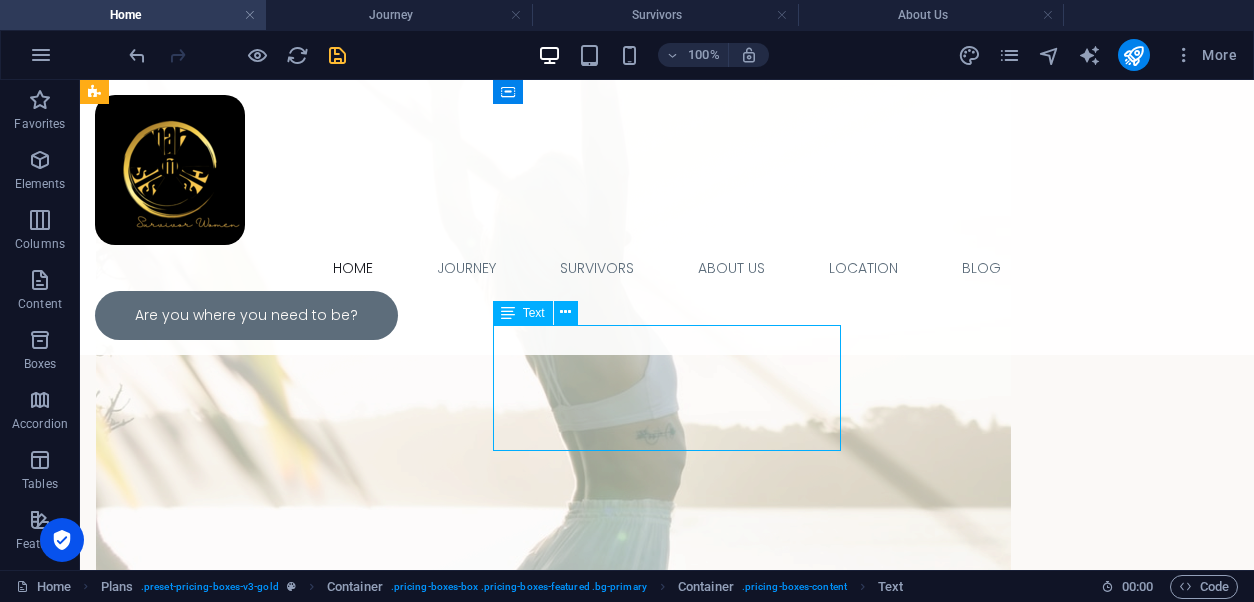 click on "Calendar View 1 X 30min Consultation Survivor Support Administrator 8 hours Group Support Online Survivor Women Affiliated Support" at bounding box center [667, 4871] 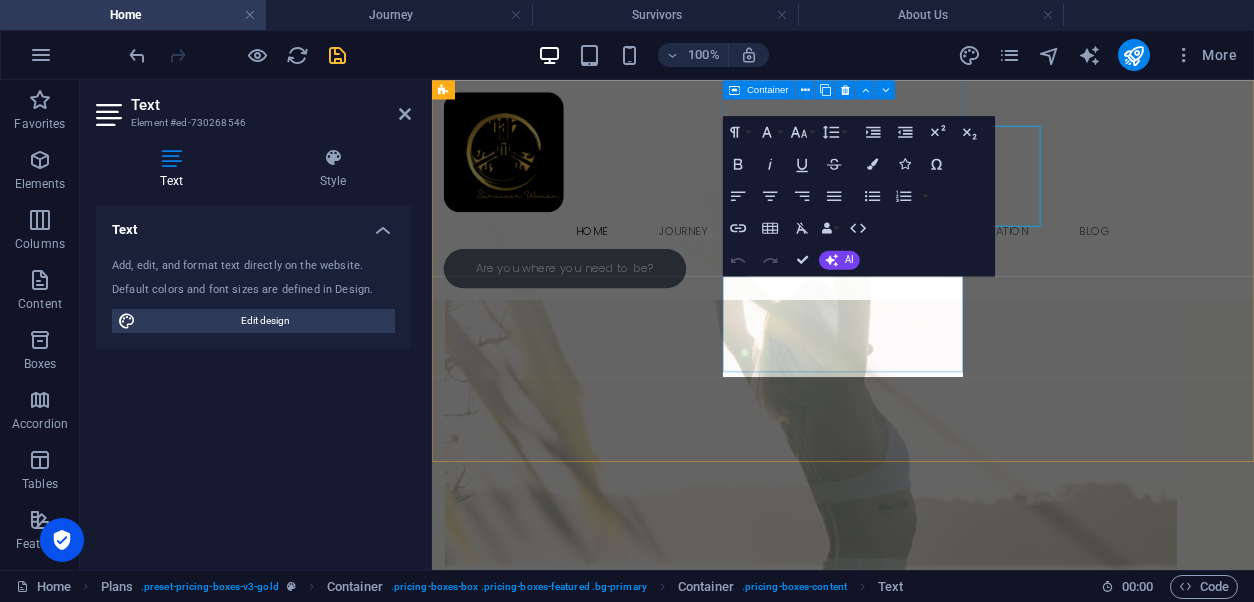 scroll, scrollTop: 4257, scrollLeft: 0, axis: vertical 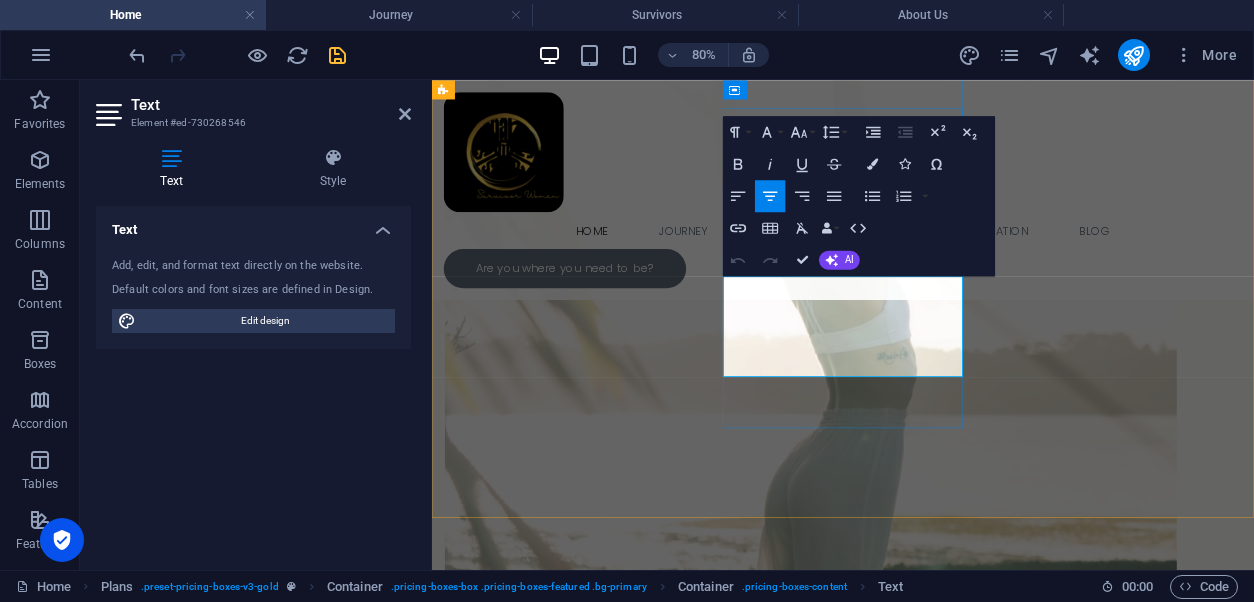 drag, startPoint x: 1032, startPoint y: 378, endPoint x: 868, endPoint y: 370, distance: 164.195 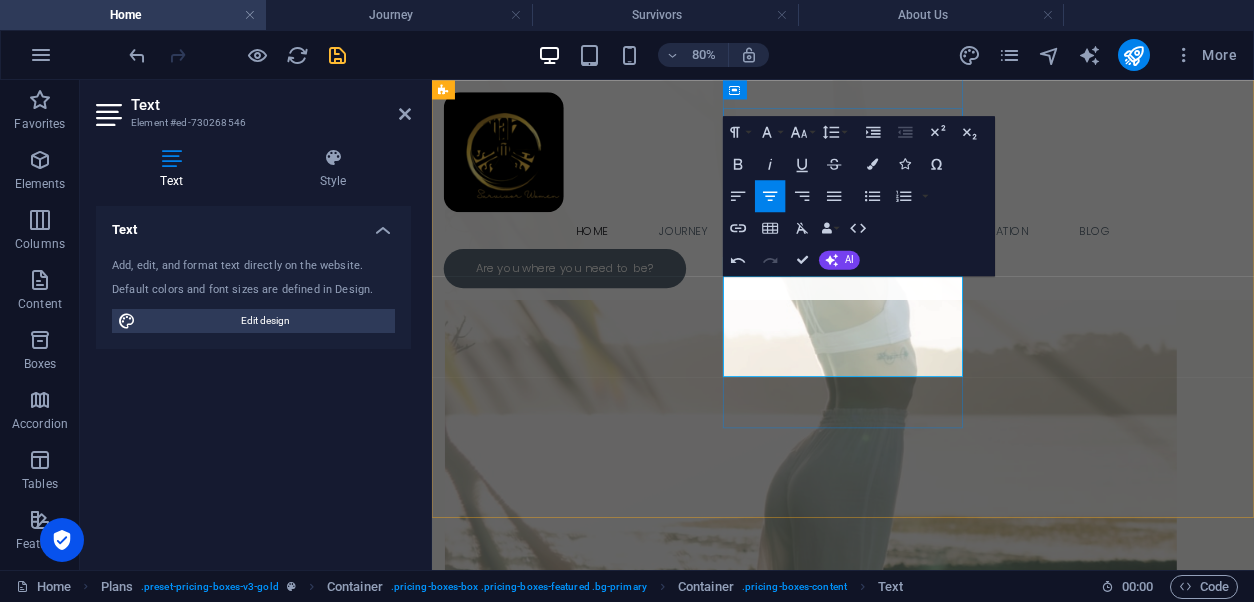 click on "Calendar View" at bounding box center (946, 4692) 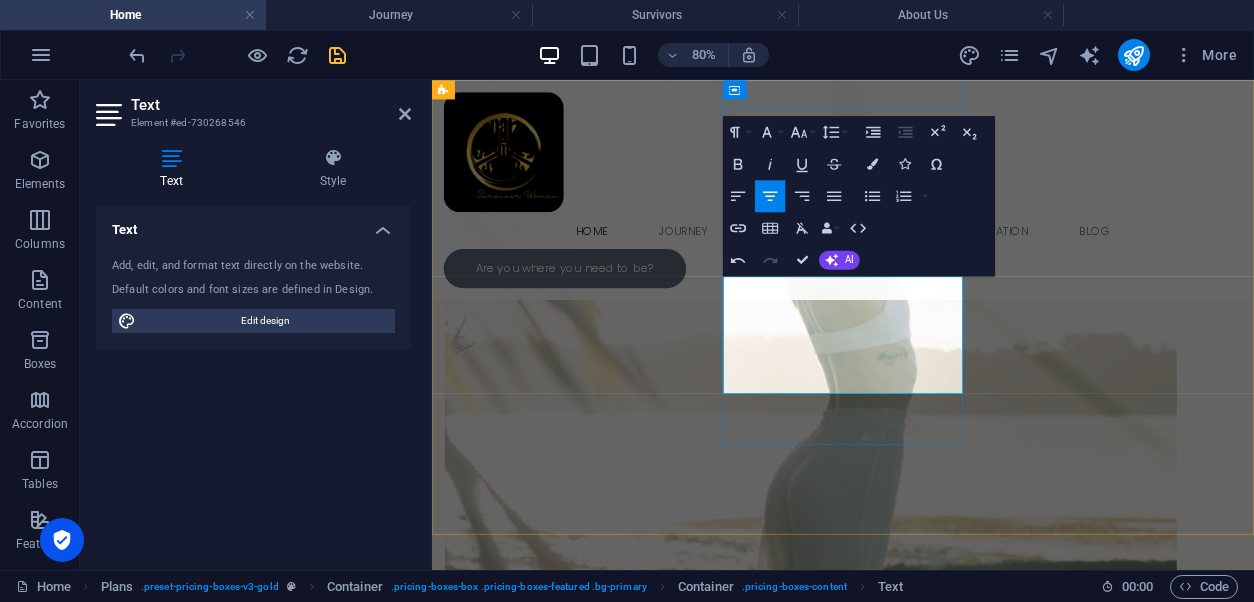 click on "​" at bounding box center [946, 4734] 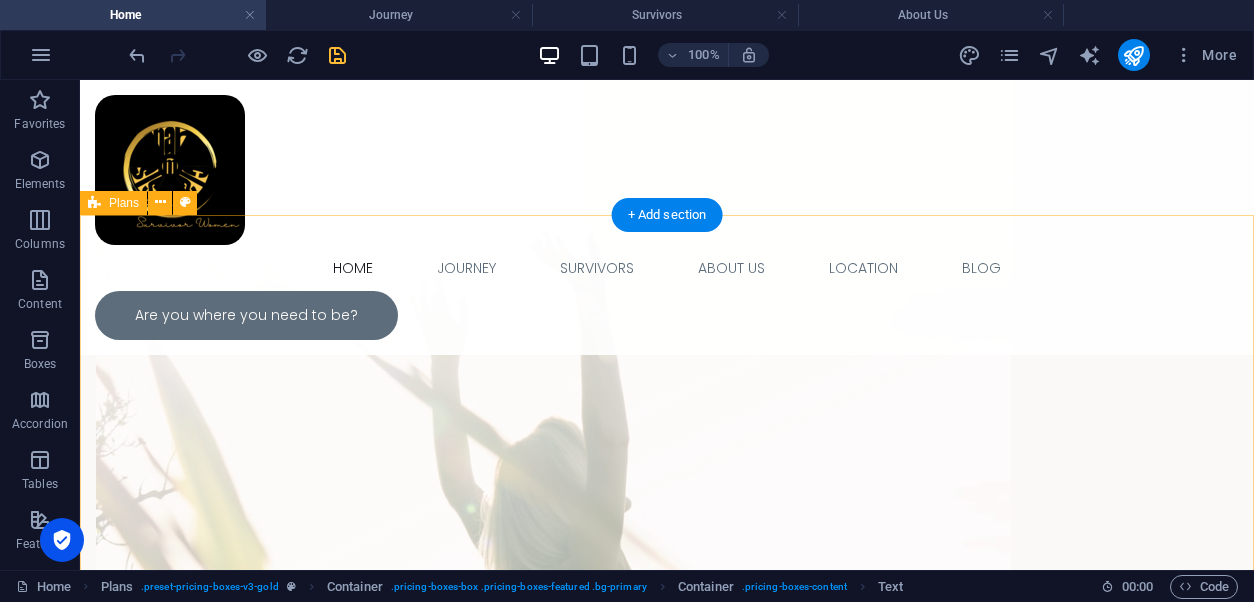 scroll, scrollTop: 3751, scrollLeft: 0, axis: vertical 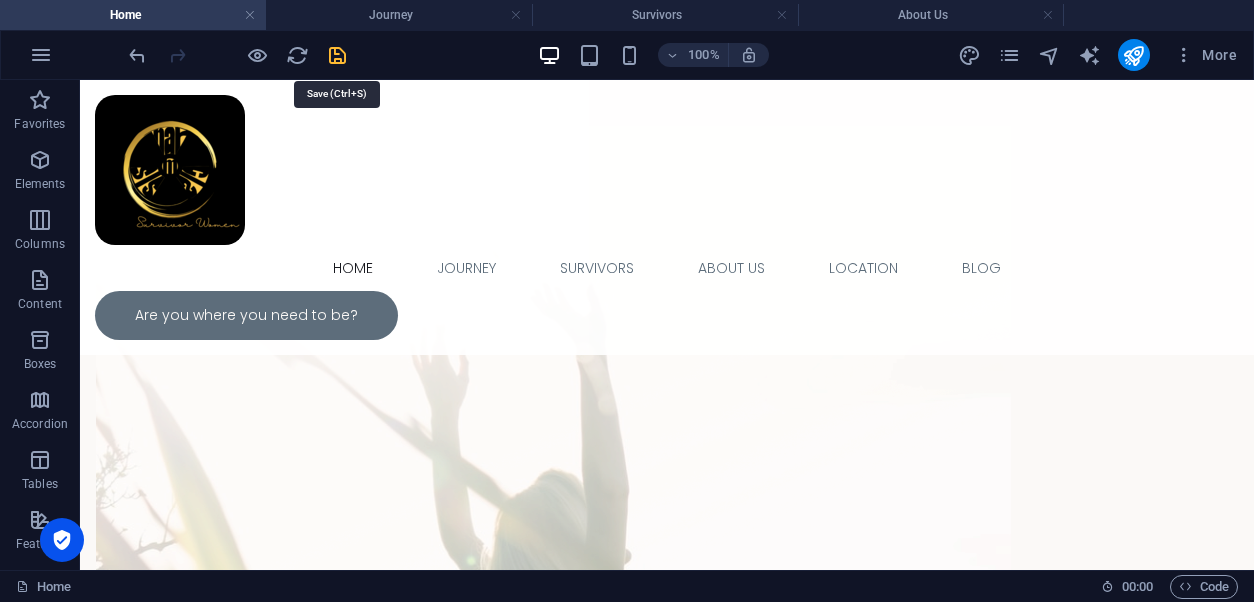 drag, startPoint x: 336, startPoint y: 55, endPoint x: 683, endPoint y: 141, distance: 357.49826 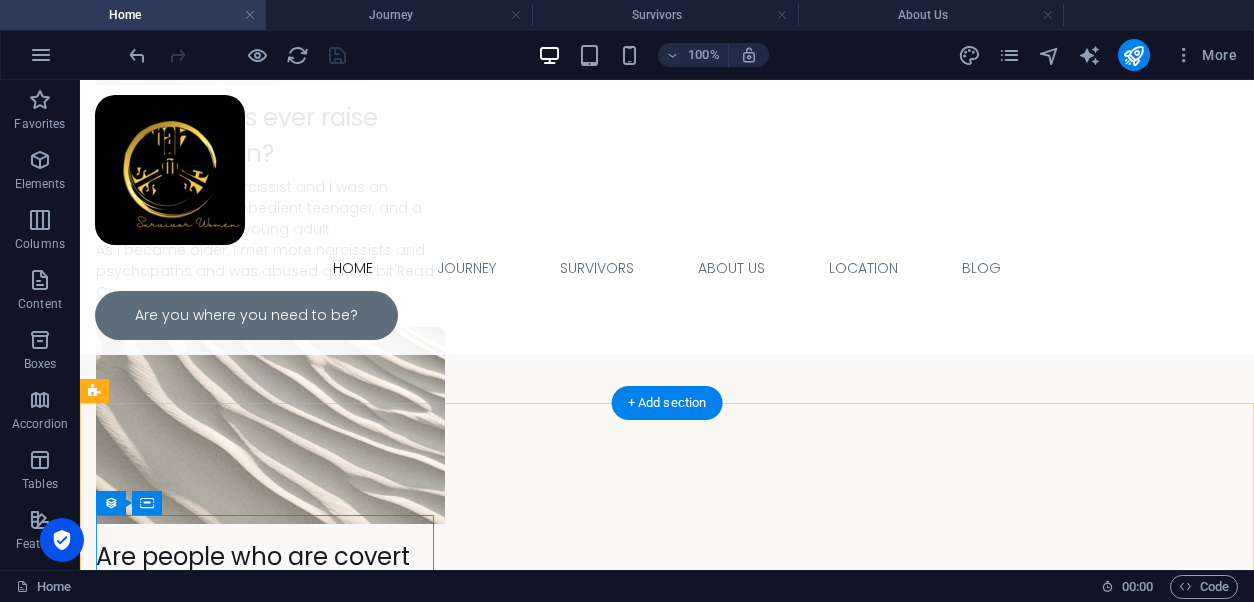 scroll, scrollTop: 5435, scrollLeft: 0, axis: vertical 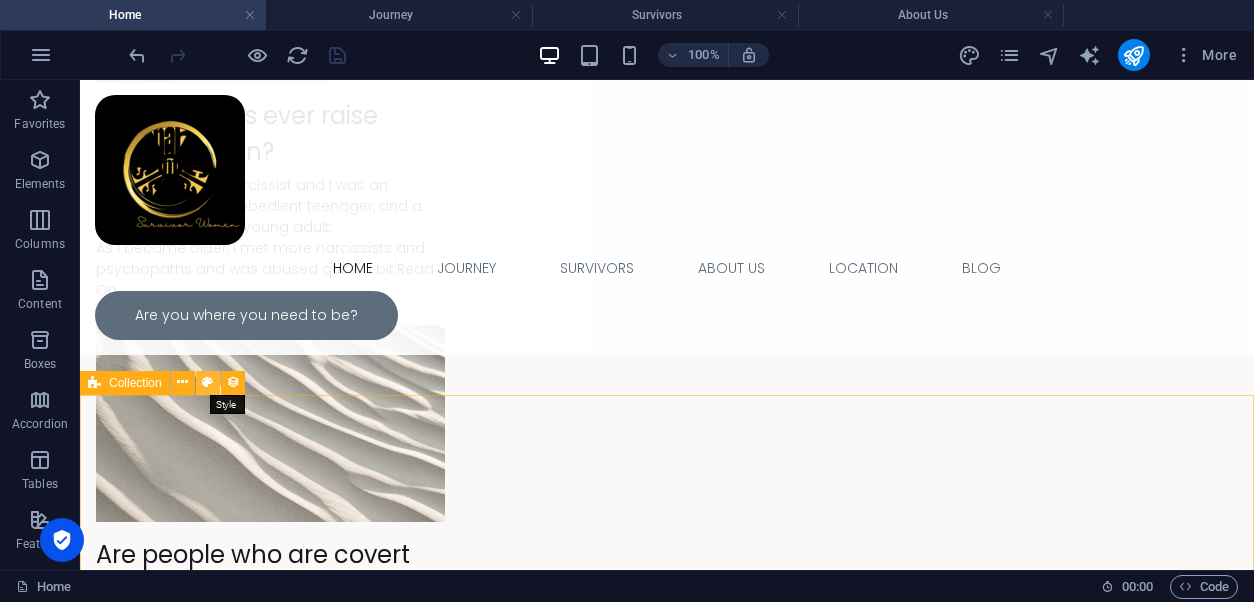 click at bounding box center [207, 382] 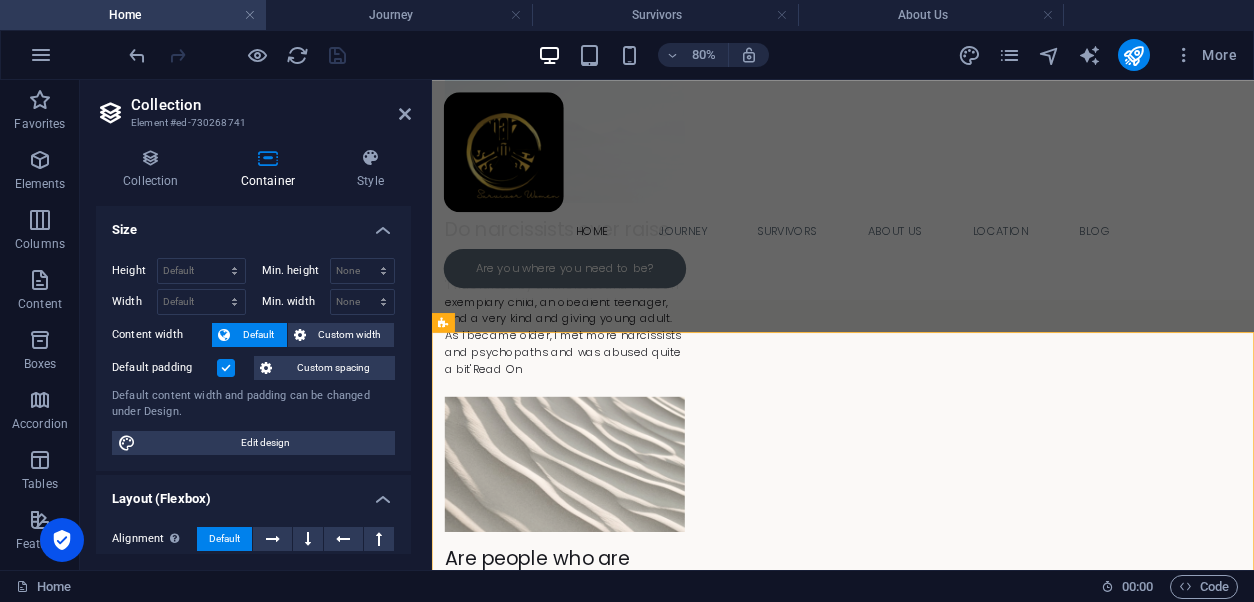 scroll, scrollTop: 5623, scrollLeft: 0, axis: vertical 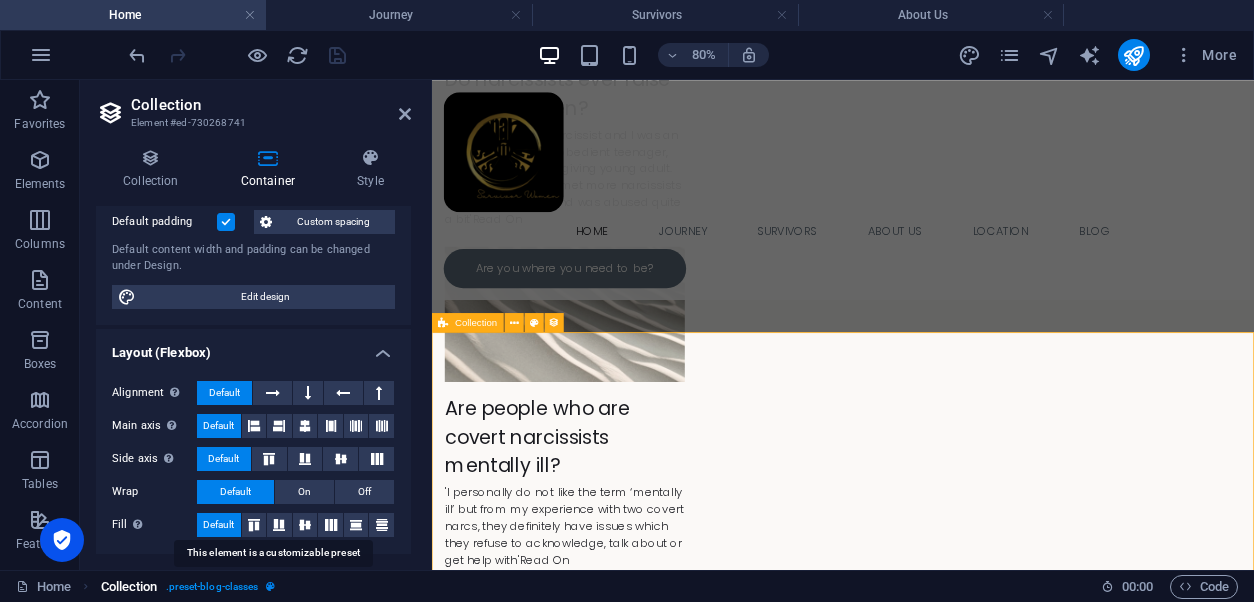 click at bounding box center (270, 586) 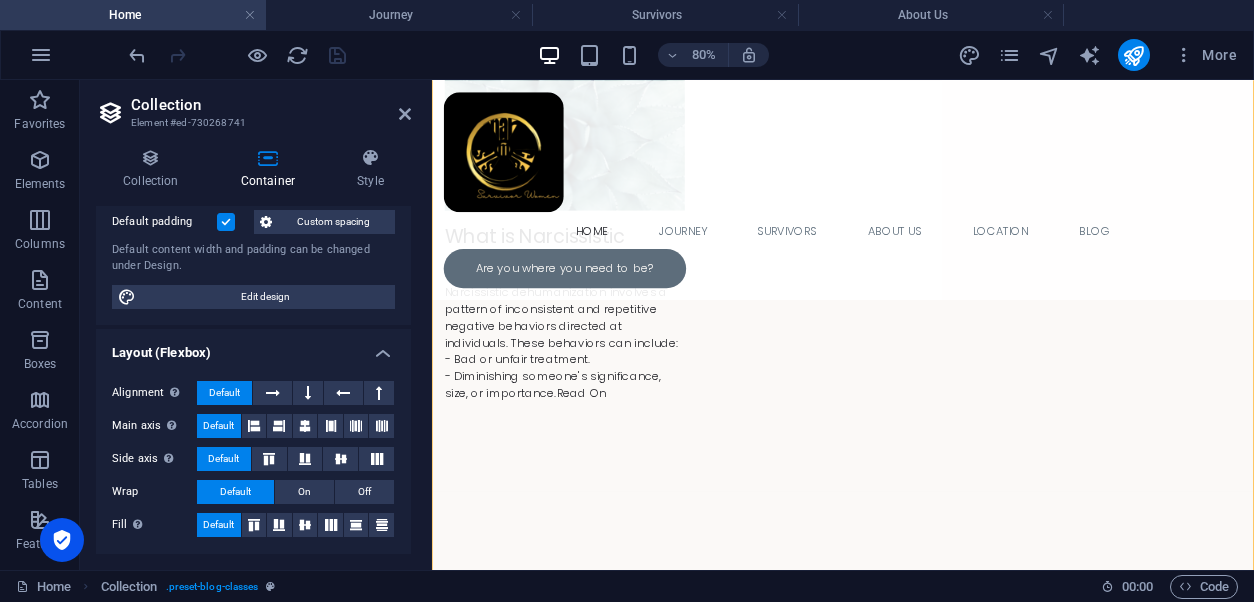 scroll, scrollTop: 6267, scrollLeft: 0, axis: vertical 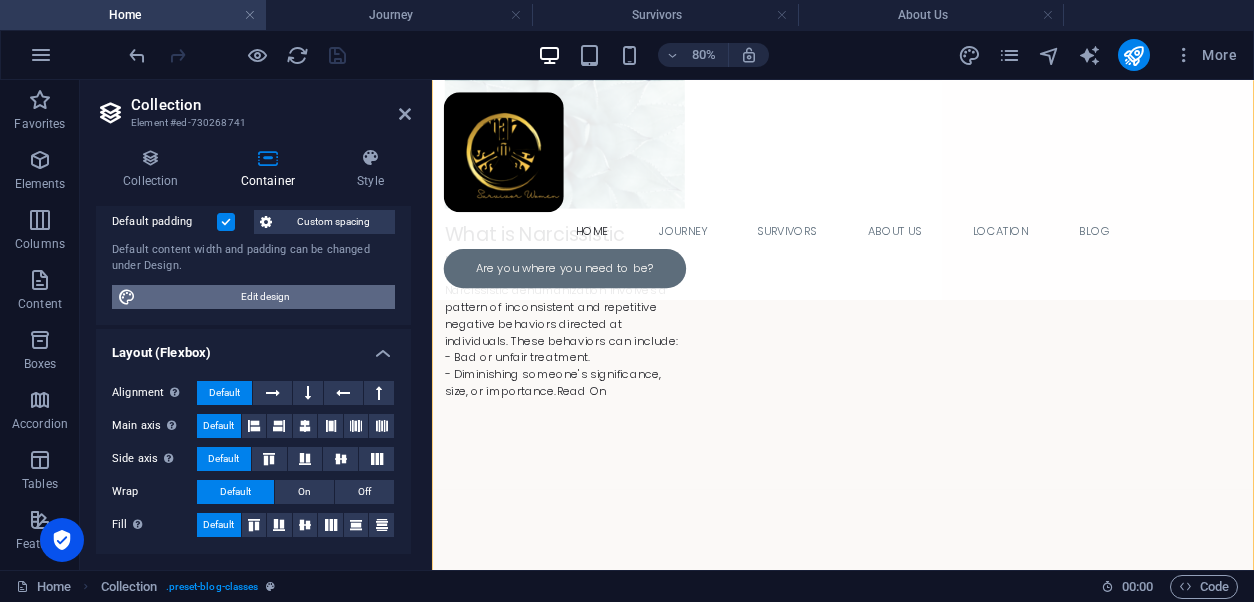 click on "Edit design" at bounding box center [265, 297] 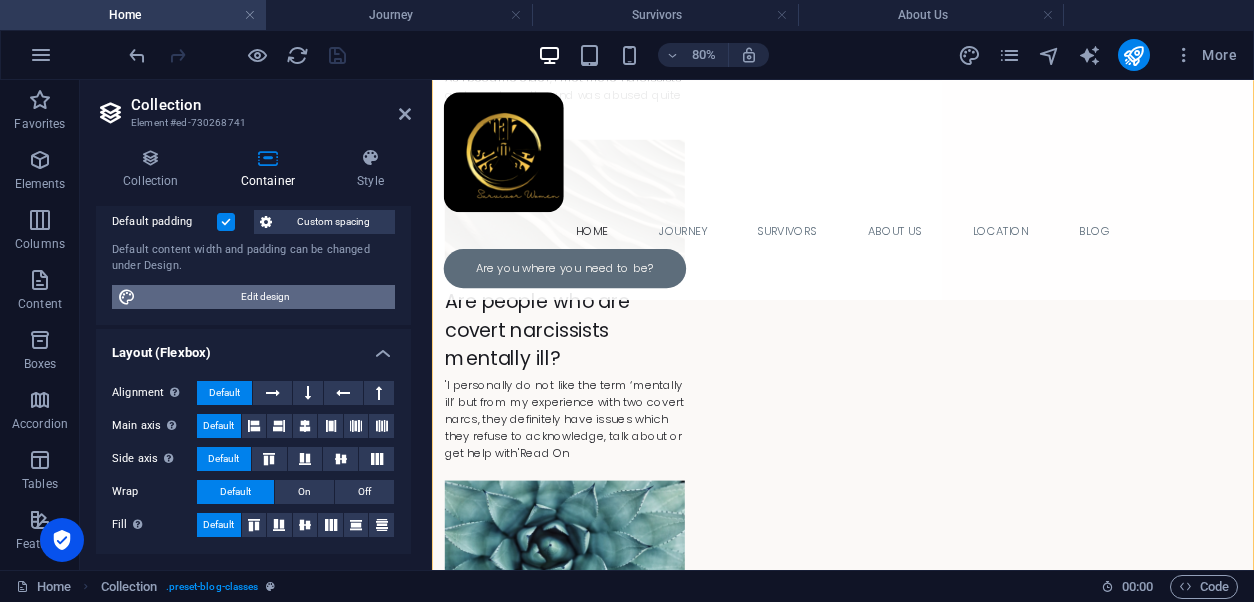 select on "px" 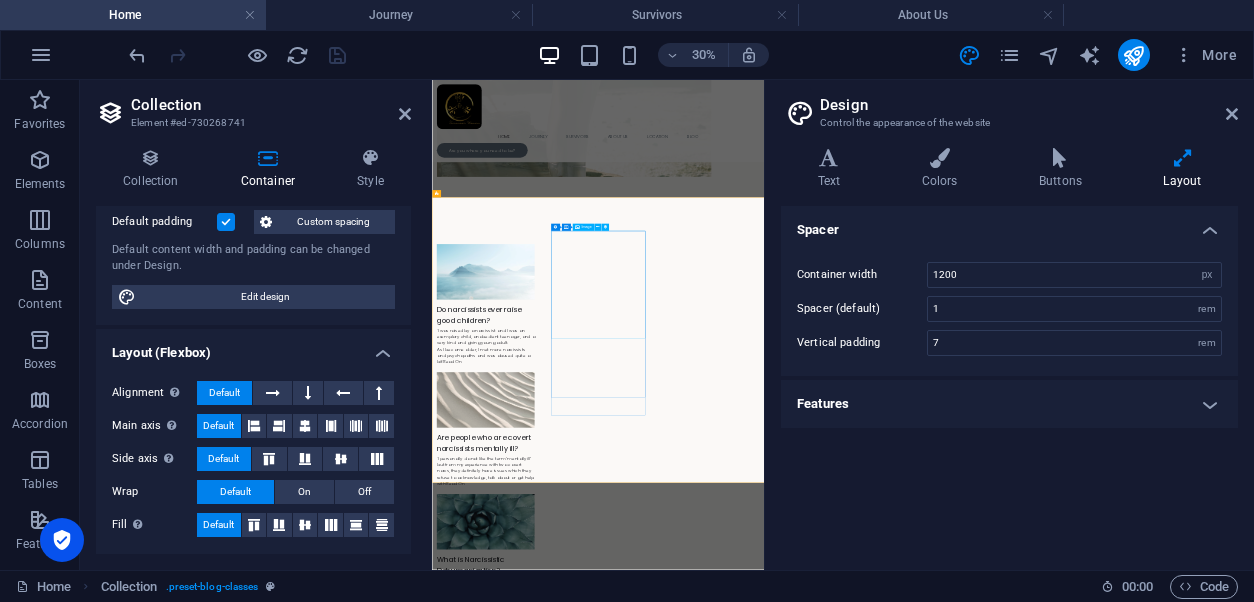scroll, scrollTop: 5441, scrollLeft: 0, axis: vertical 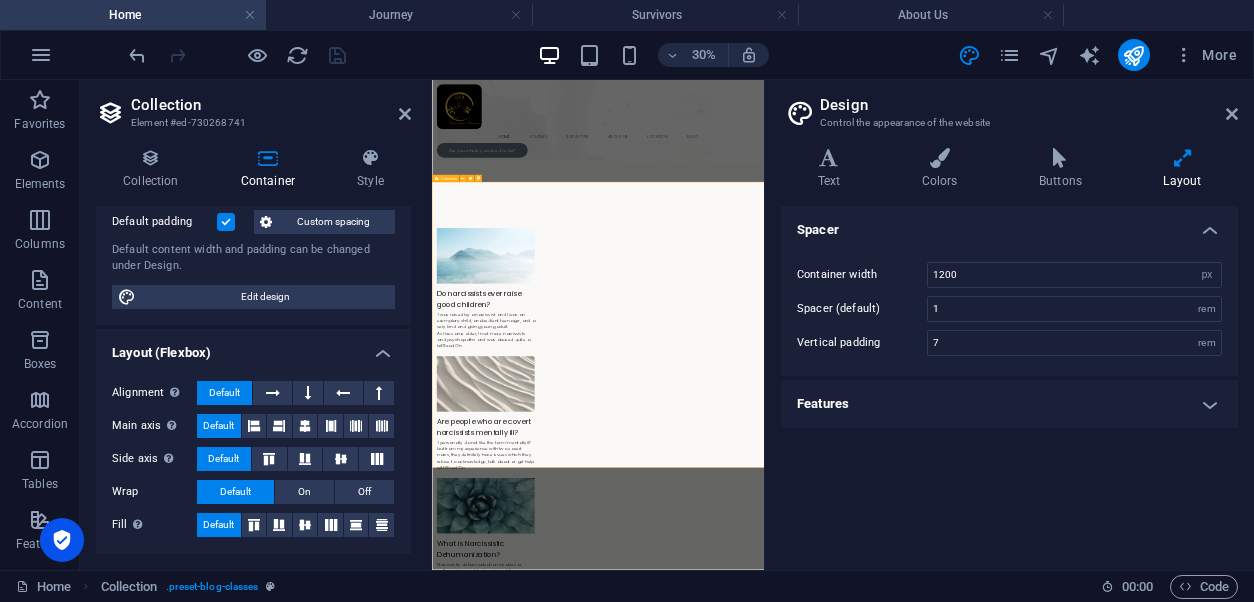 click on "Validation: Signifies the Conclusion The role of validation is essential for growth in all aspects of our lives. When we affirm the knowledge we possess, we validate life's lessons and our emotions, distinguishing truth from fiction. Level 1 Begin Establishing Boundaries Setting Boundaries is fundamental for Mental Health. The focus could be on the psychological aspects of establishing boundaries in various relationships (family, friends, work). Level 2 Get Away We are fragile human beings, not made to withstand any form of abuse.  Abuse stunts thought, compassion, and growth ;  therefore, the first step to a better life is to  get away  from what hurts us.   Level 1  Previous Next" at bounding box center [985, 7738] 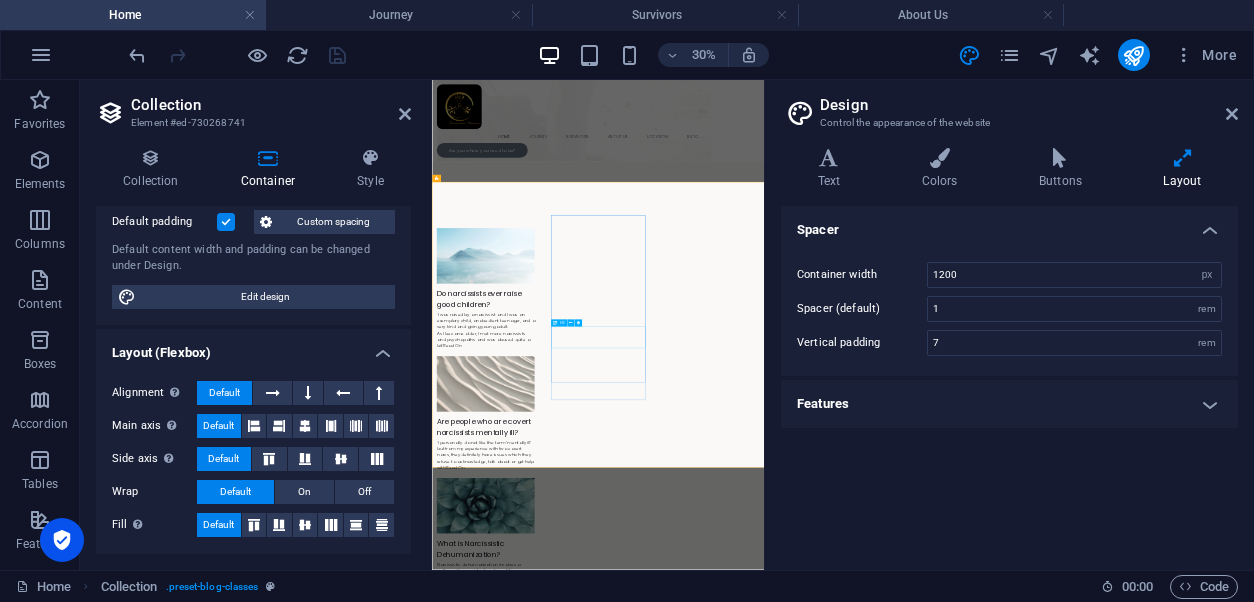 click on "Begin Establishing Boundaries" at bounding box center [985, 7803] 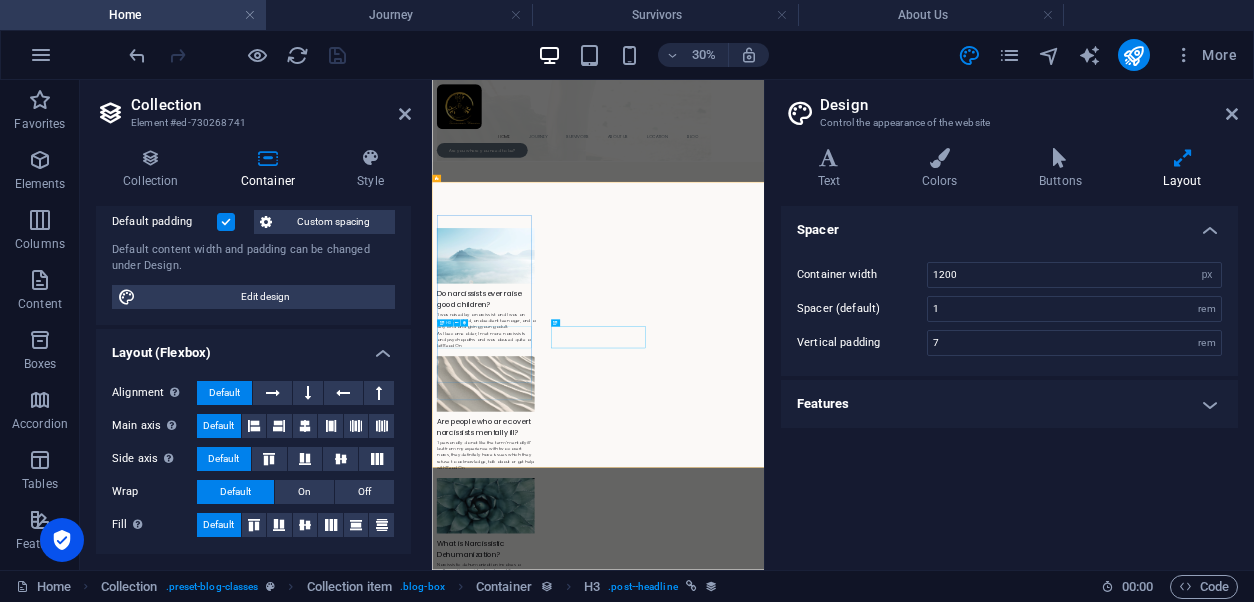 click on "Validation: Signifies the Conclusion" at bounding box center (985, 7255) 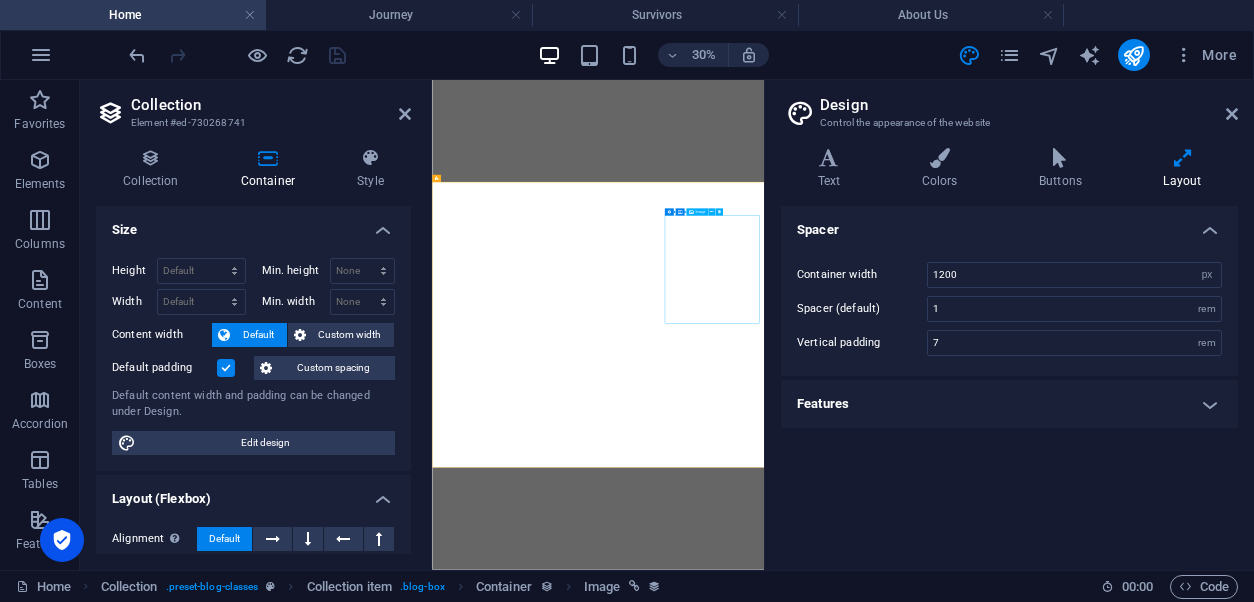 select on "px" 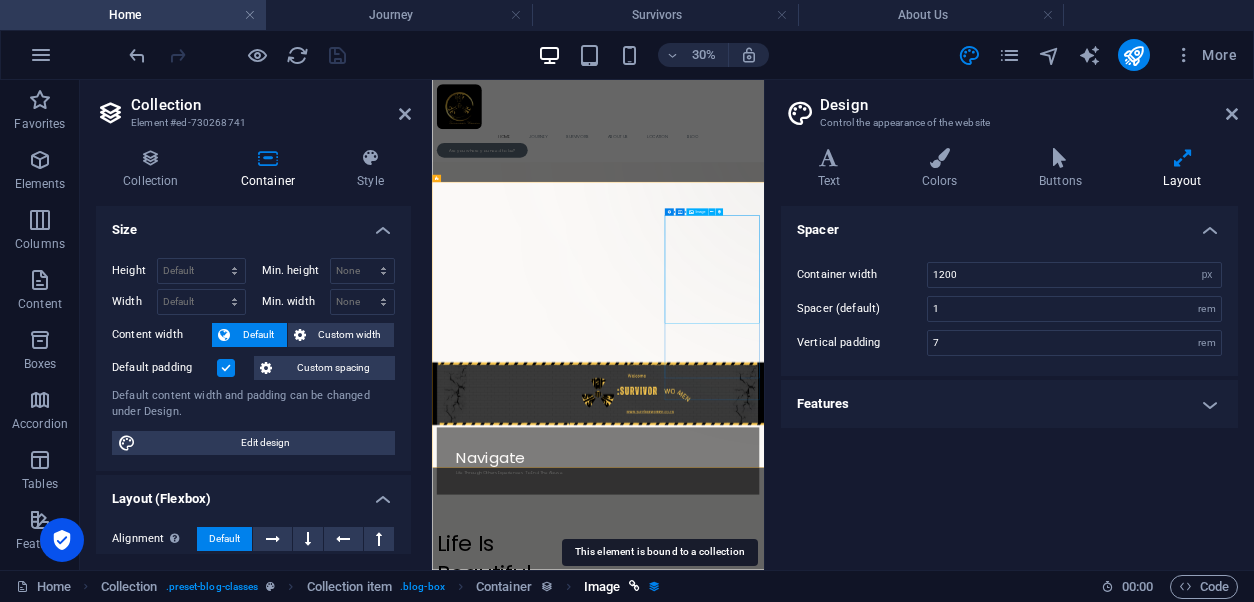 scroll, scrollTop: 5441, scrollLeft: 0, axis: vertical 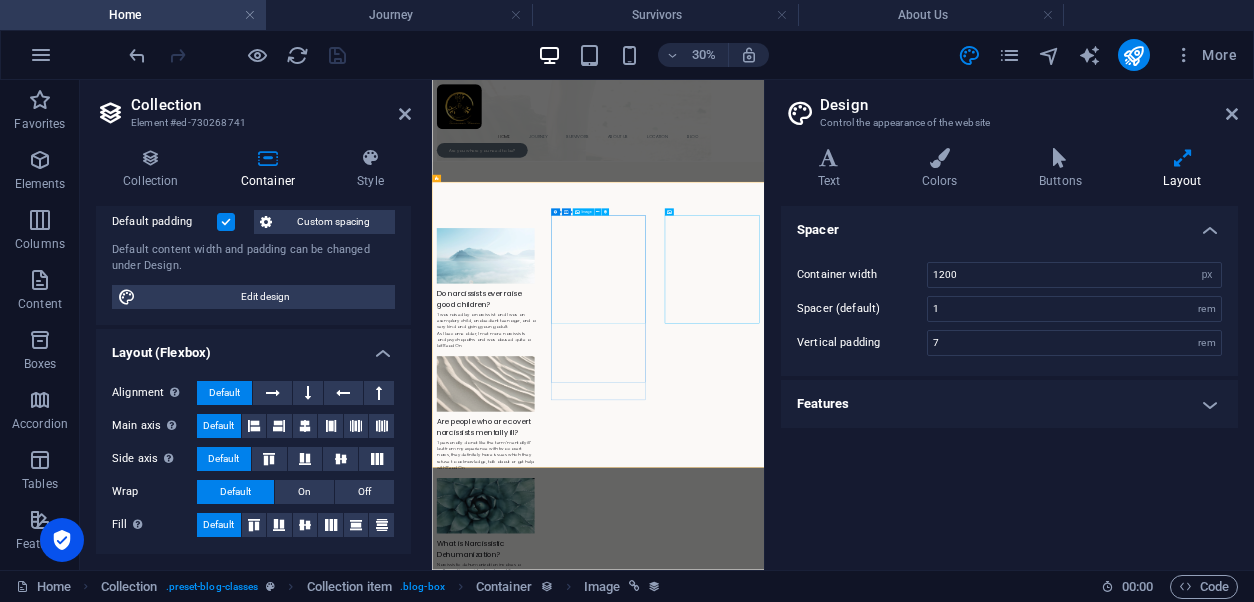 click at bounding box center [985, 7595] 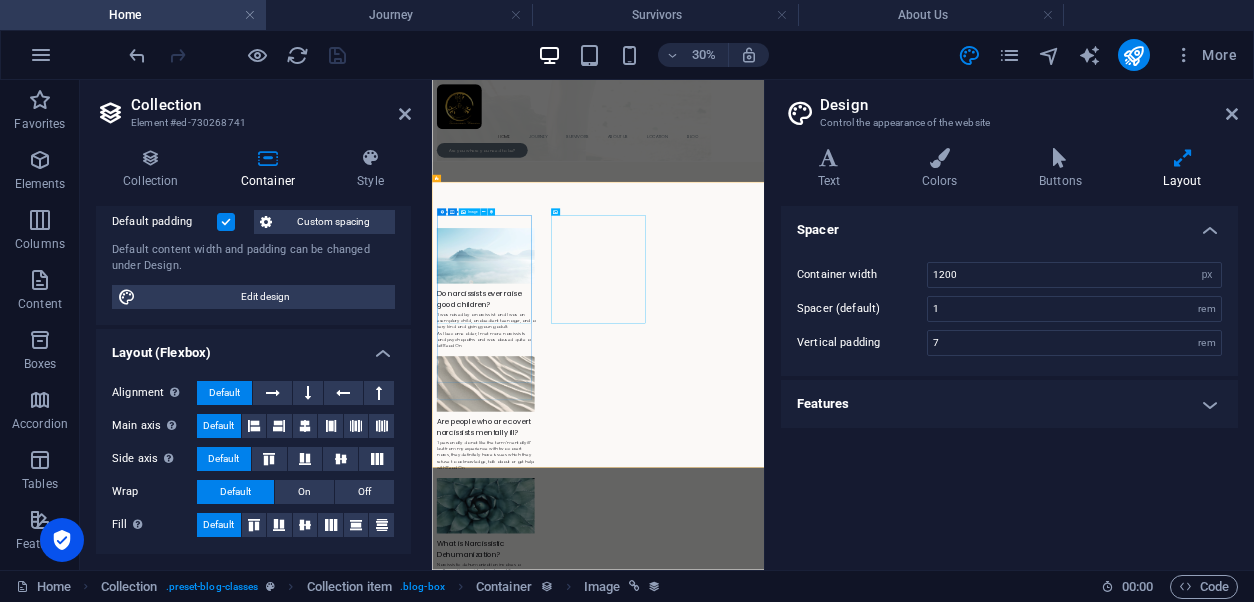click at bounding box center (985, 7047) 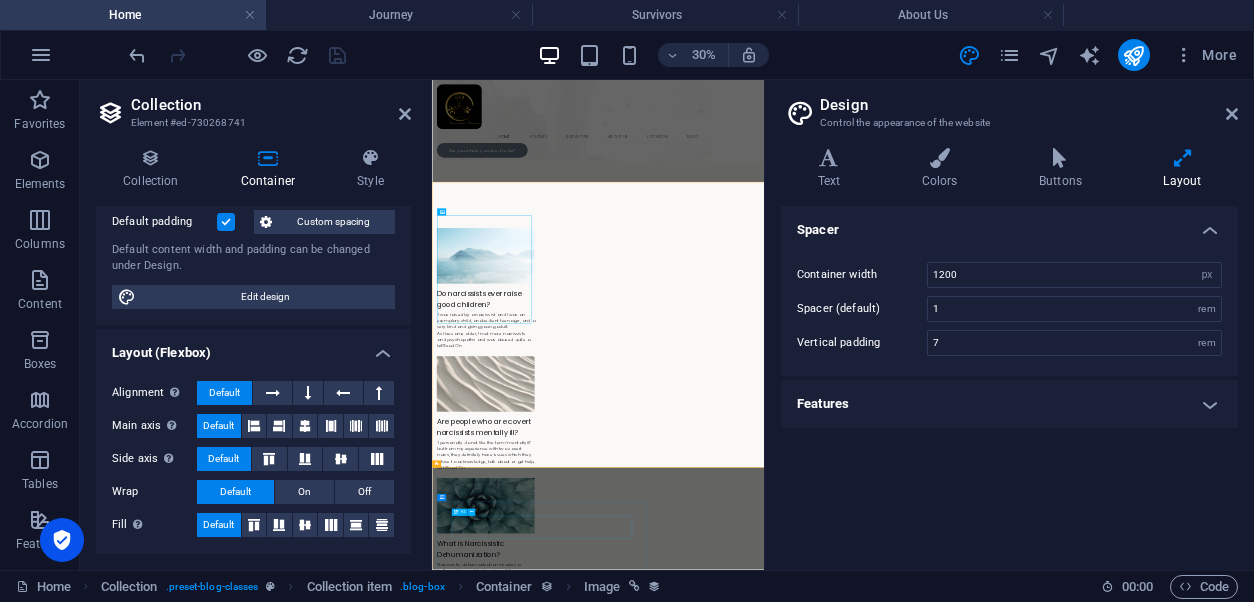 click on "Join Our Newsletter" at bounding box center (985, 8919) 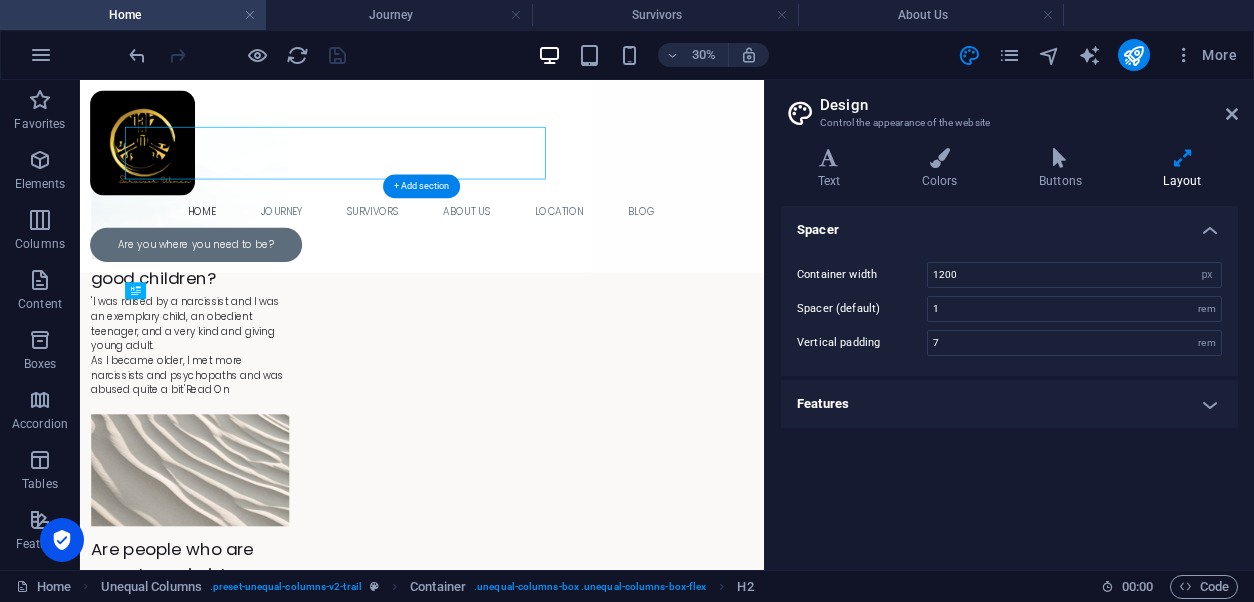 scroll, scrollTop: 6828, scrollLeft: 0, axis: vertical 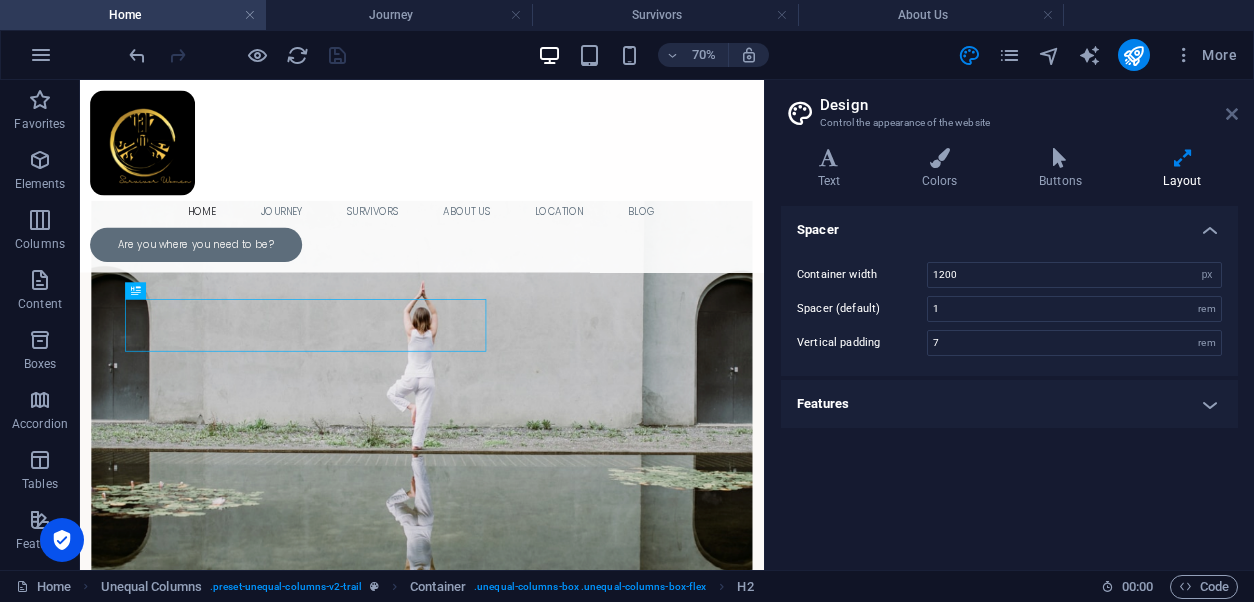 click at bounding box center [1232, 114] 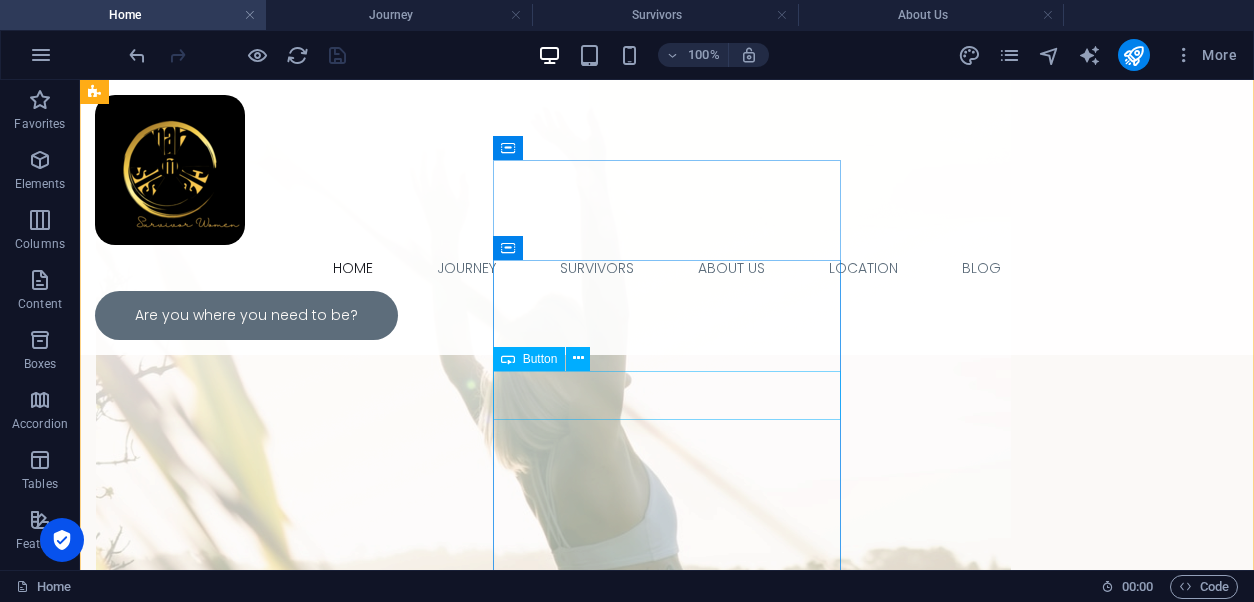 scroll, scrollTop: 3928, scrollLeft: 0, axis: vertical 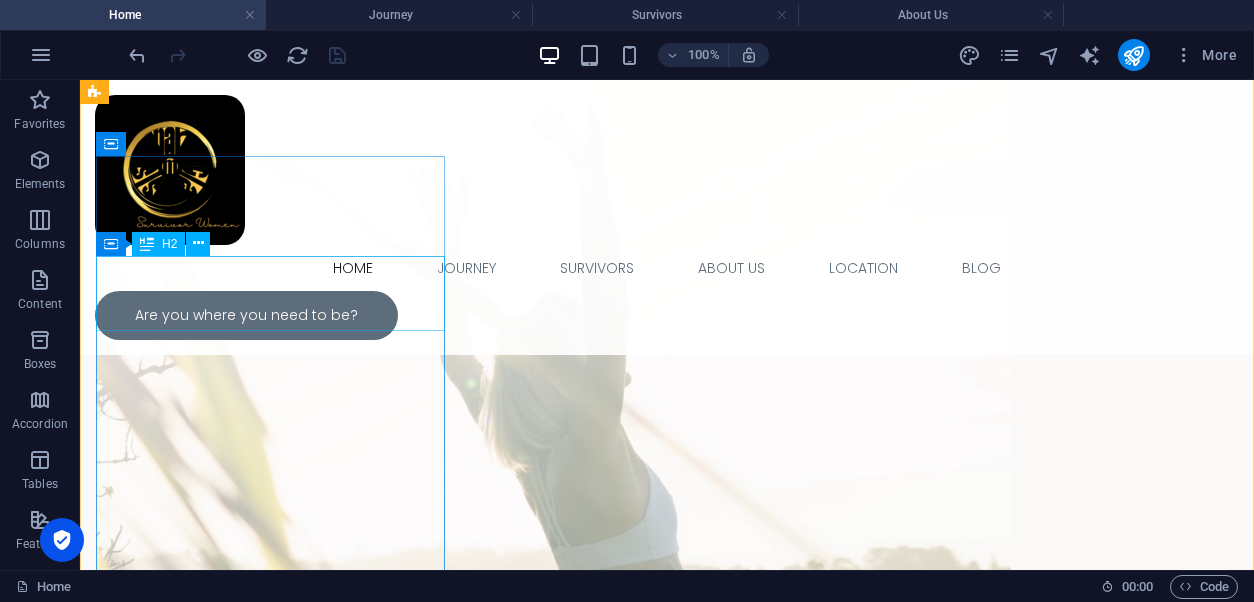 click on "$8" at bounding box center (667, 4333) 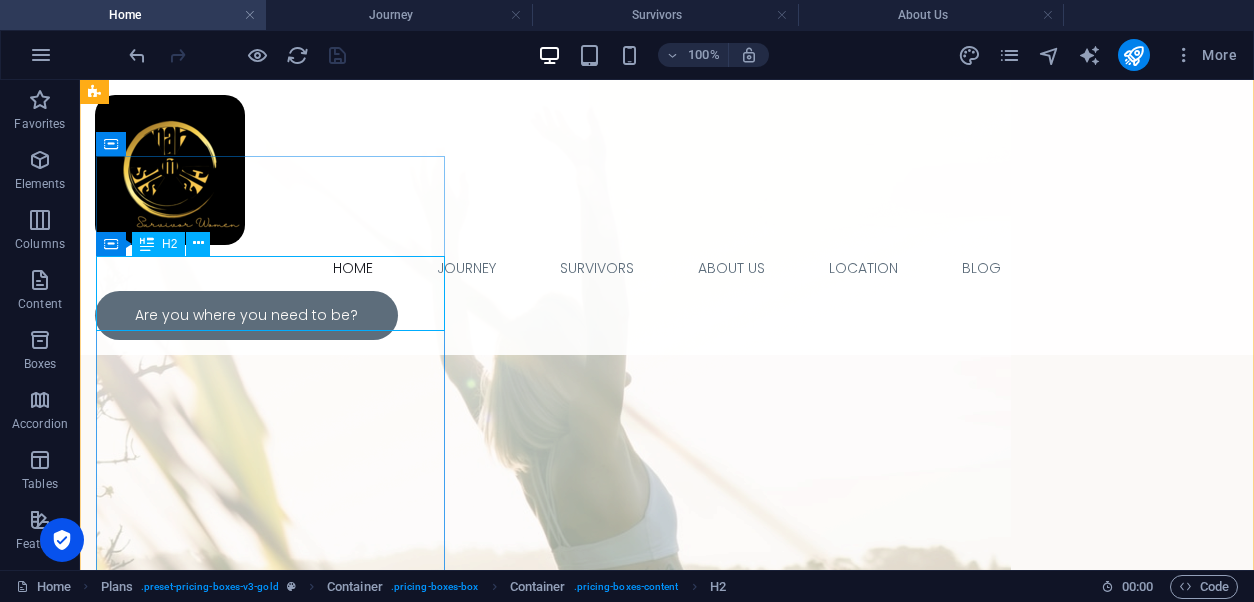 click on "$8" at bounding box center [667, 4333] 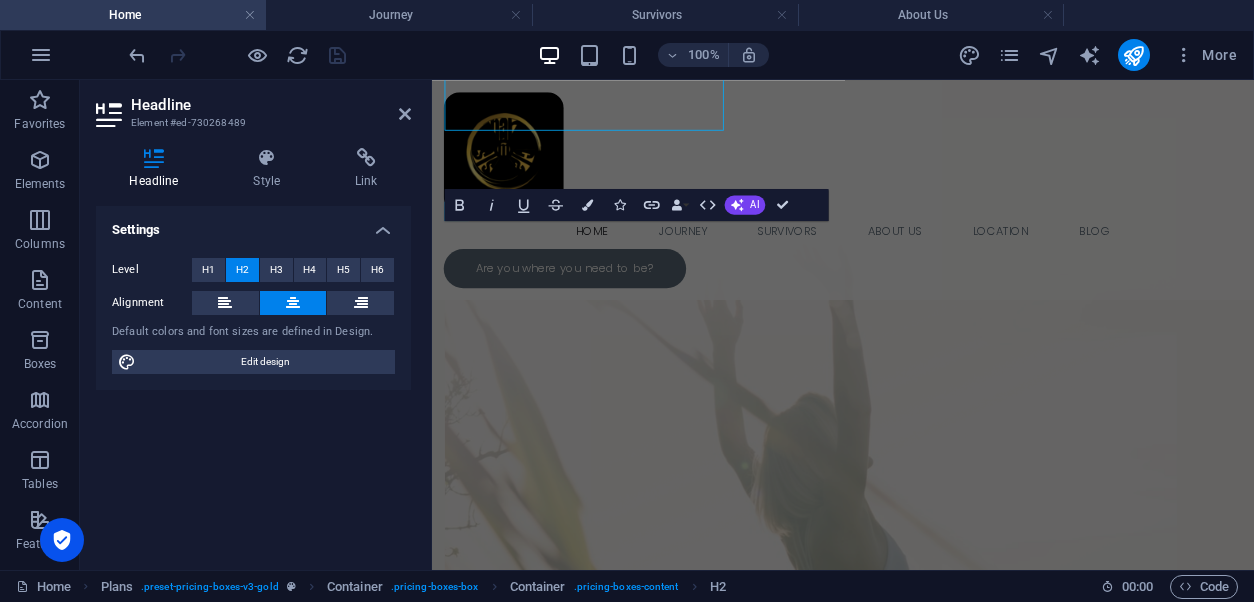 scroll, scrollTop: 4116, scrollLeft: 0, axis: vertical 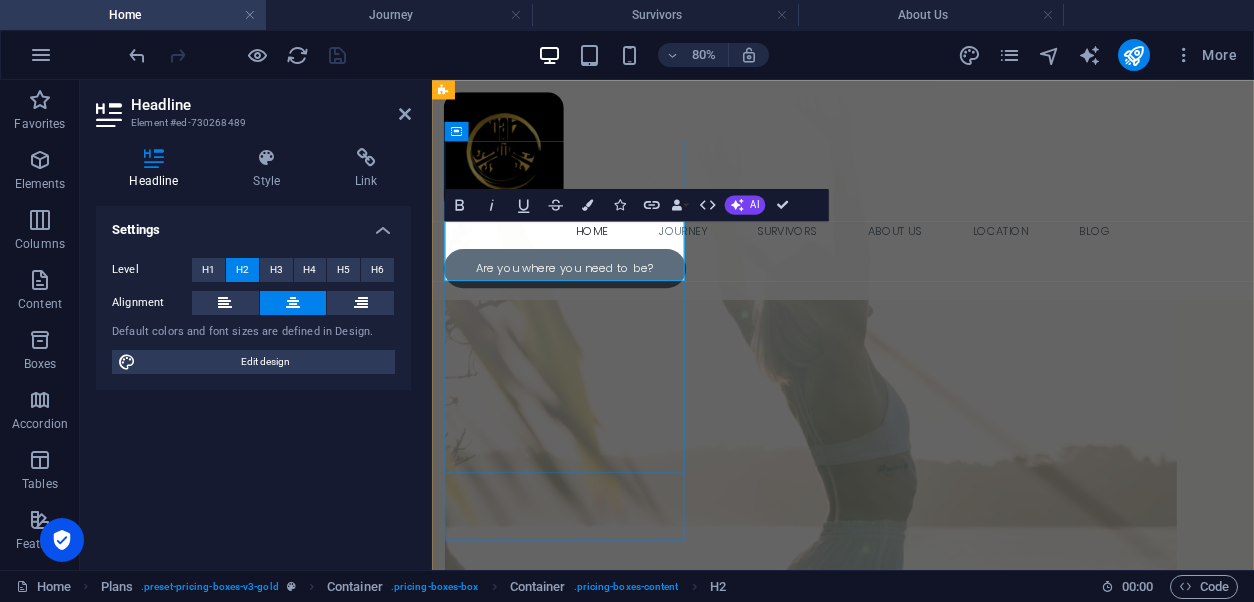 click on "$8" at bounding box center [946, 4186] 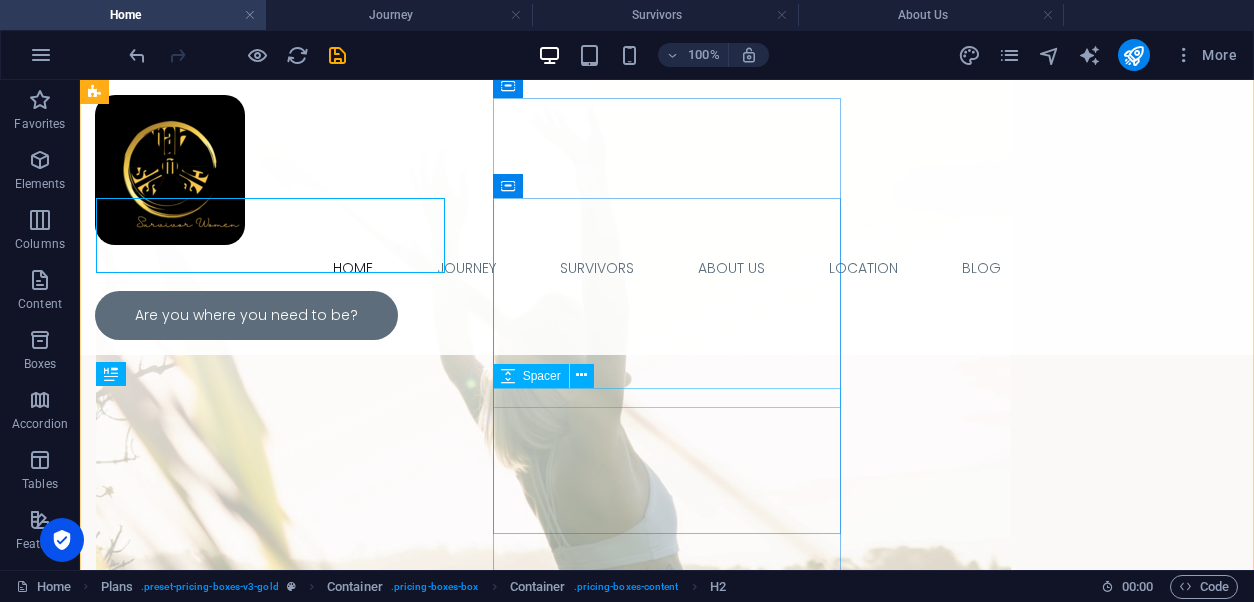 scroll, scrollTop: 3999, scrollLeft: 0, axis: vertical 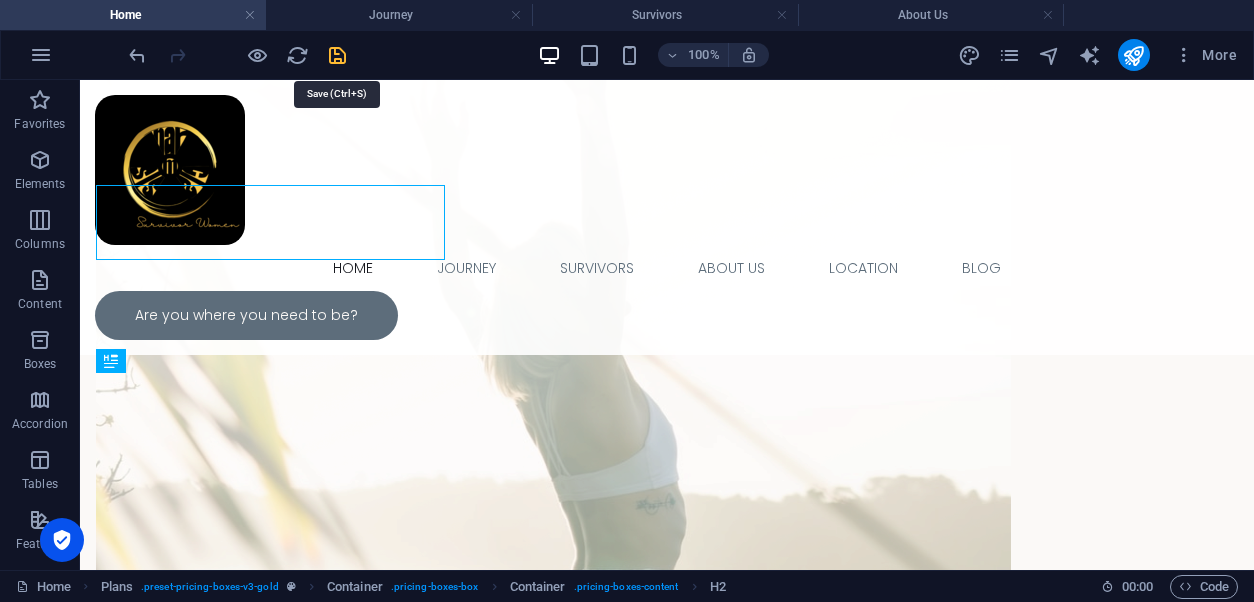 click at bounding box center [337, 55] 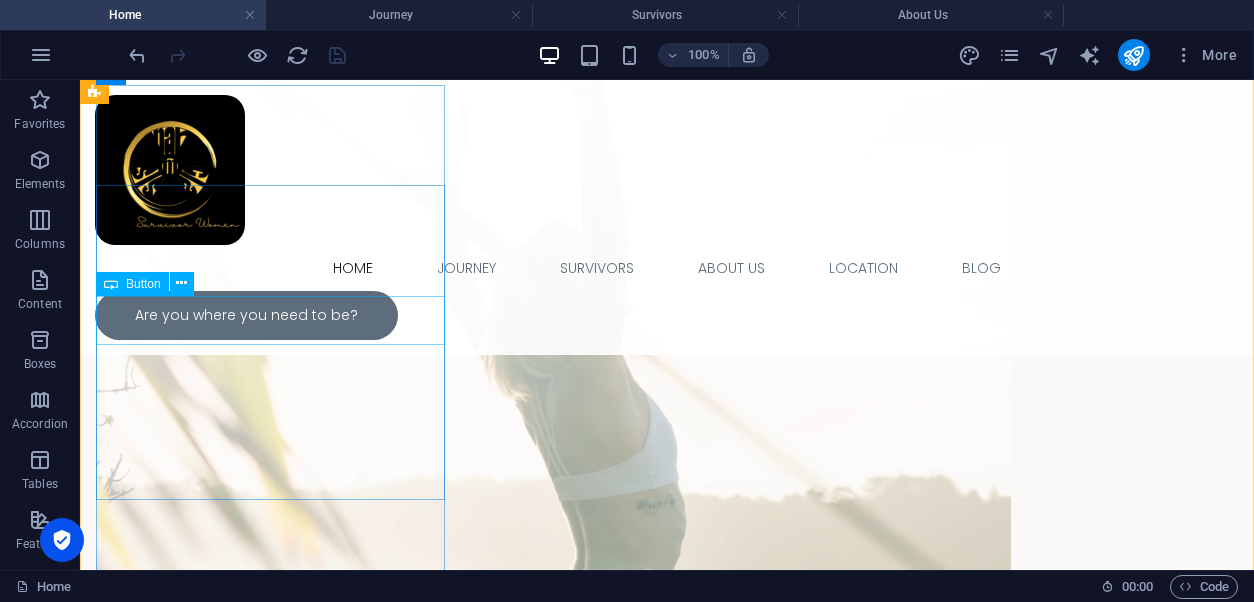 click on "[DATE]" at bounding box center (667, 4360) 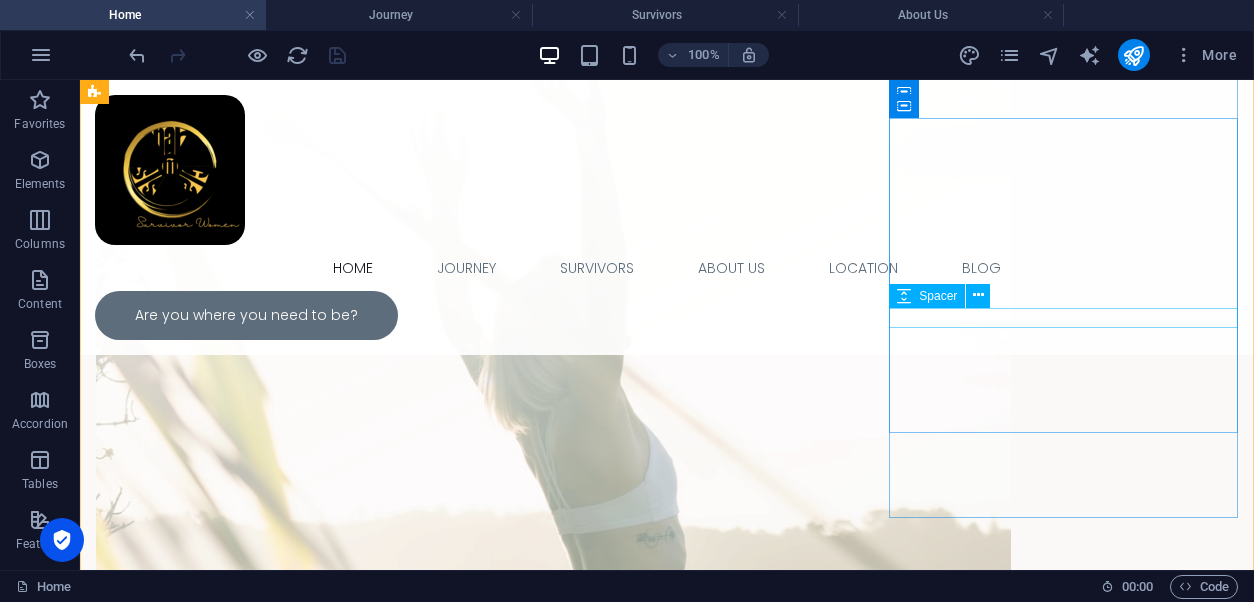 scroll, scrollTop: 4066, scrollLeft: 0, axis: vertical 